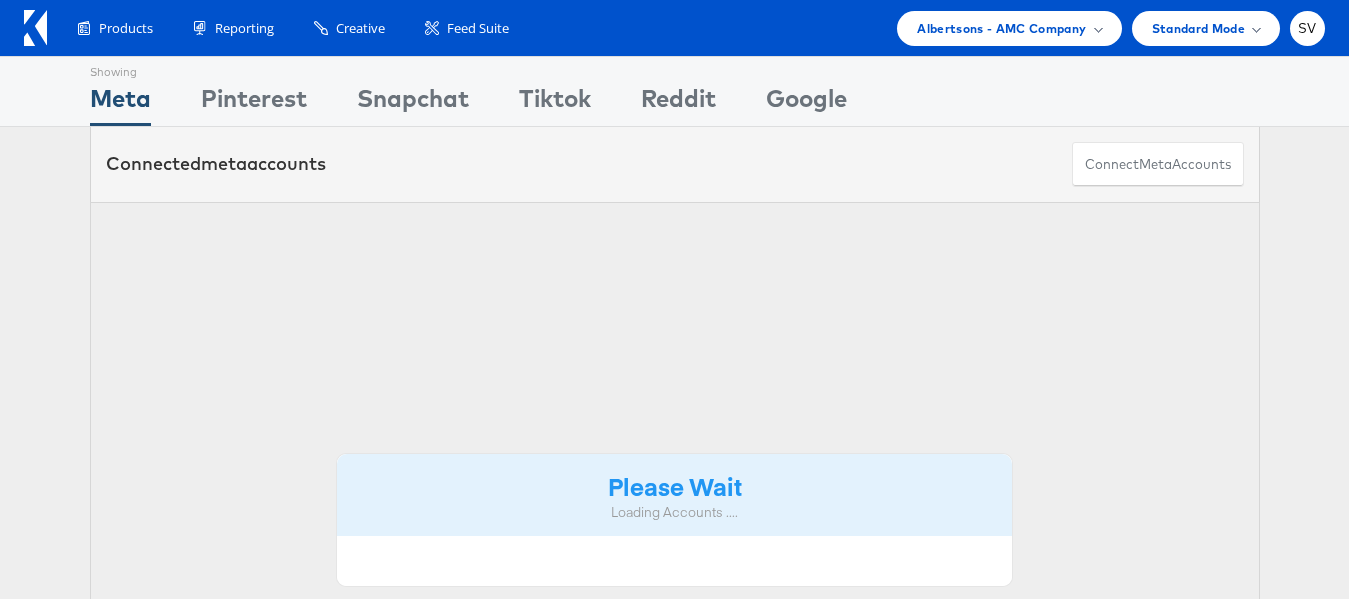scroll, scrollTop: 0, scrollLeft: 0, axis: both 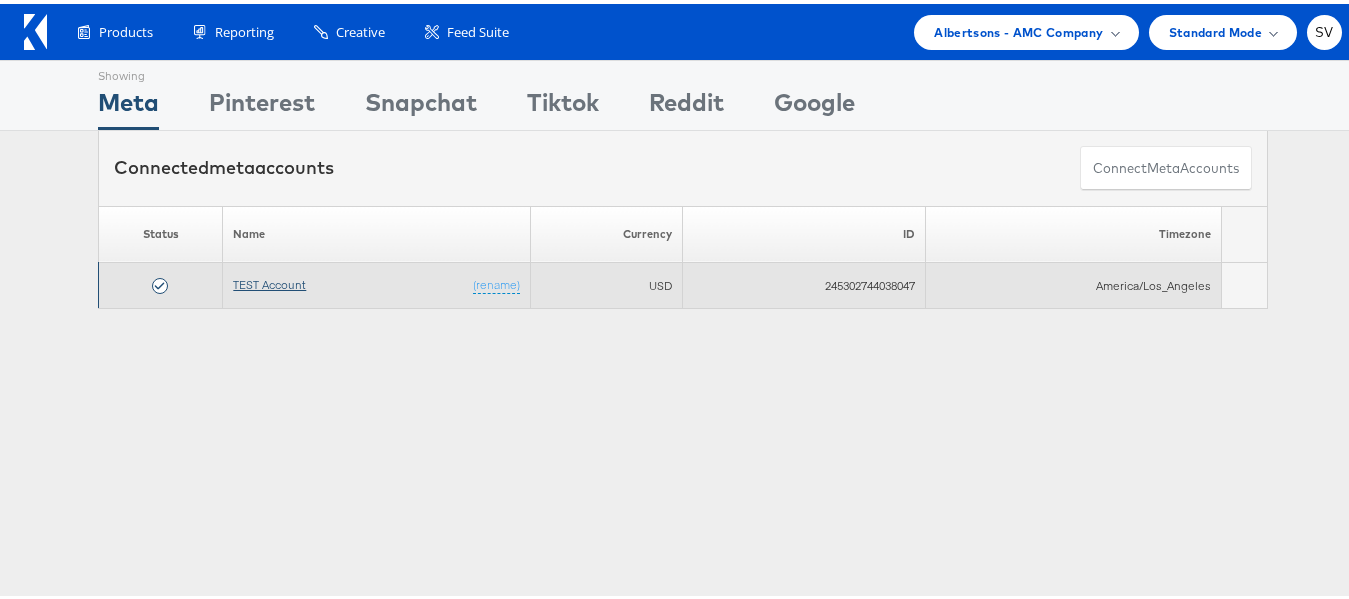 click on "TEST Account" at bounding box center (269, 280) 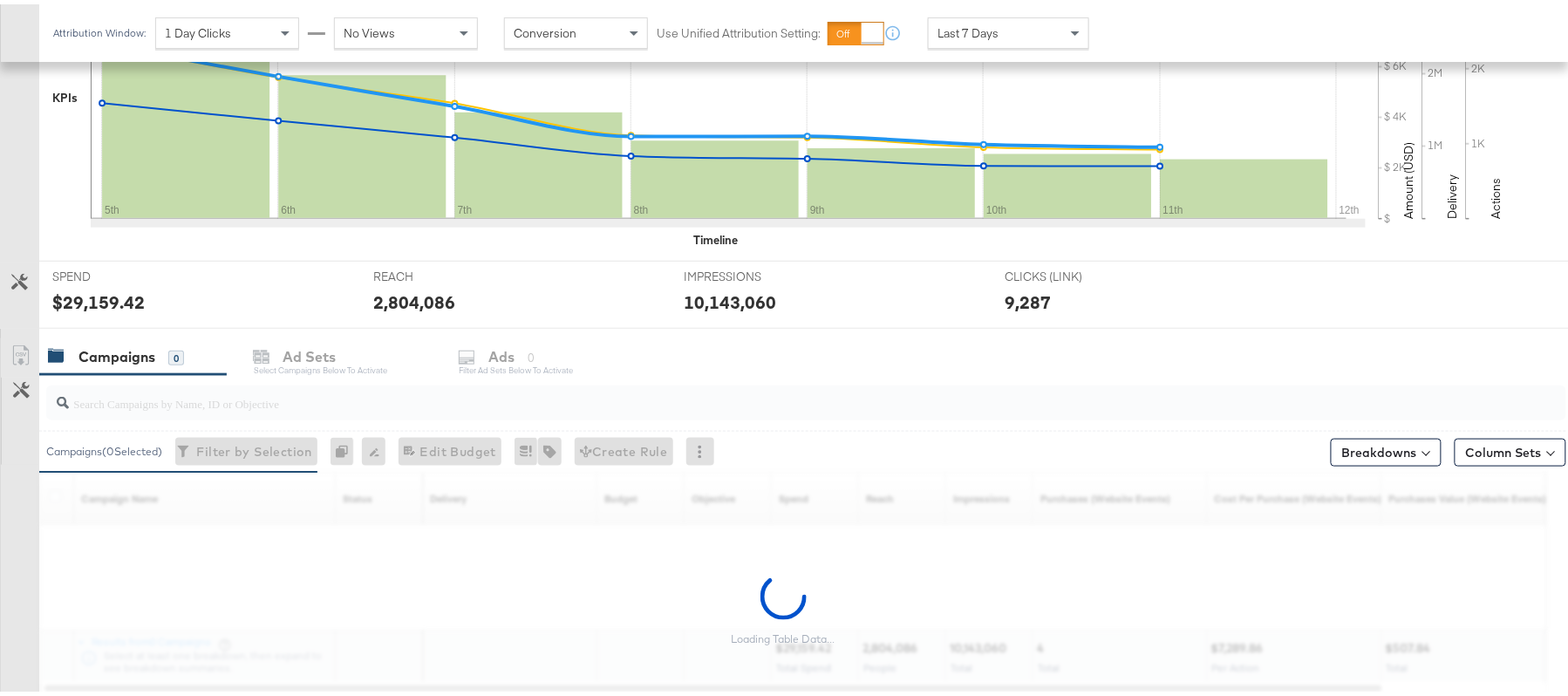 scroll, scrollTop: 577, scrollLeft: 0, axis: vertical 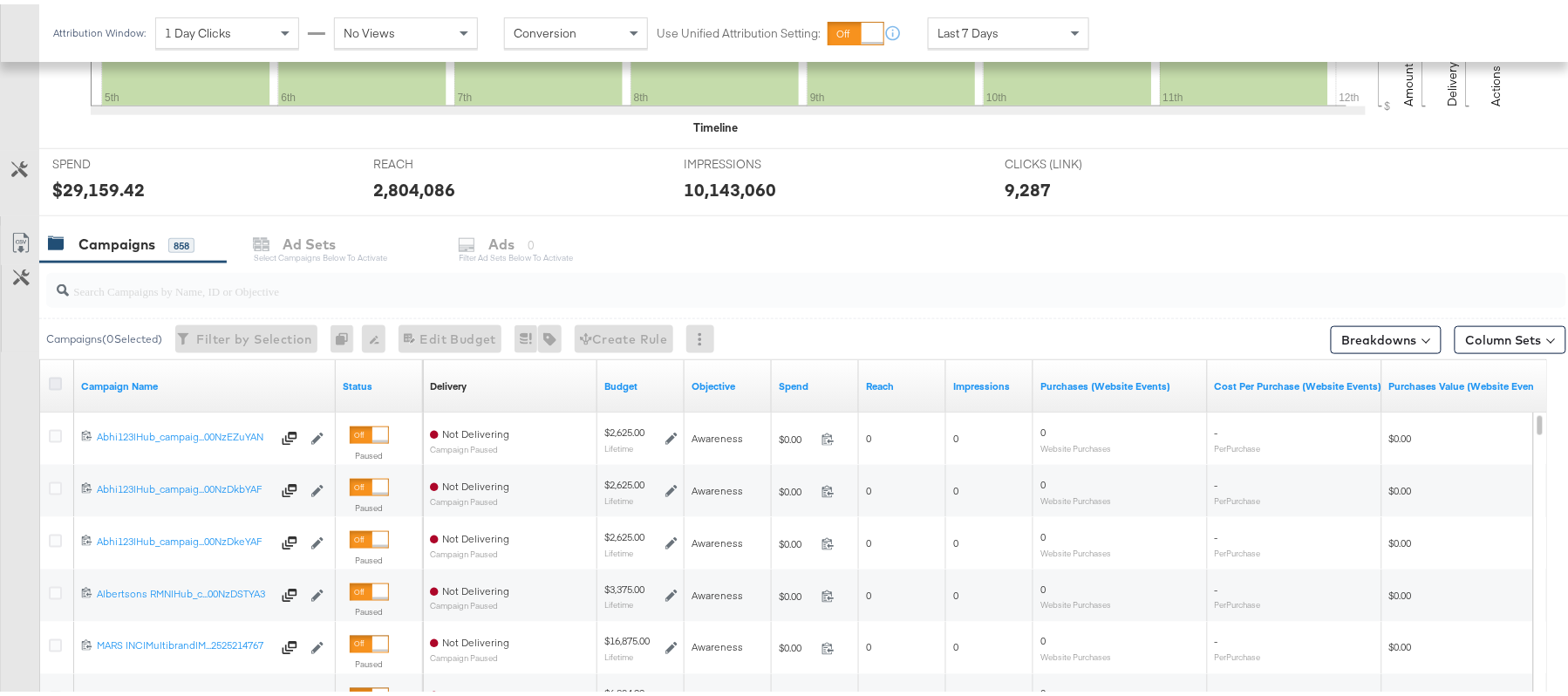 click at bounding box center (55, 379) 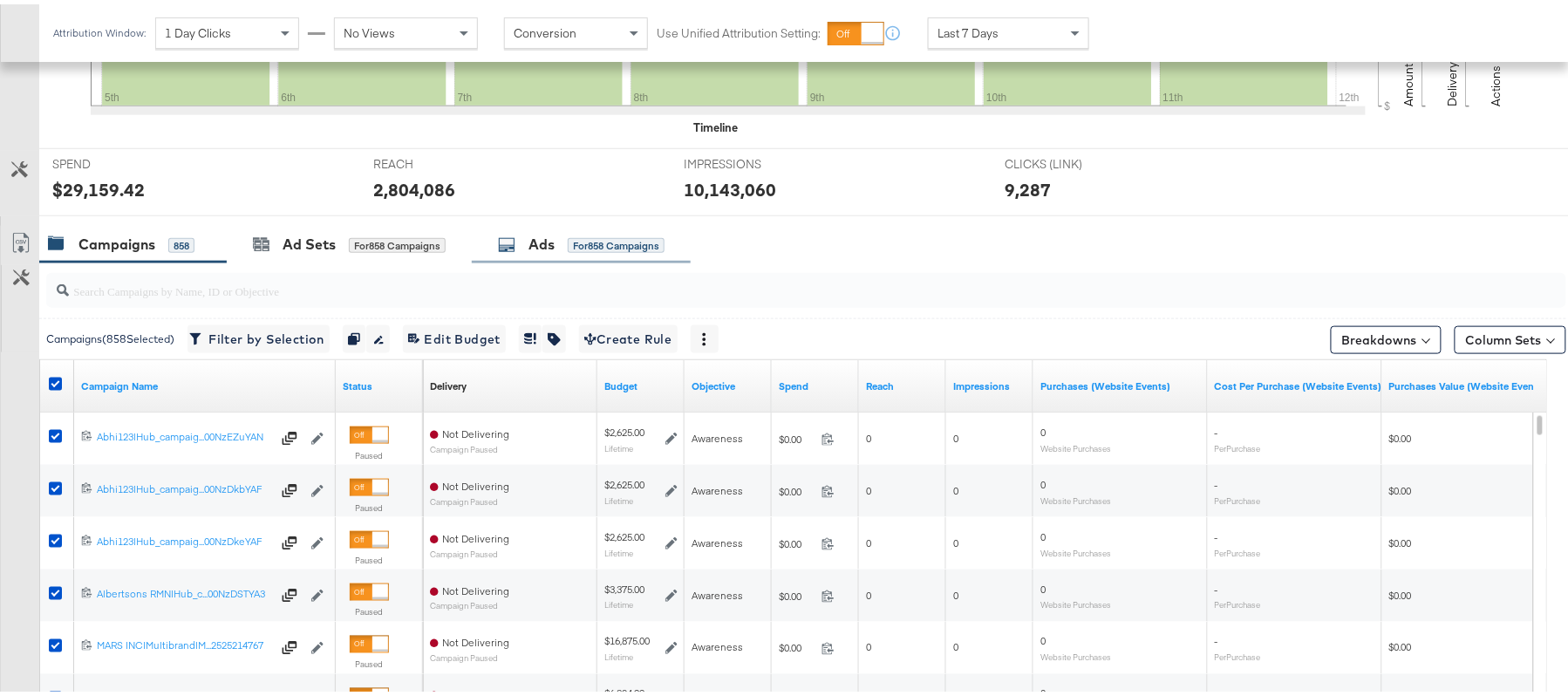 click on "Ads" at bounding box center [542, 240] 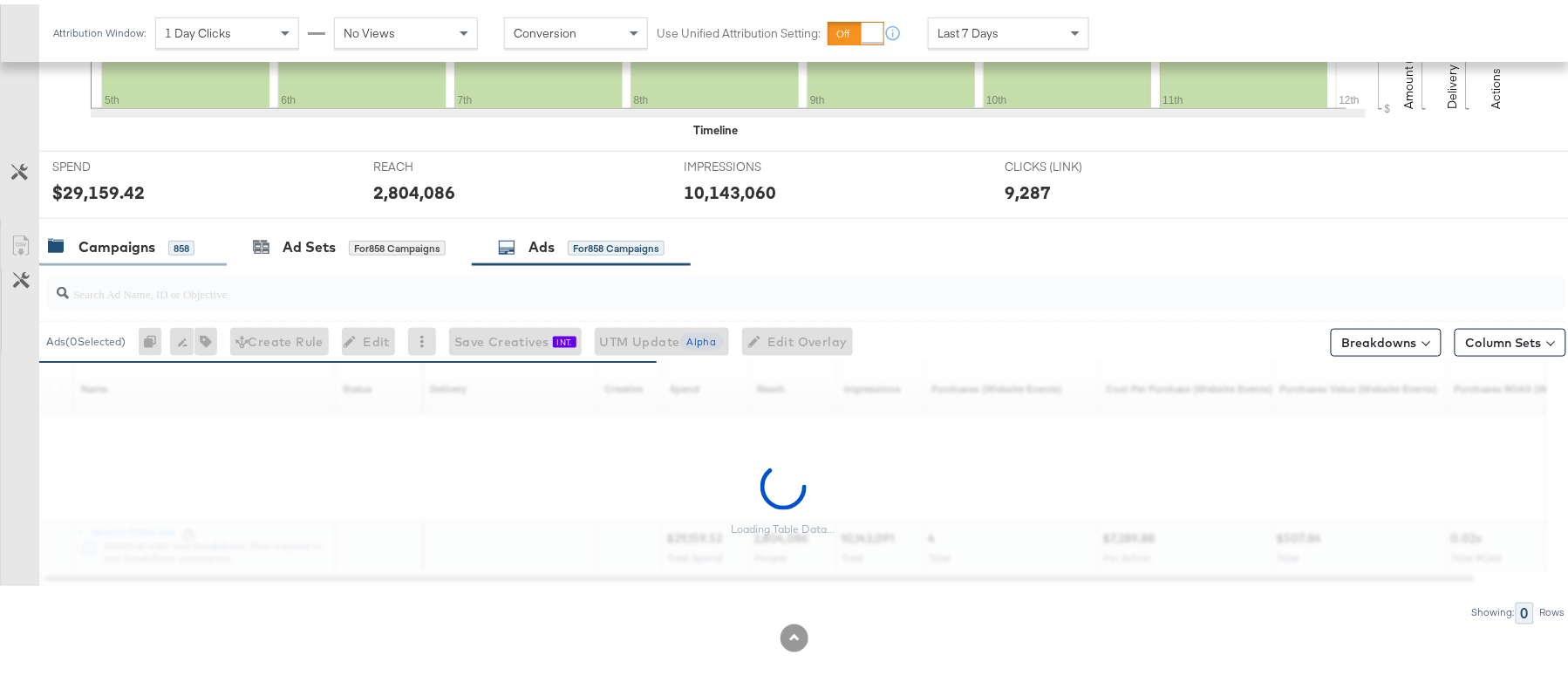 click on "Campaigns 858" at bounding box center (133, 242) 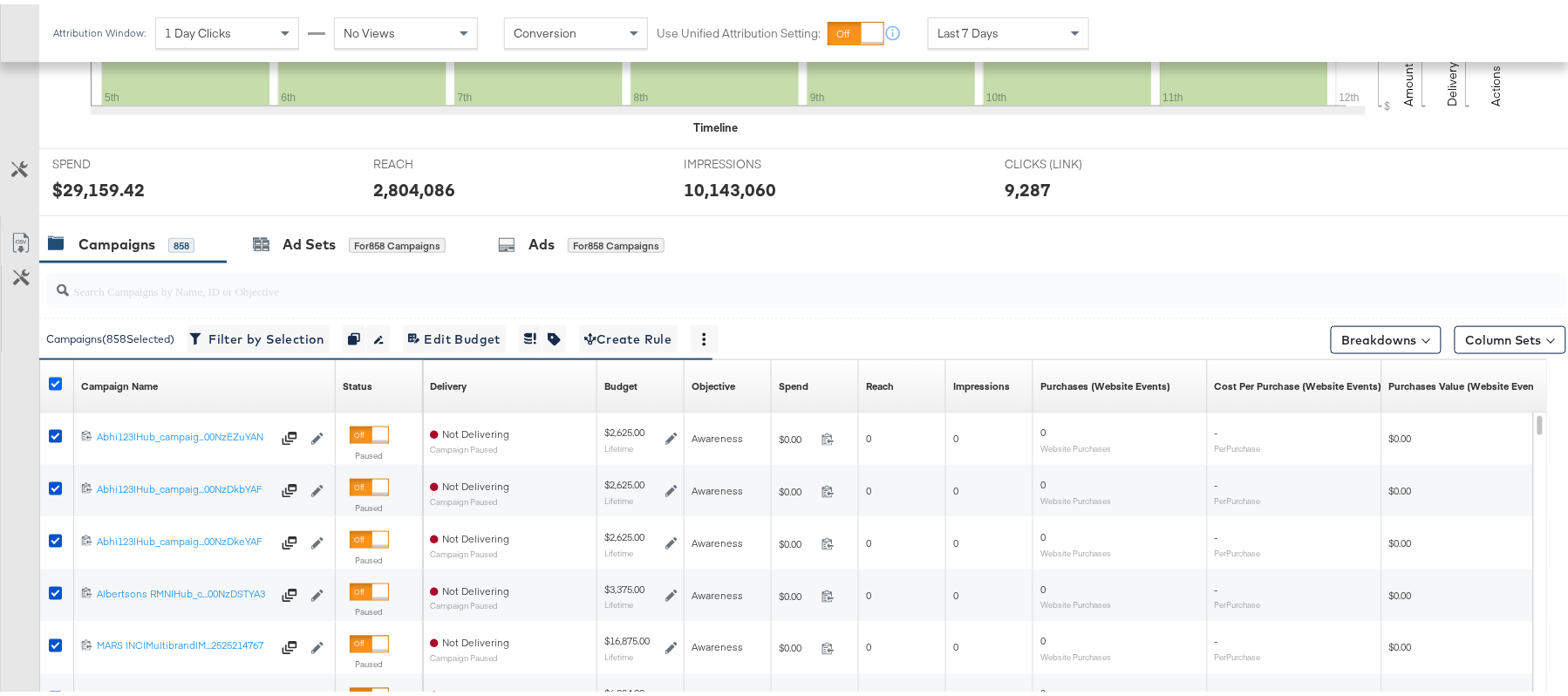 click at bounding box center [55, 379] 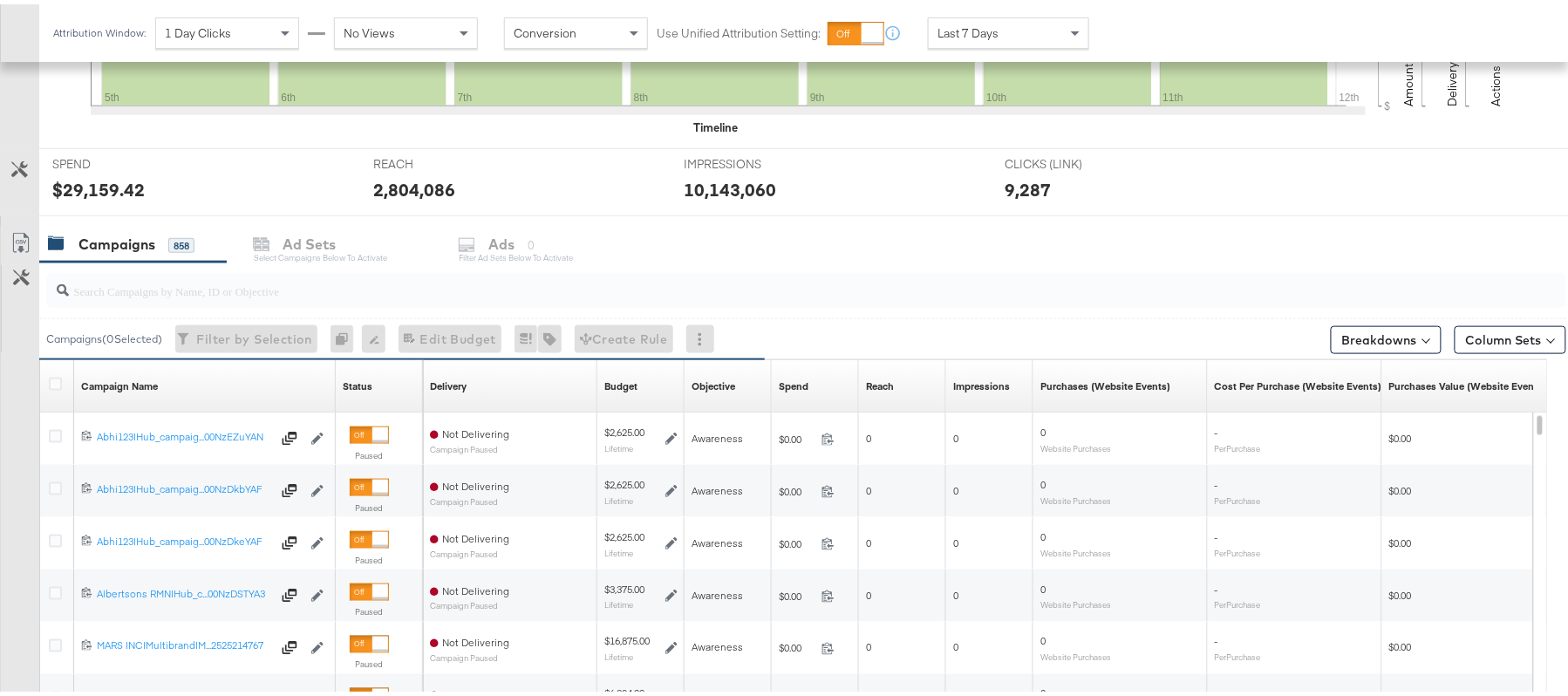 click at bounding box center [748, 279] 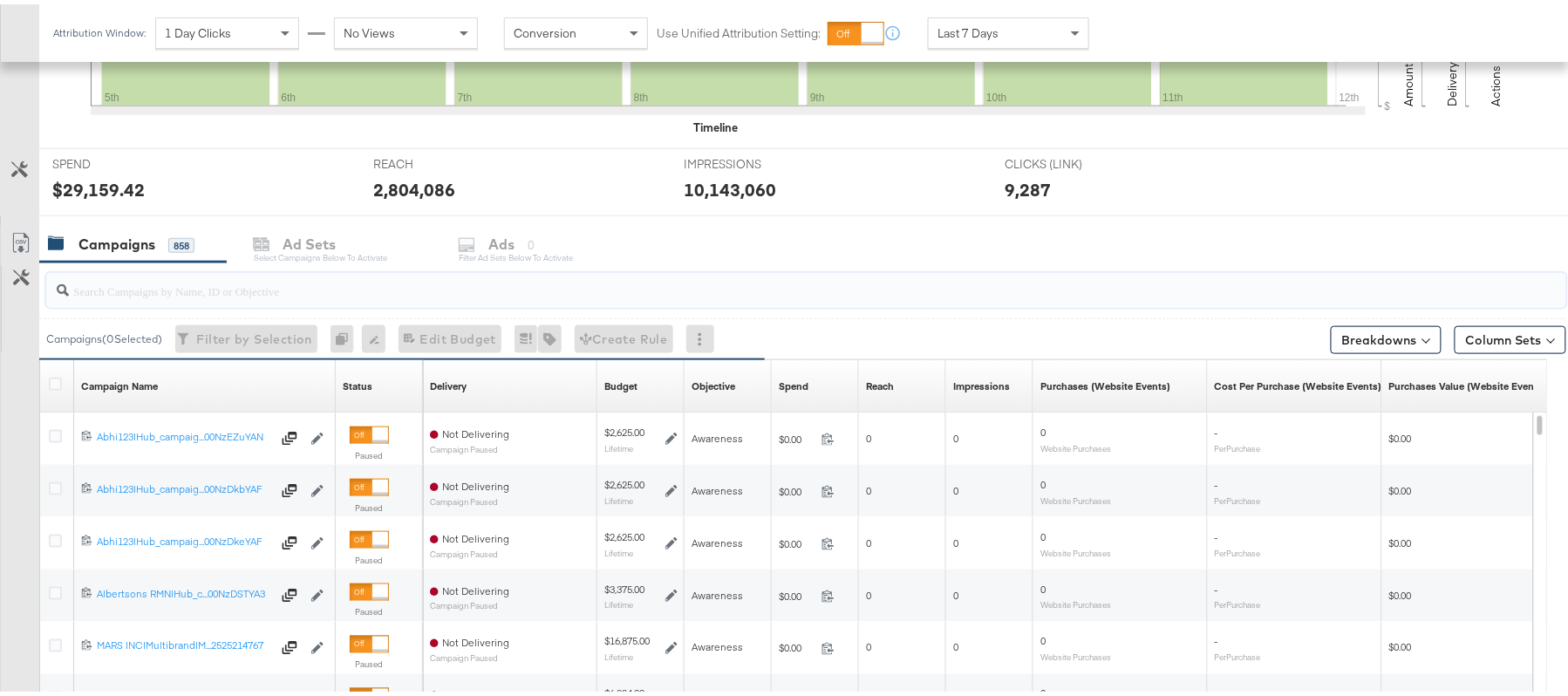 paste on "120227257057810307" 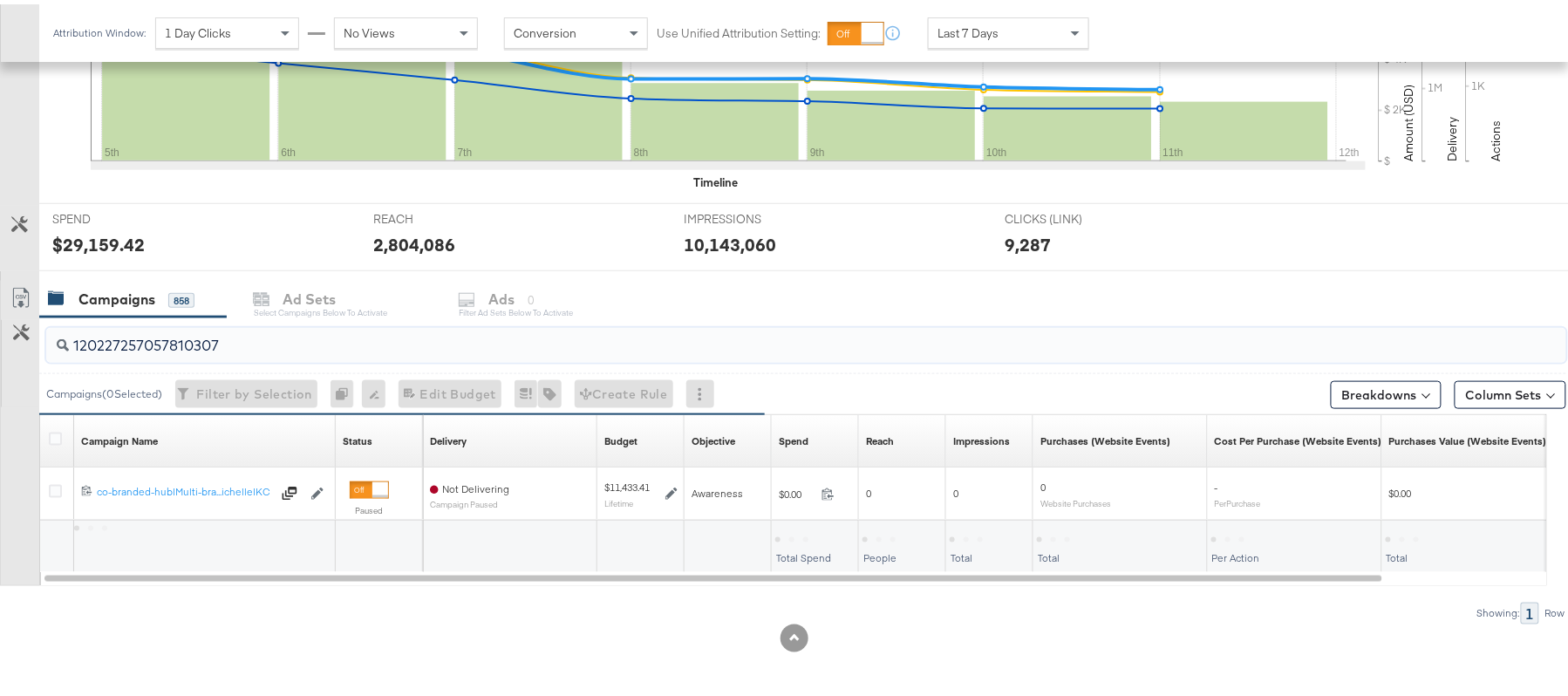 scroll, scrollTop: 525, scrollLeft: 0, axis: vertical 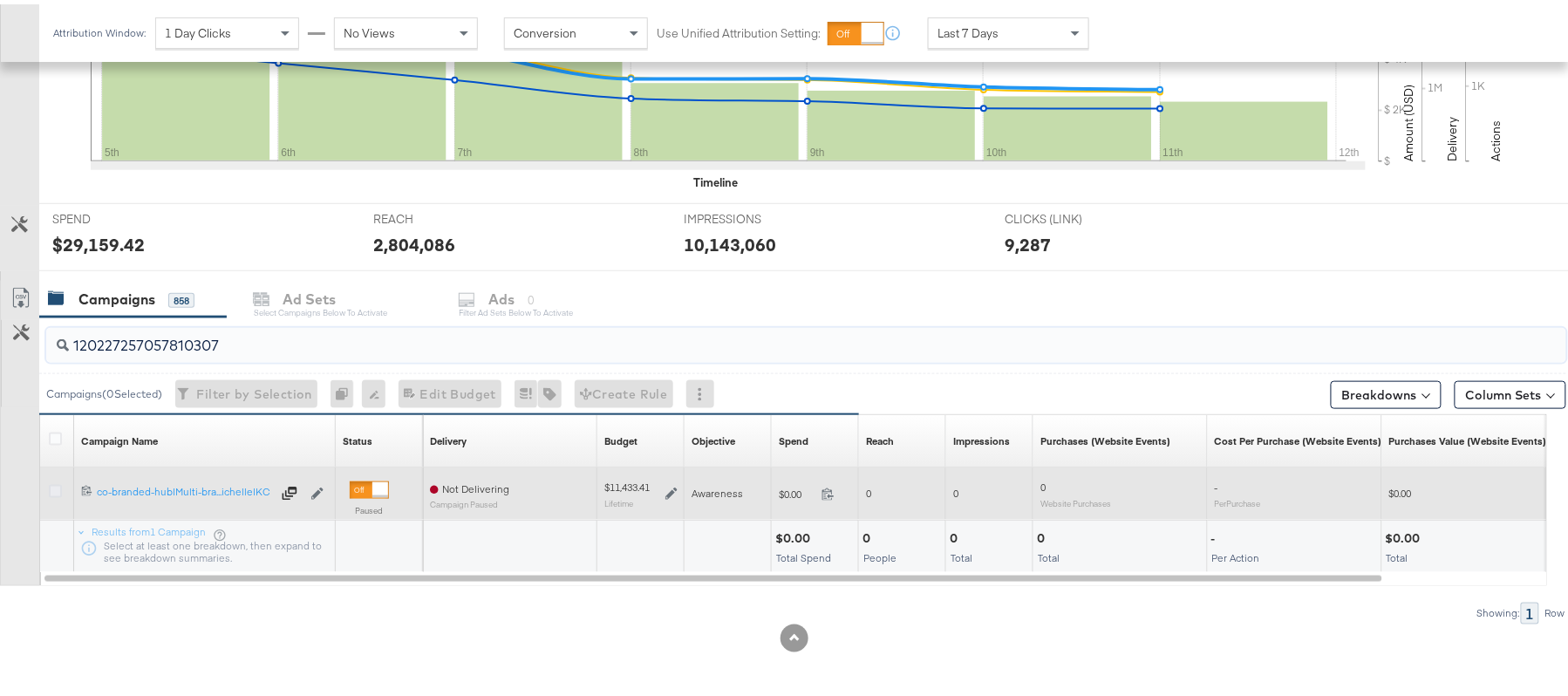 type on "120227257057810307" 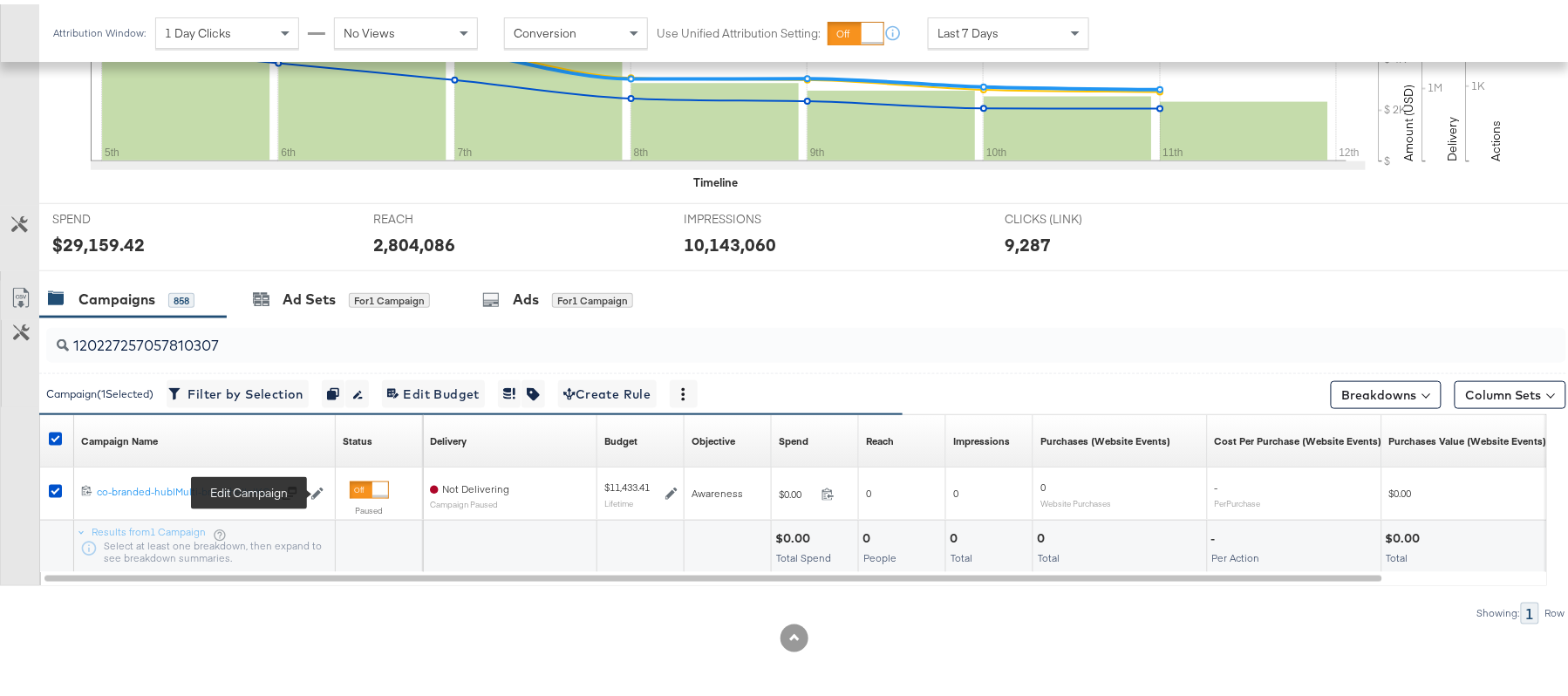 click 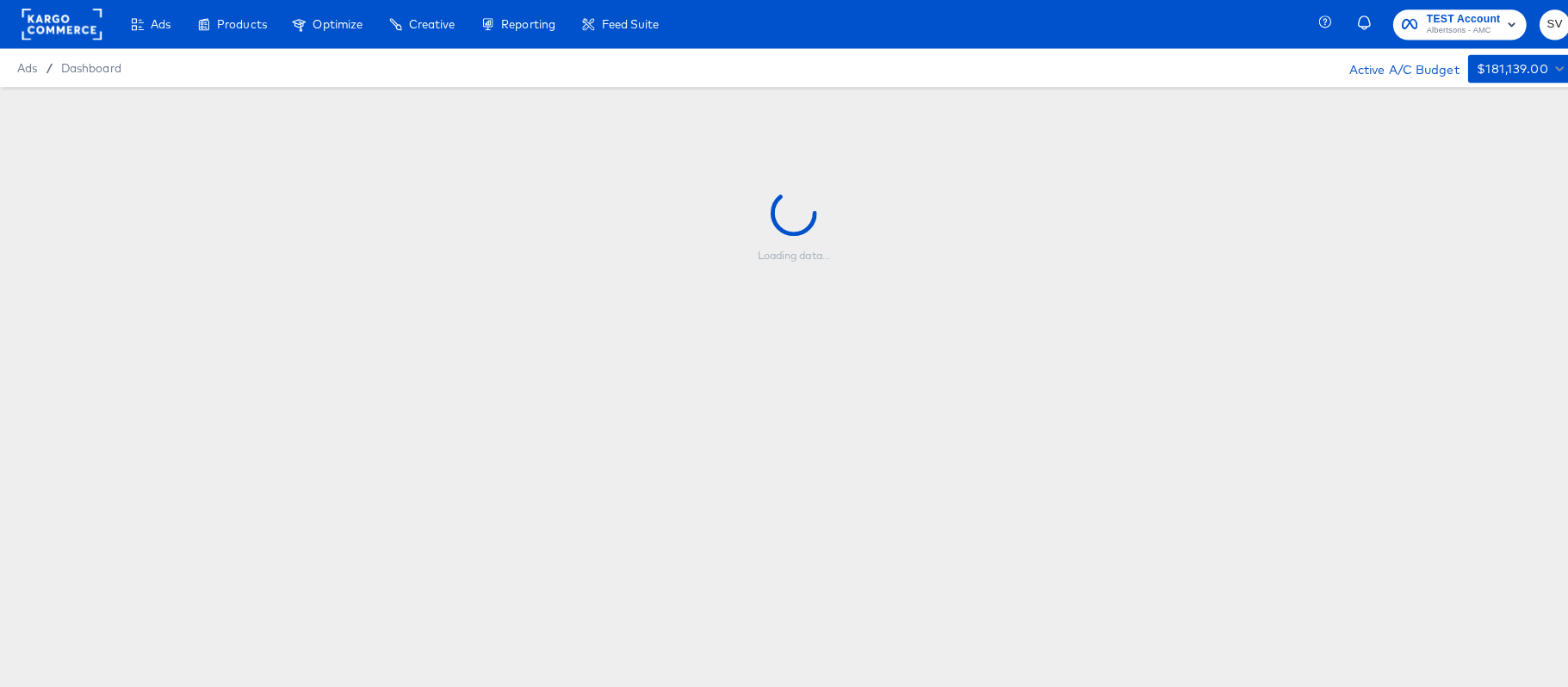 scroll, scrollTop: 0, scrollLeft: 0, axis: both 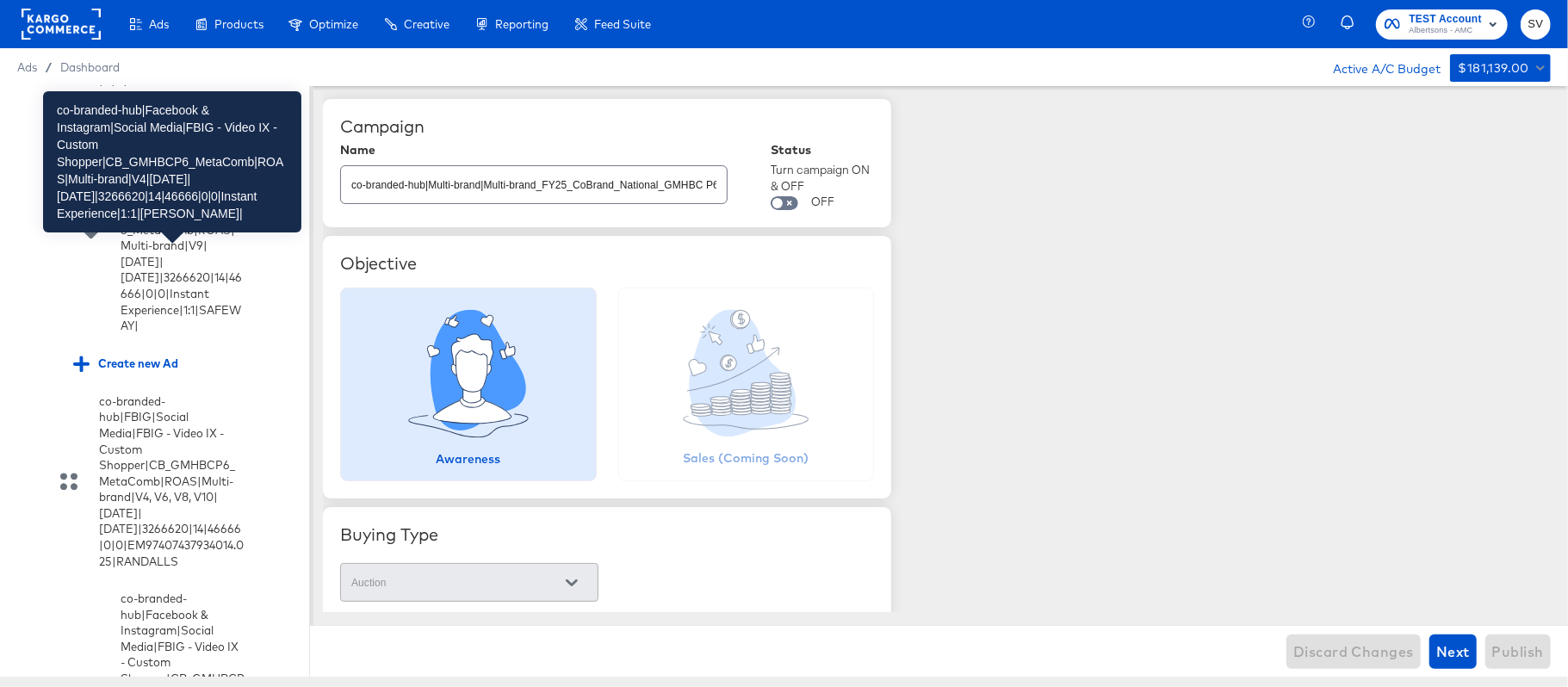 click on "co-branded-hub|Facebook & Instagram|Social Media|FBIG - Video IX - Custom Shopper|CB_GMHBCP6_MetaComb|ROAS|Multi-brand|V4|[DATE]|[DATE]|3266620|14|46666|0|0|Instant Experience|1:1|[PERSON_NAME]|" at bounding box center (183, -897) 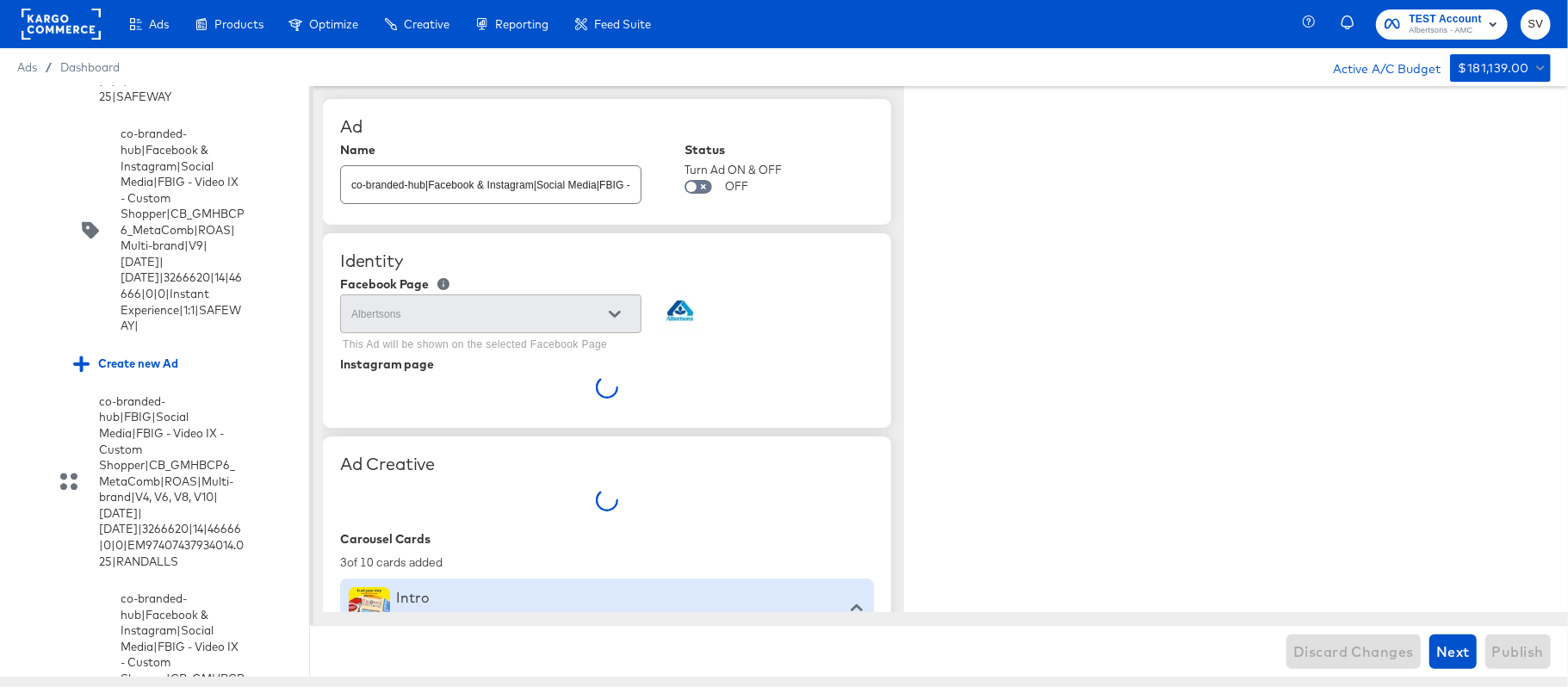 type on "x" 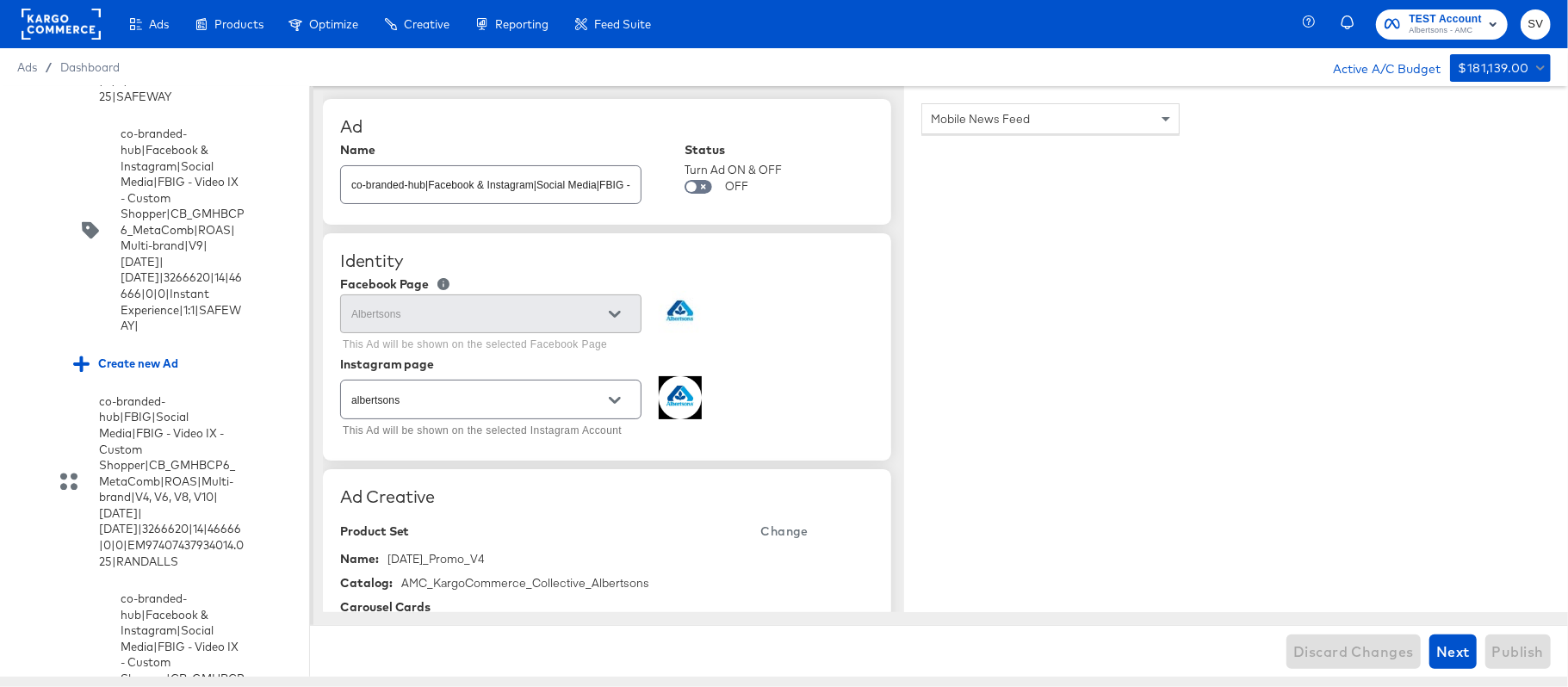 scroll, scrollTop: 16954, scrollLeft: 0, axis: vertical 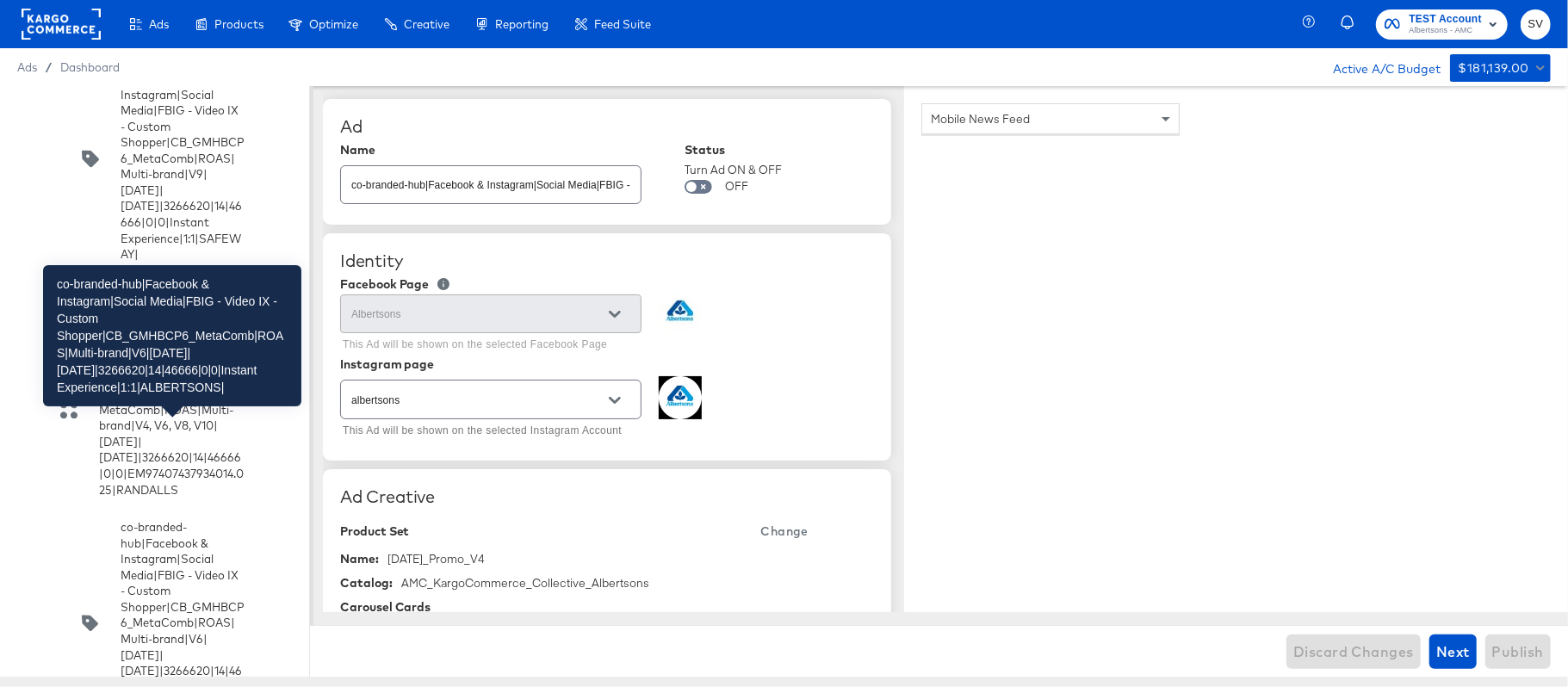click on "co-branded-hub|Facebook & Instagram|Social Media|FBIG - Video IX - Custom Shopper|CB_GMHBCP6_MetaComb|ROAS|Multi-brand|V6|[DATE]|[DATE]|3266620|14|46666|0|0|Instant Experience|1:1|ALBERTSONS|" at bounding box center (183, -740) 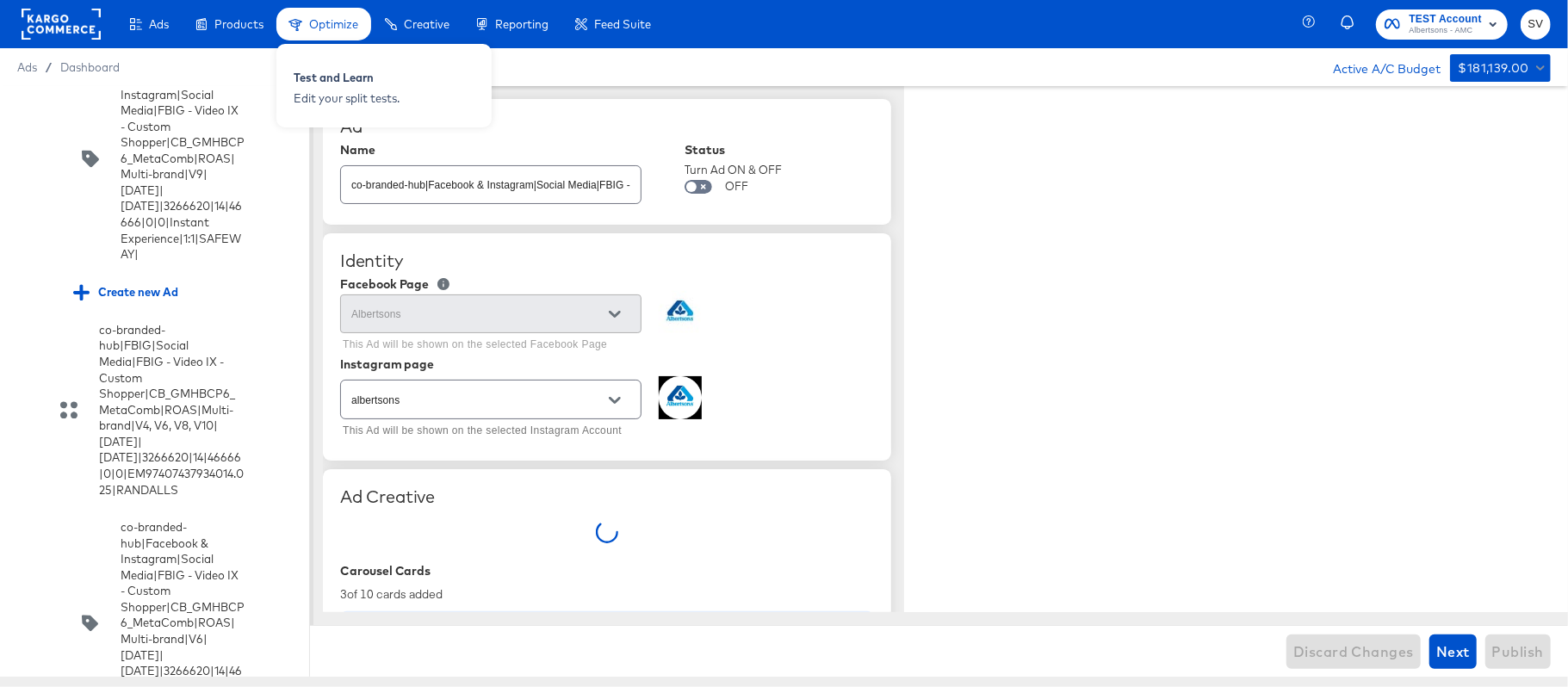 type on "x" 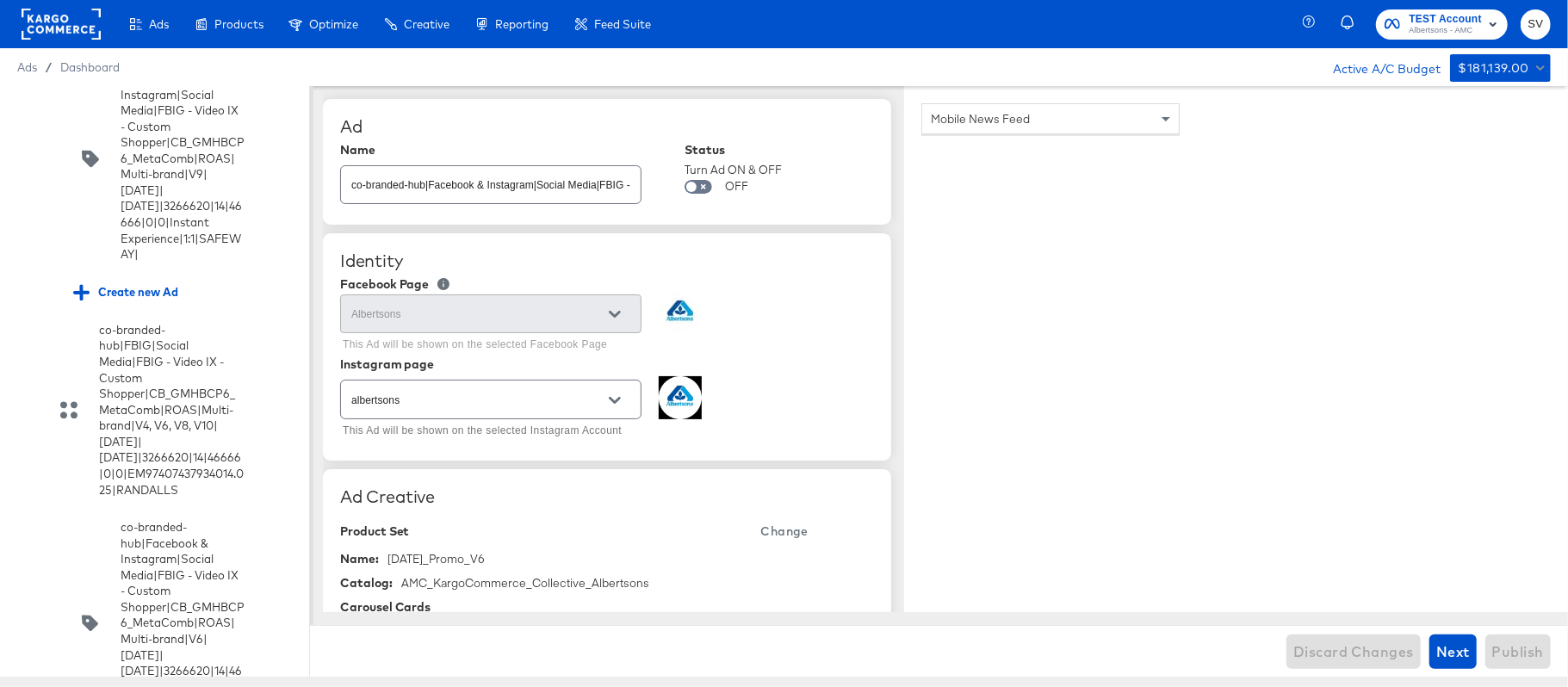 scroll, scrollTop: 16392, scrollLeft: 0, axis: vertical 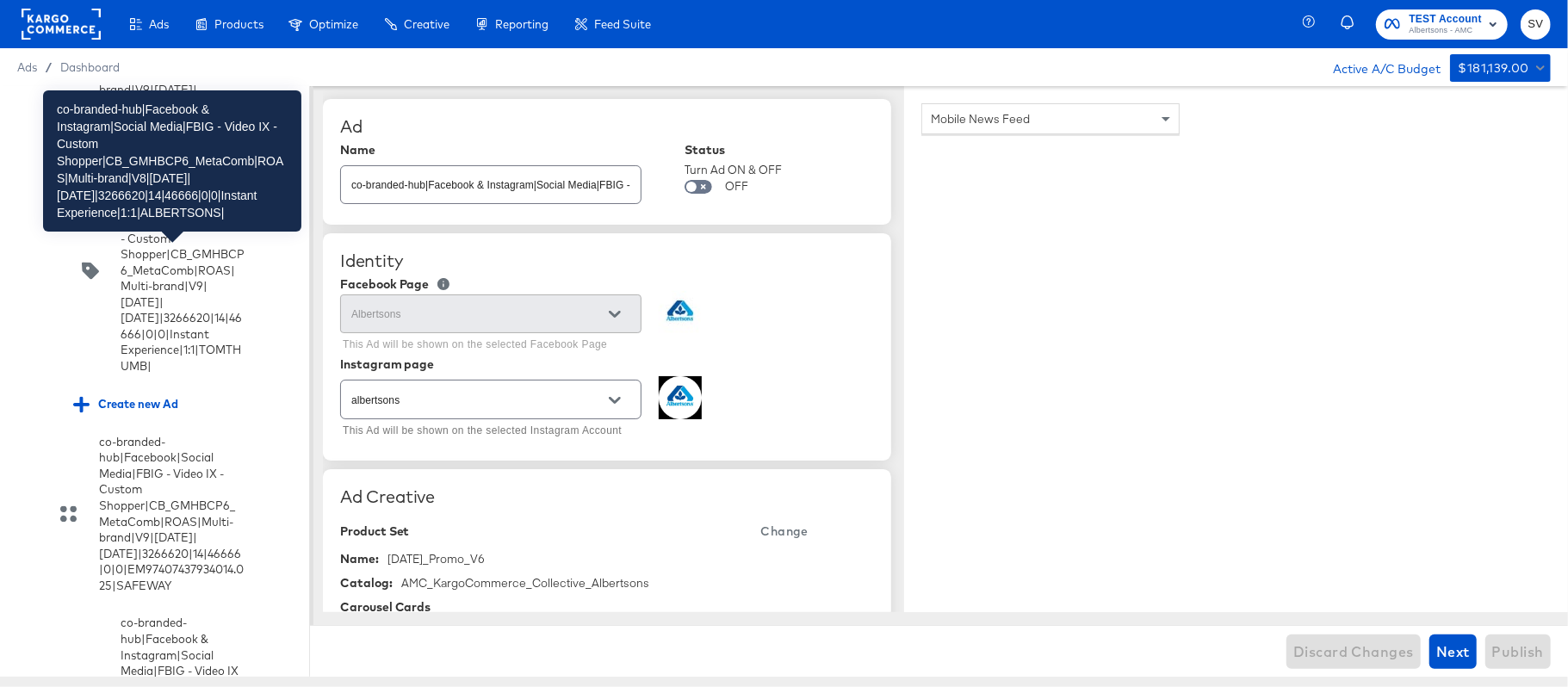 click on "co-branded-hub|Facebook & Instagram|Social Media|FBIG - Video IX - Custom Shopper|CB_GMHBCP6_MetaComb|ROAS|Multi-brand|V8|[DATE]|[DATE]|3266620|14|46666|0|0|Instant Experience|1:1|ALBERTSONS|" at bounding box center (183, -866) 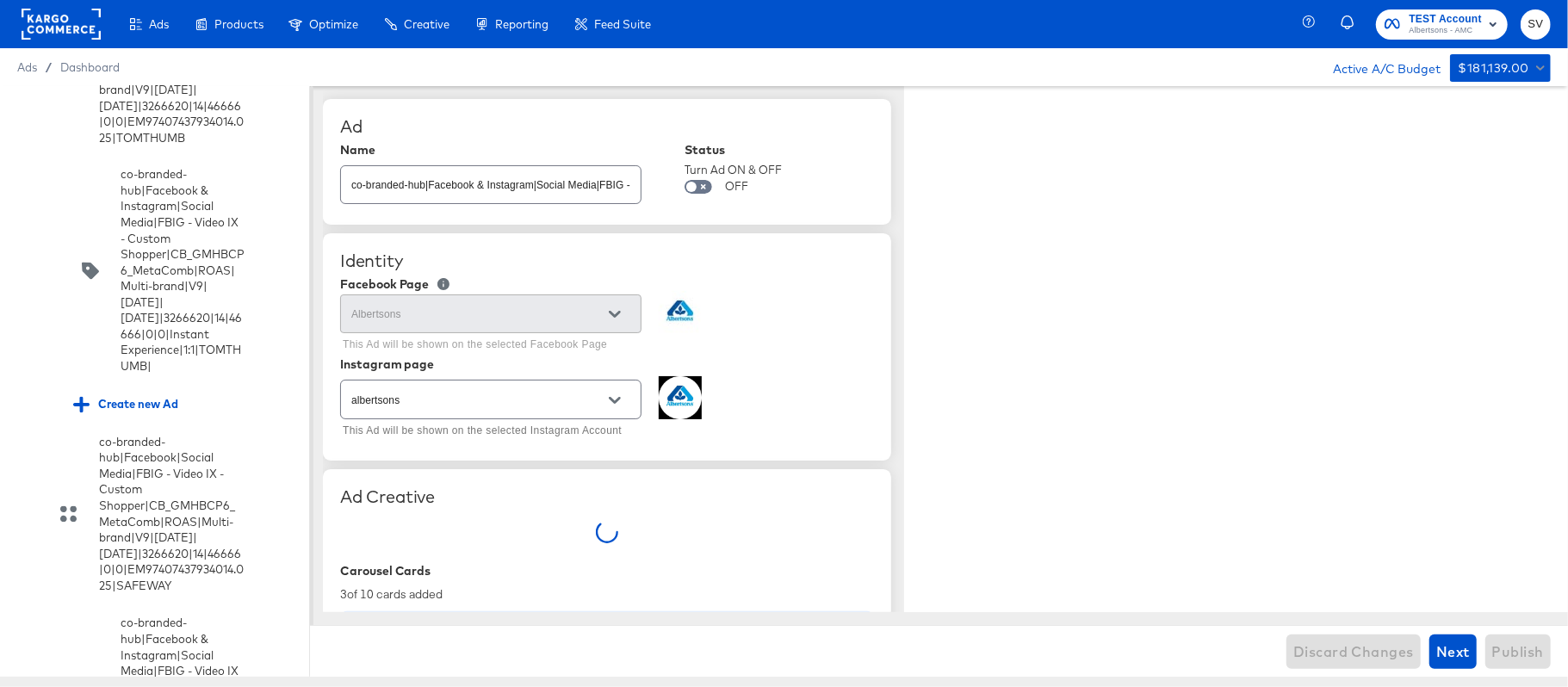 type on "x" 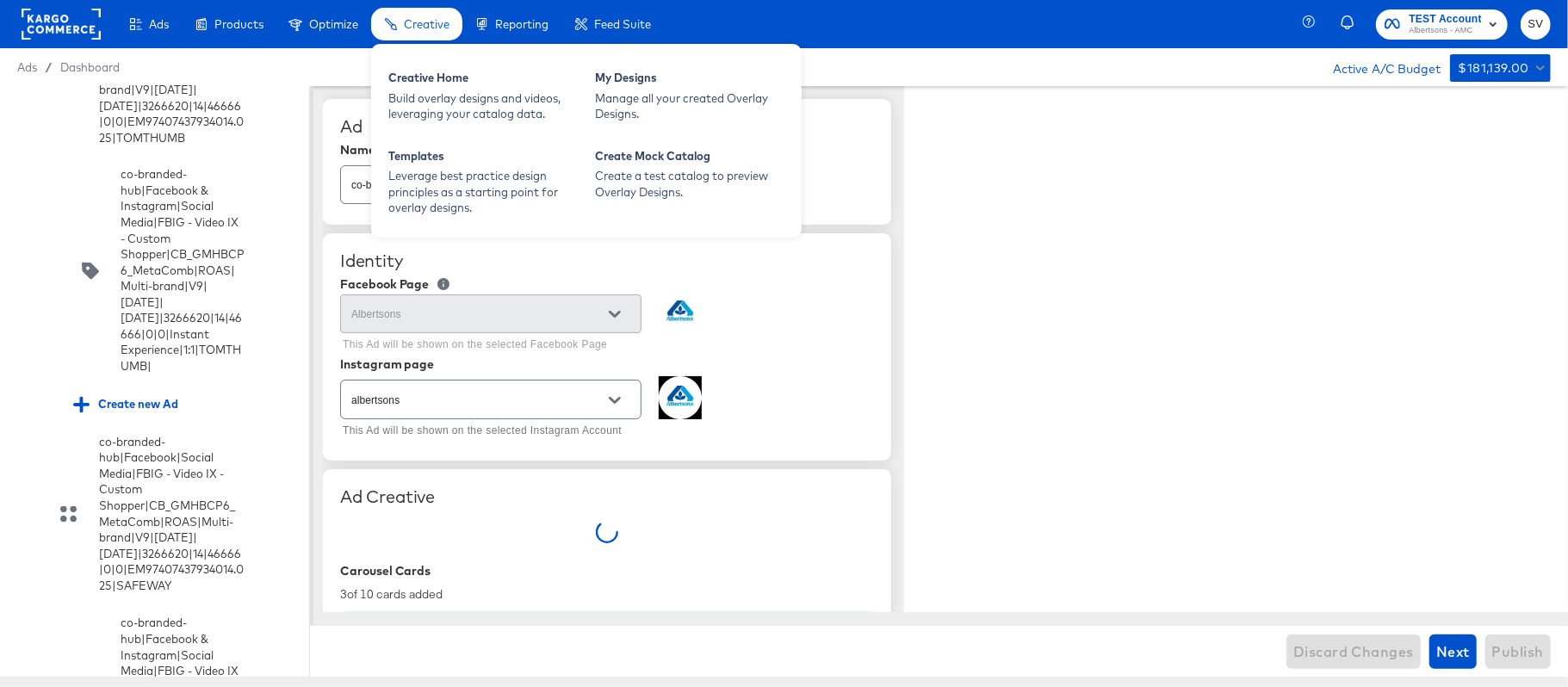 type on "x" 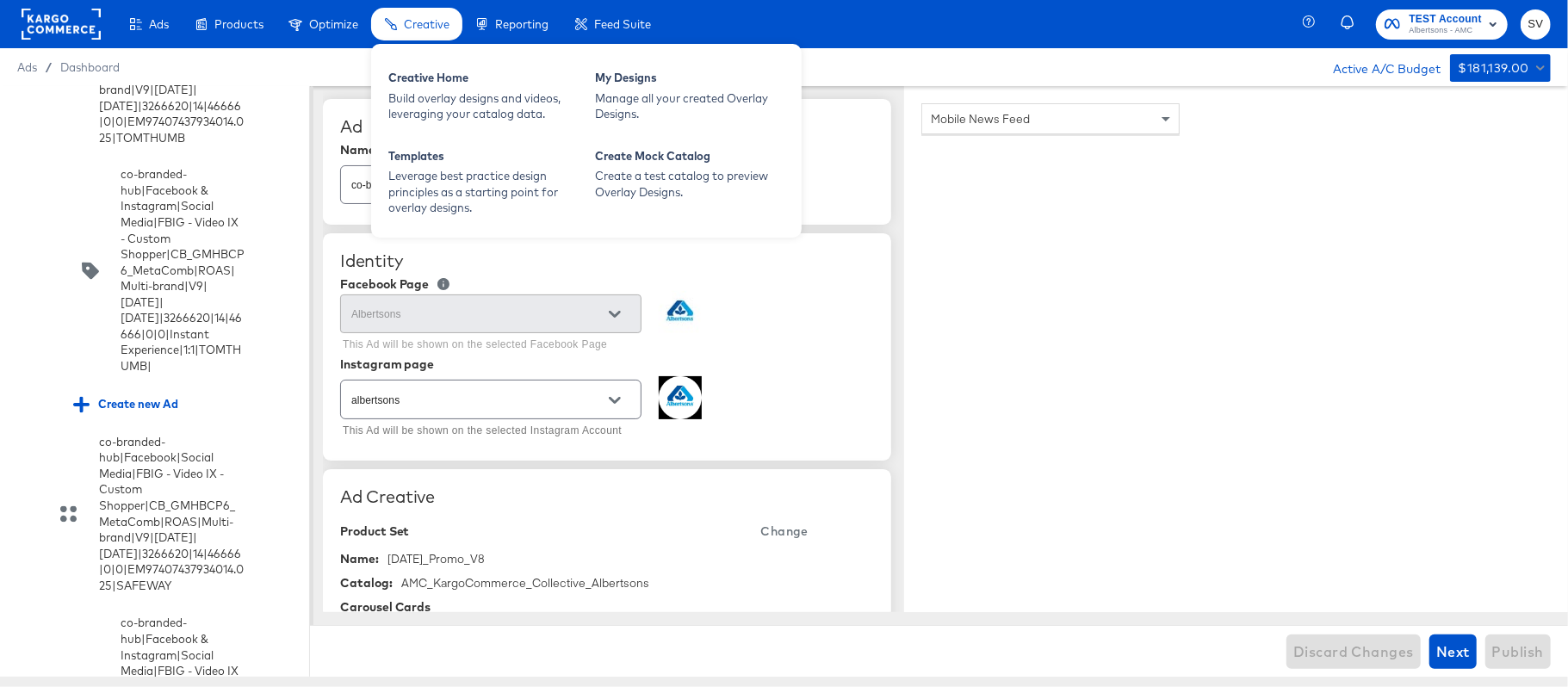 scroll, scrollTop: 16464, scrollLeft: 0, axis: vertical 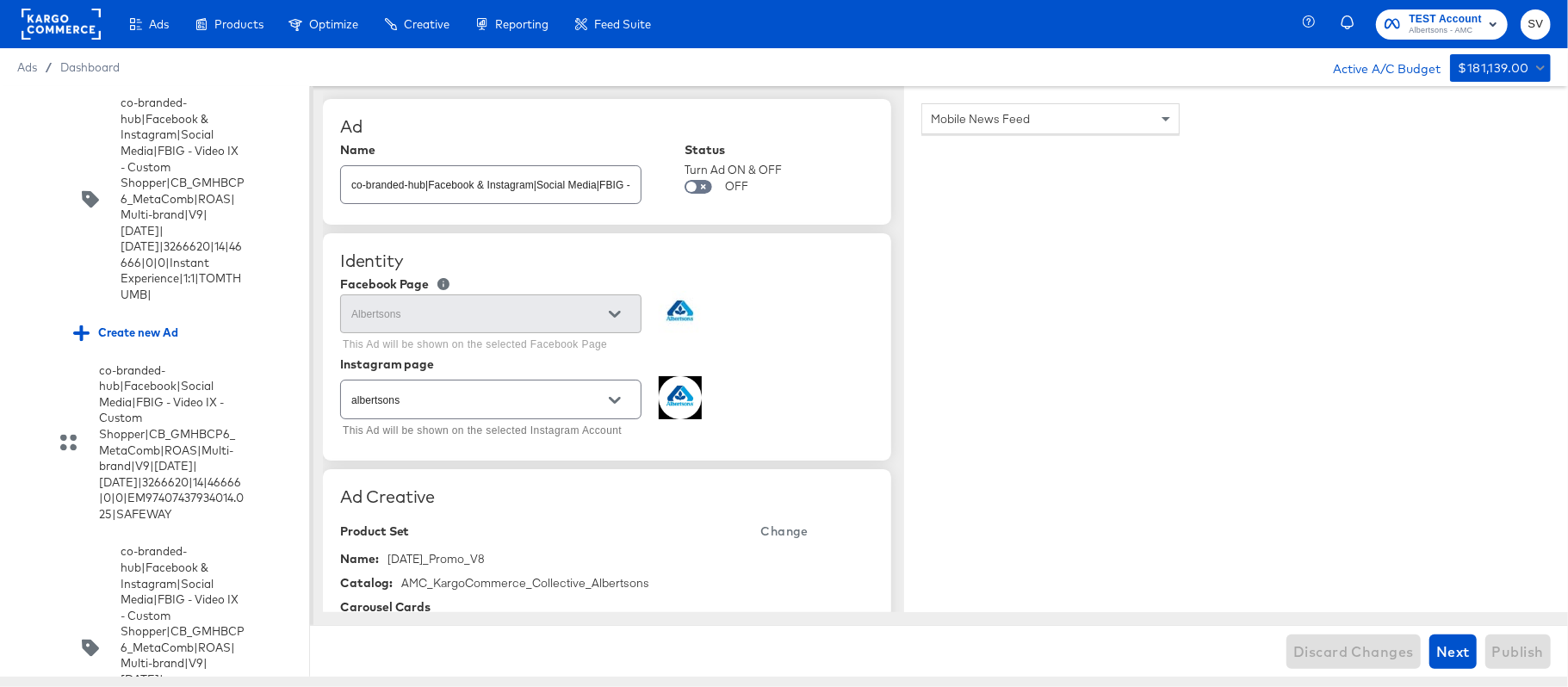 click on "co-branded-hub|Facebook & Instagram|Social Media|FBIG - Video IX - Custom Shopper|CB_GMHBCP6_MetaComb|ROAS|Multi-brand|V10|[DATE]|[DATE]|3266620|14|46666|0|0|Instant Experience|1:1|ALBERTSONS|" at bounding box center [183, -708] 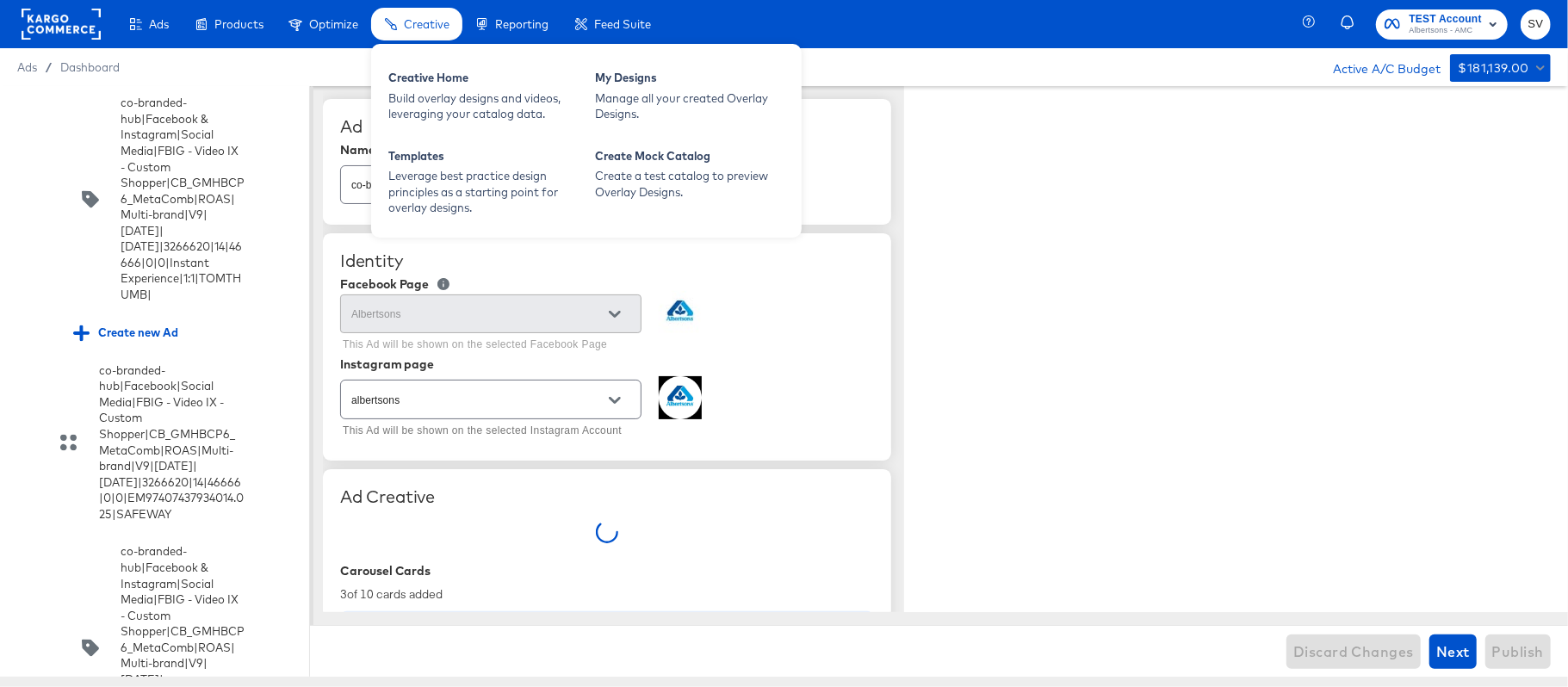 type on "x" 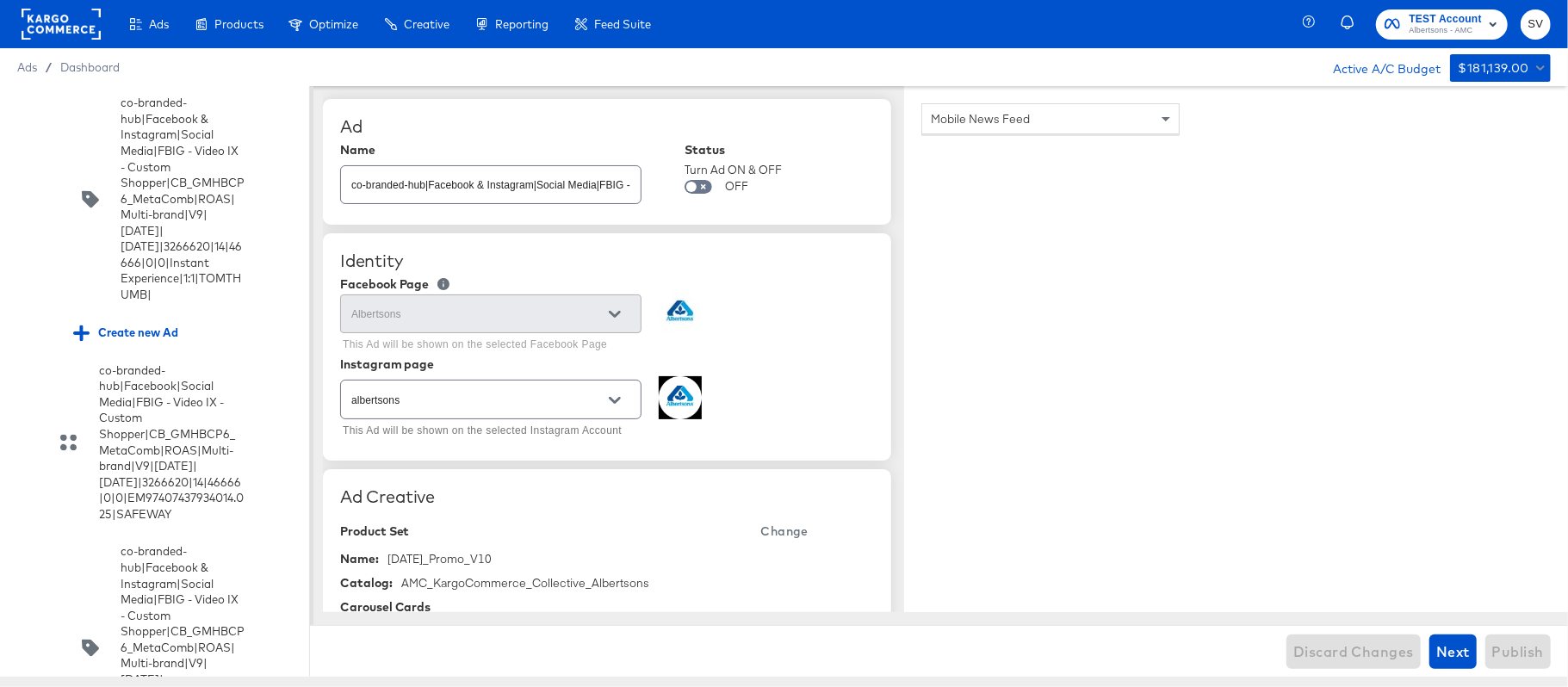 scroll, scrollTop: 5920, scrollLeft: 0, axis: vertical 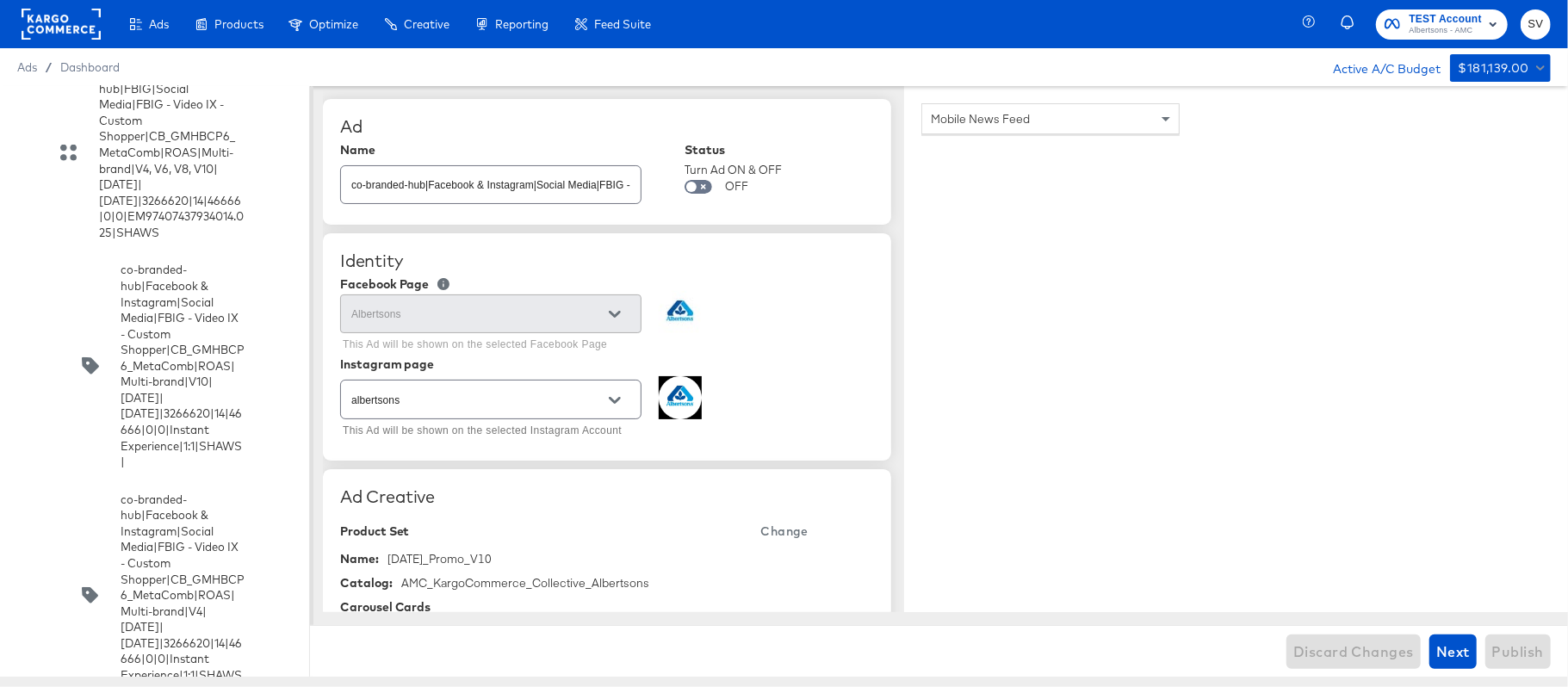 click on "co-branded-hub|Facebook & Instagram|Social Media|FBIG - Video IX - Custom Shopper|CB_GMHBCP6_MetaComb|ROAS|Multi-brand|V9|[DATE]|[DATE]|3266620|14|46666|0|0|Instant Experience|1:1|ALBERTSONS|" at bounding box center (183, -99) 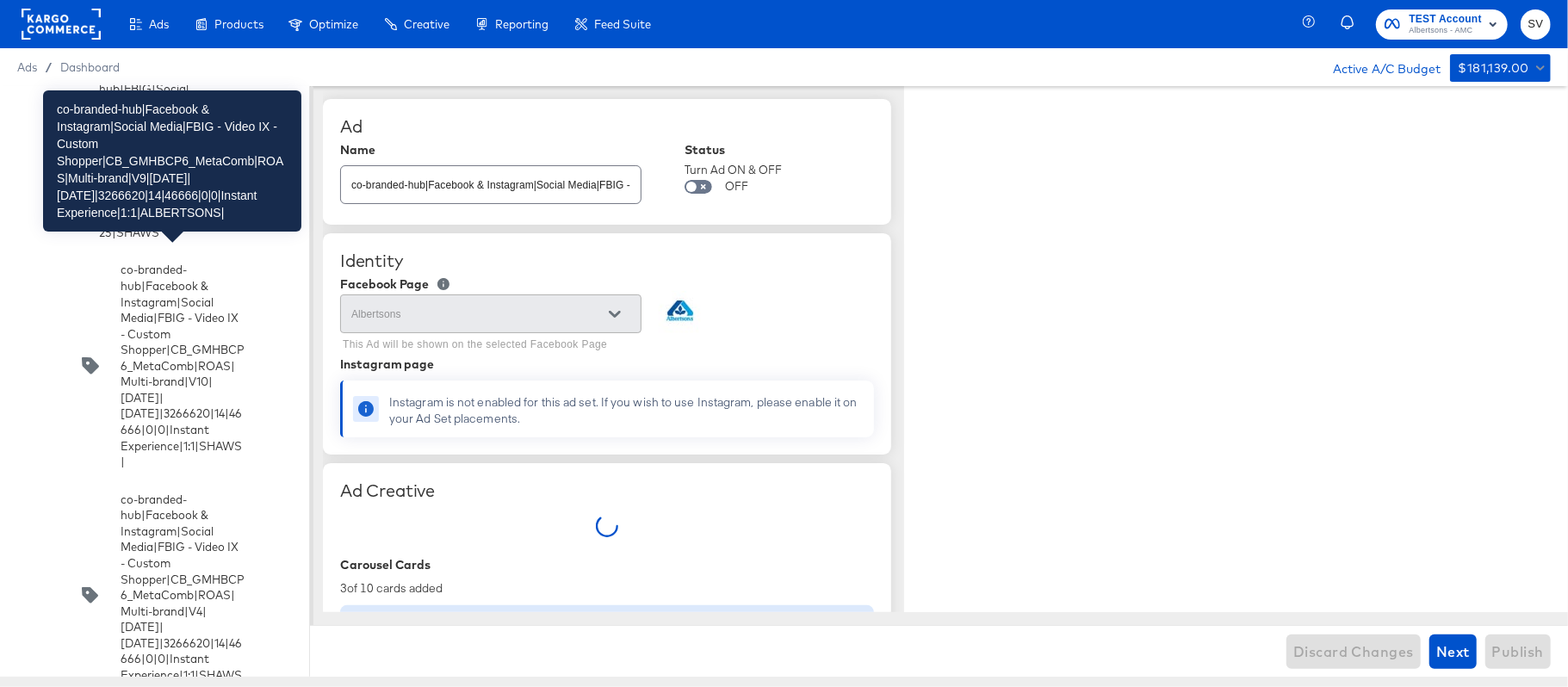 type on "x" 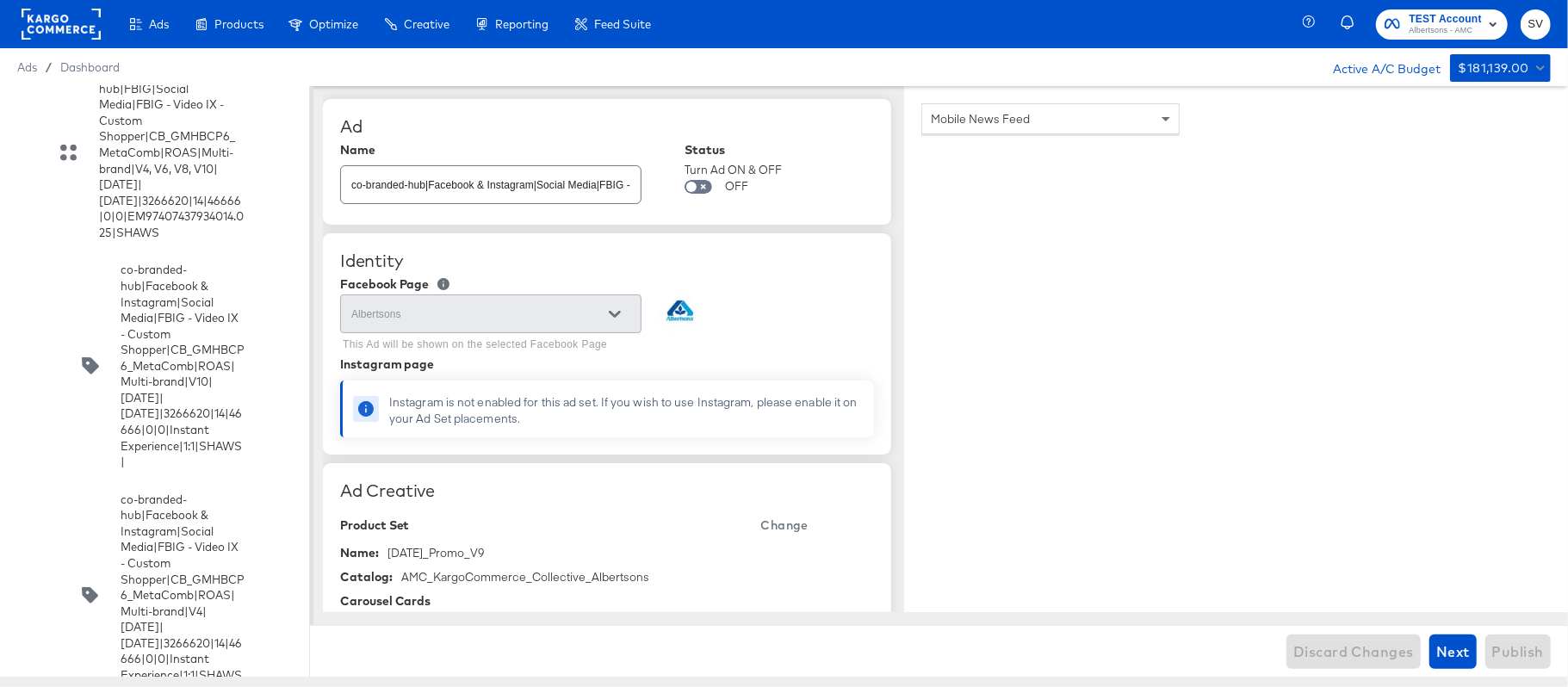 scroll, scrollTop: 1532, scrollLeft: 0, axis: vertical 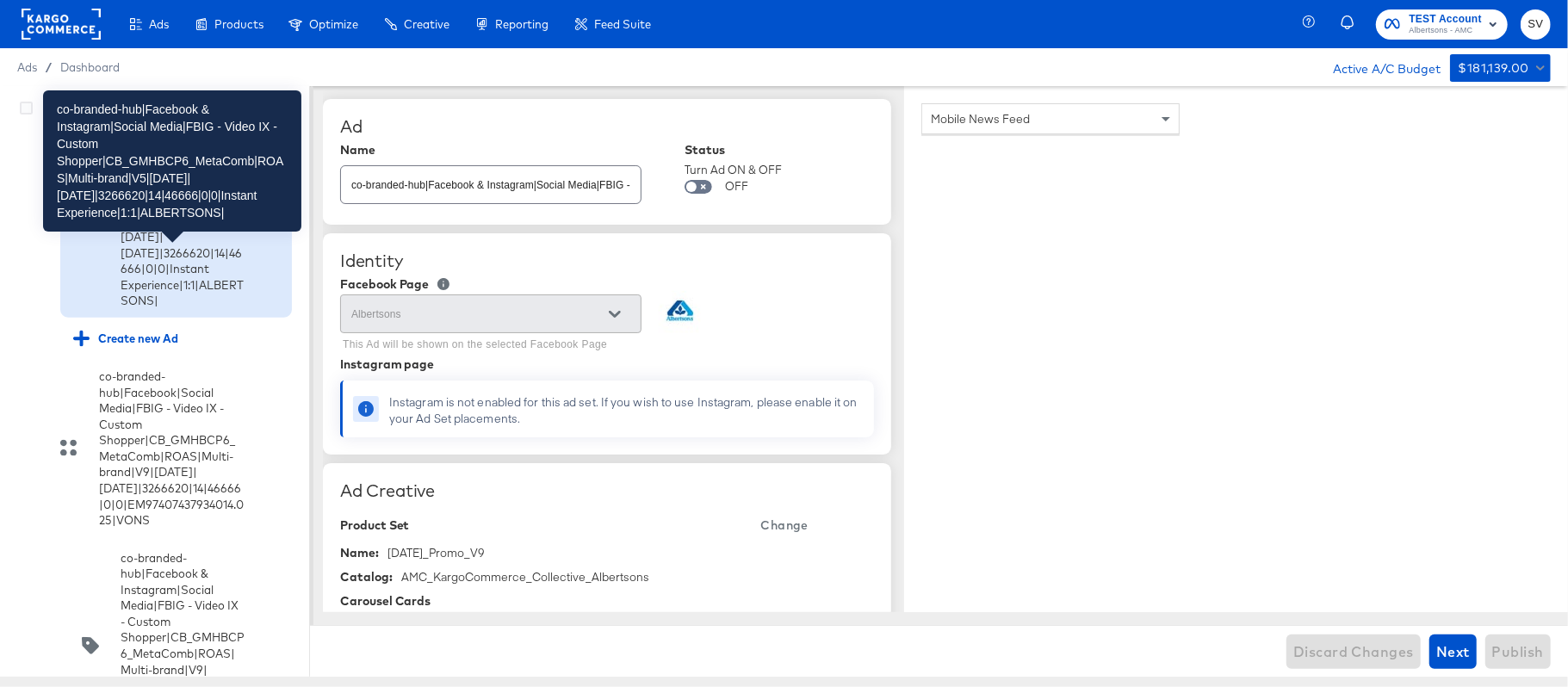 click on "co-branded-hub|Facebook & Instagram|Social Media|FBIG - Video IX - Custom Shopper|CB_GMHBCP6_MetaComb|ROAS|Multi-brand|V5|[DATE]|[DATE]|3266620|14|46666|0|0|Instant Experience|1:1|ALBERTSONS|" at bounding box center [183, 205] 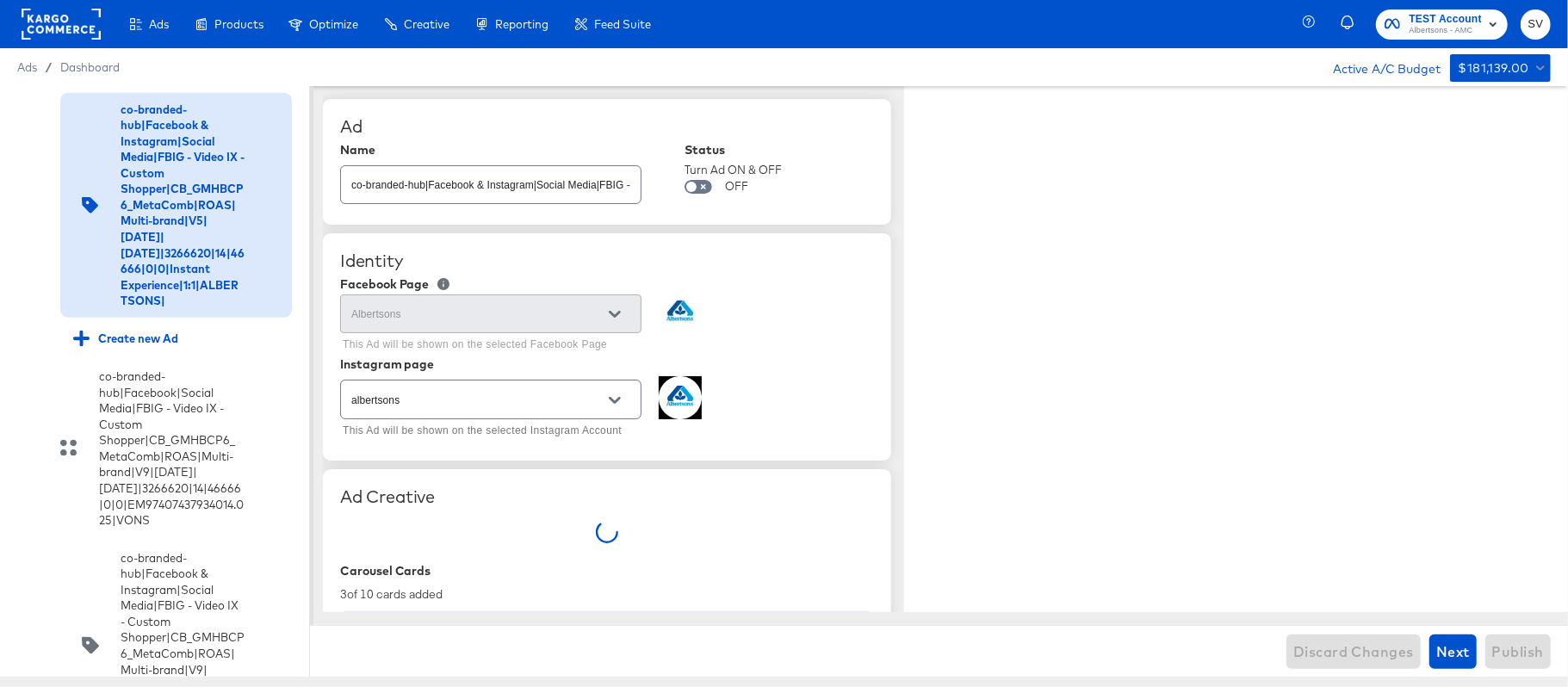 type on "x" 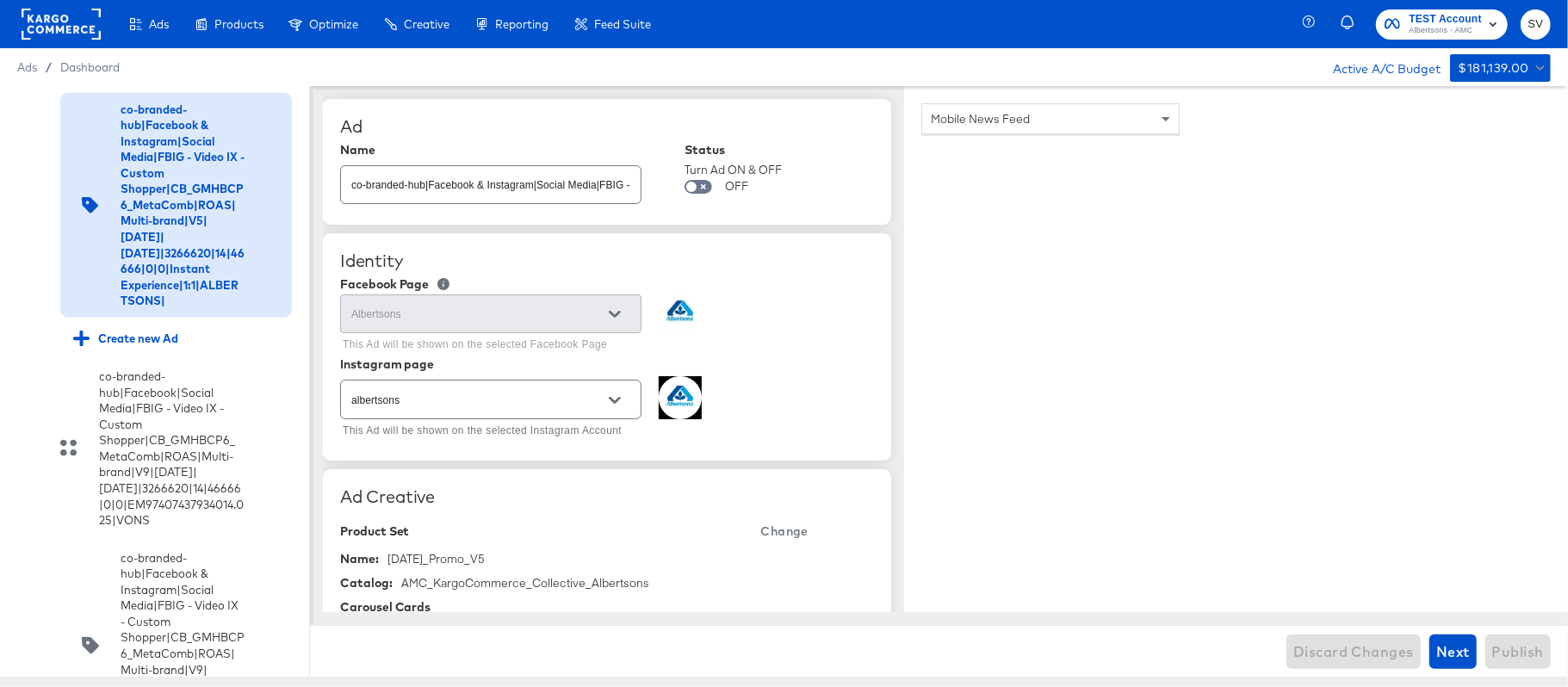 scroll, scrollTop: 12516, scrollLeft: 0, axis: vertical 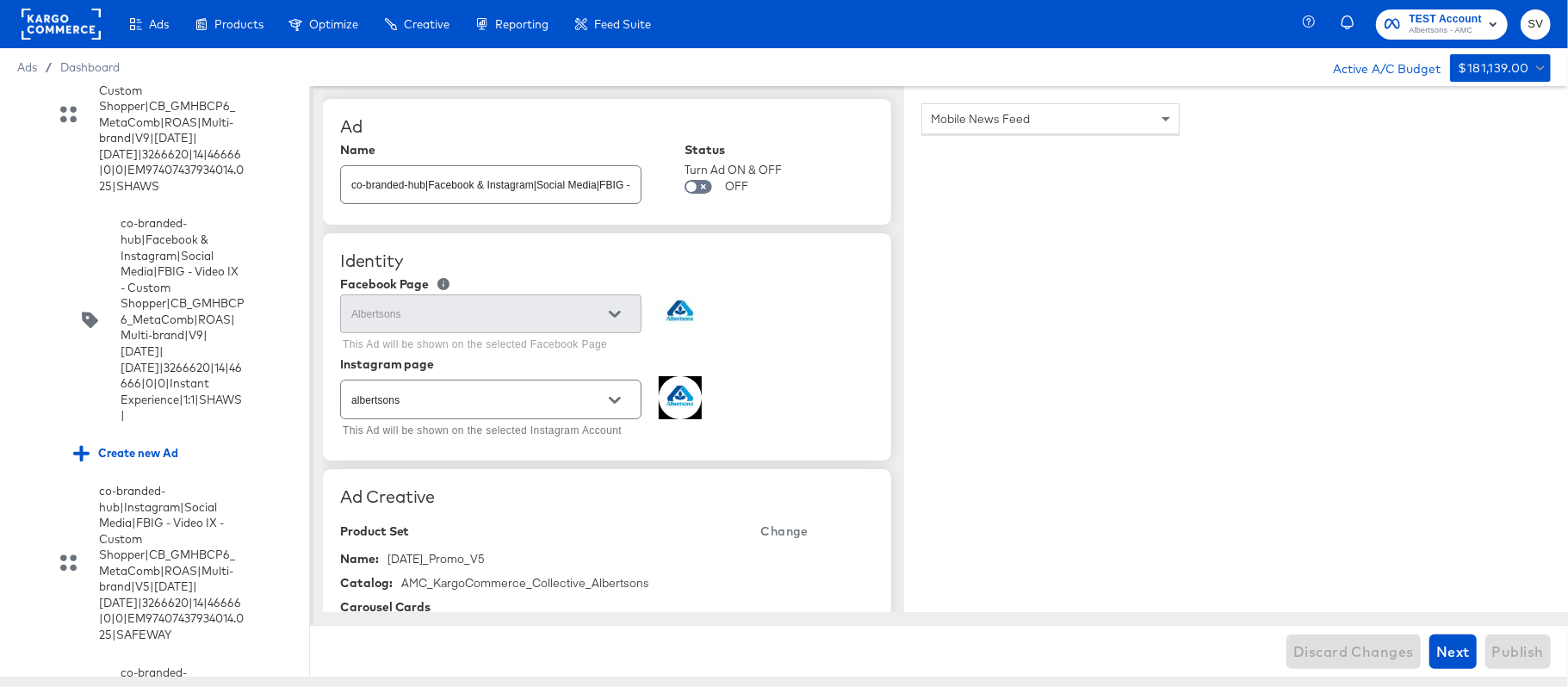 click on "co-branded-hub|Facebook & Instagram|Social Media|FBIG - Video IX - Custom Shopper|CB_GMHBCP6_MetaComb|ROAS|Multi-brand|V4|[DATE]|[DATE]|3266620|14|46666|0|0|Instant Experience|1:1|SAFEWAY|" at bounding box center (183, -562) 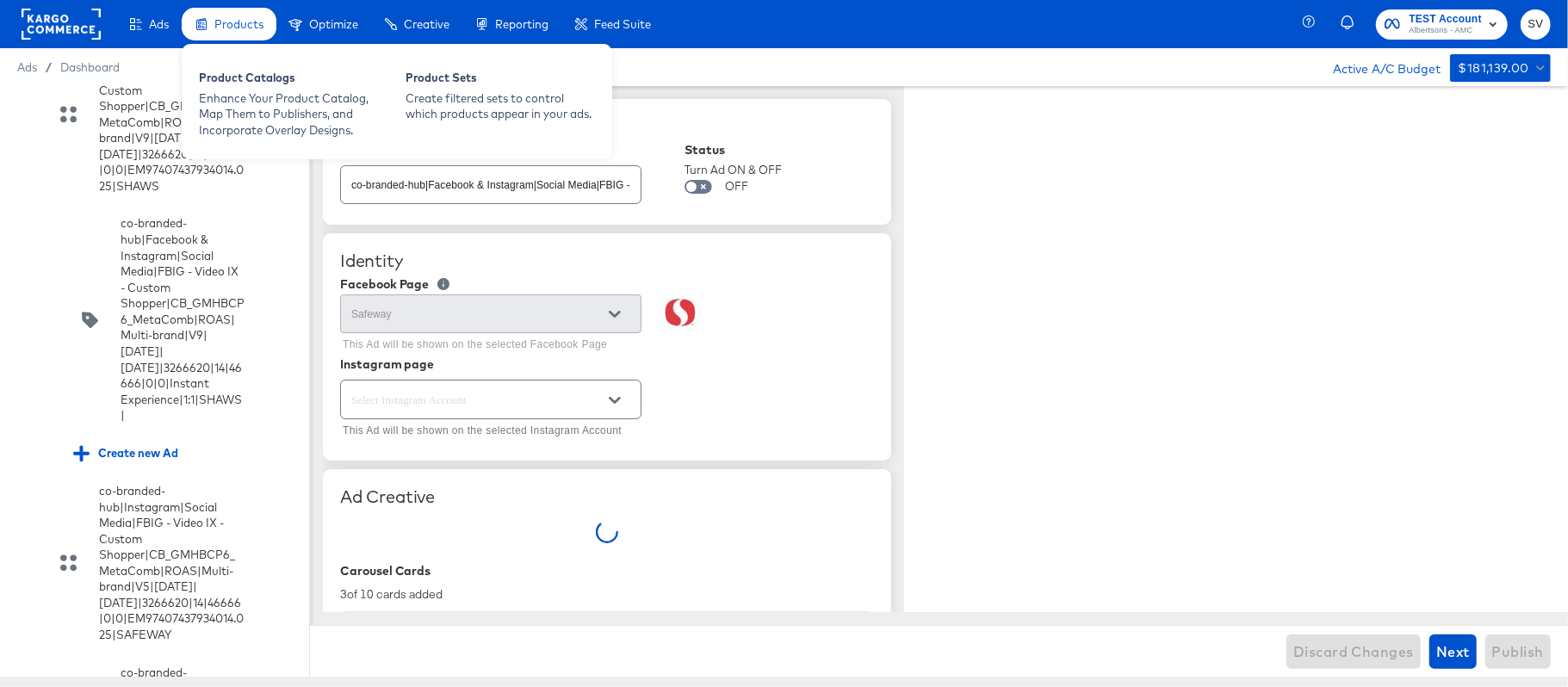 type on "x" 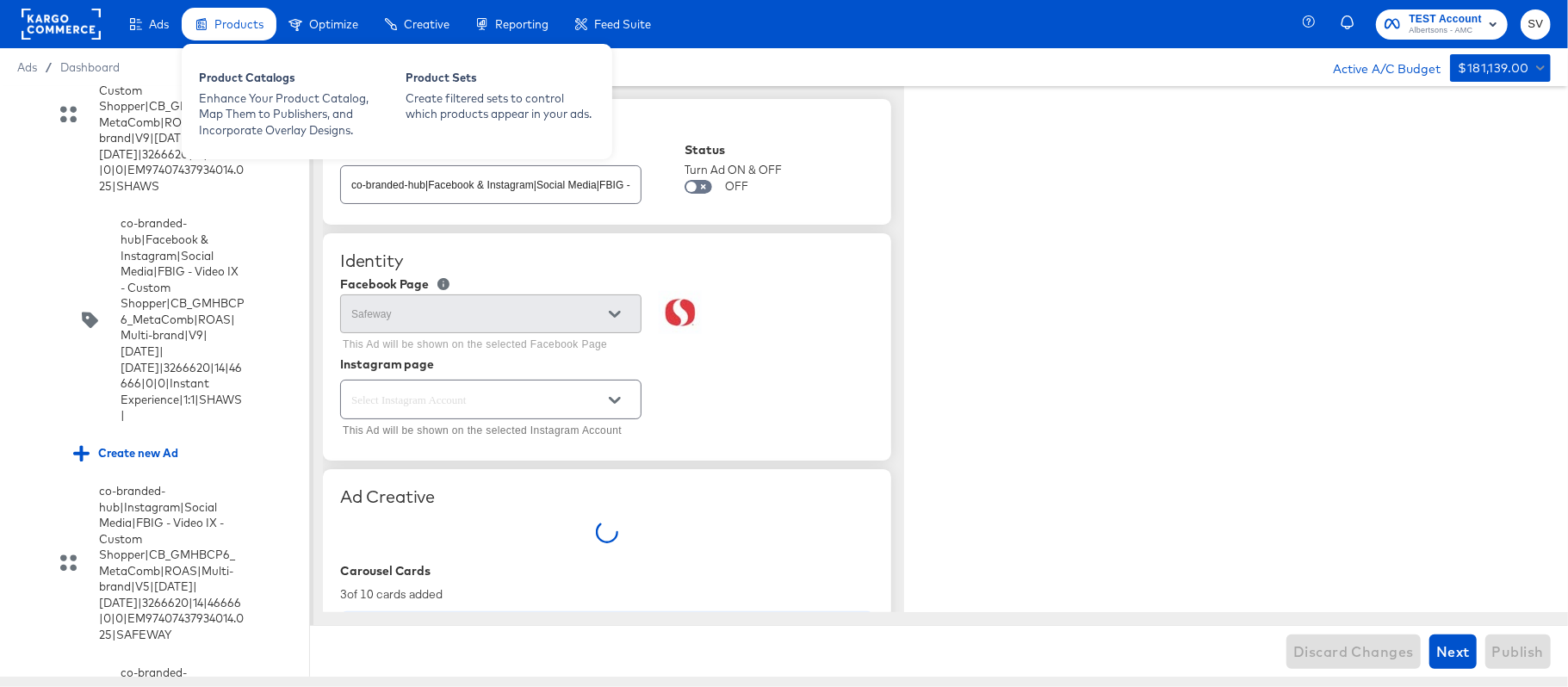 type on "x" 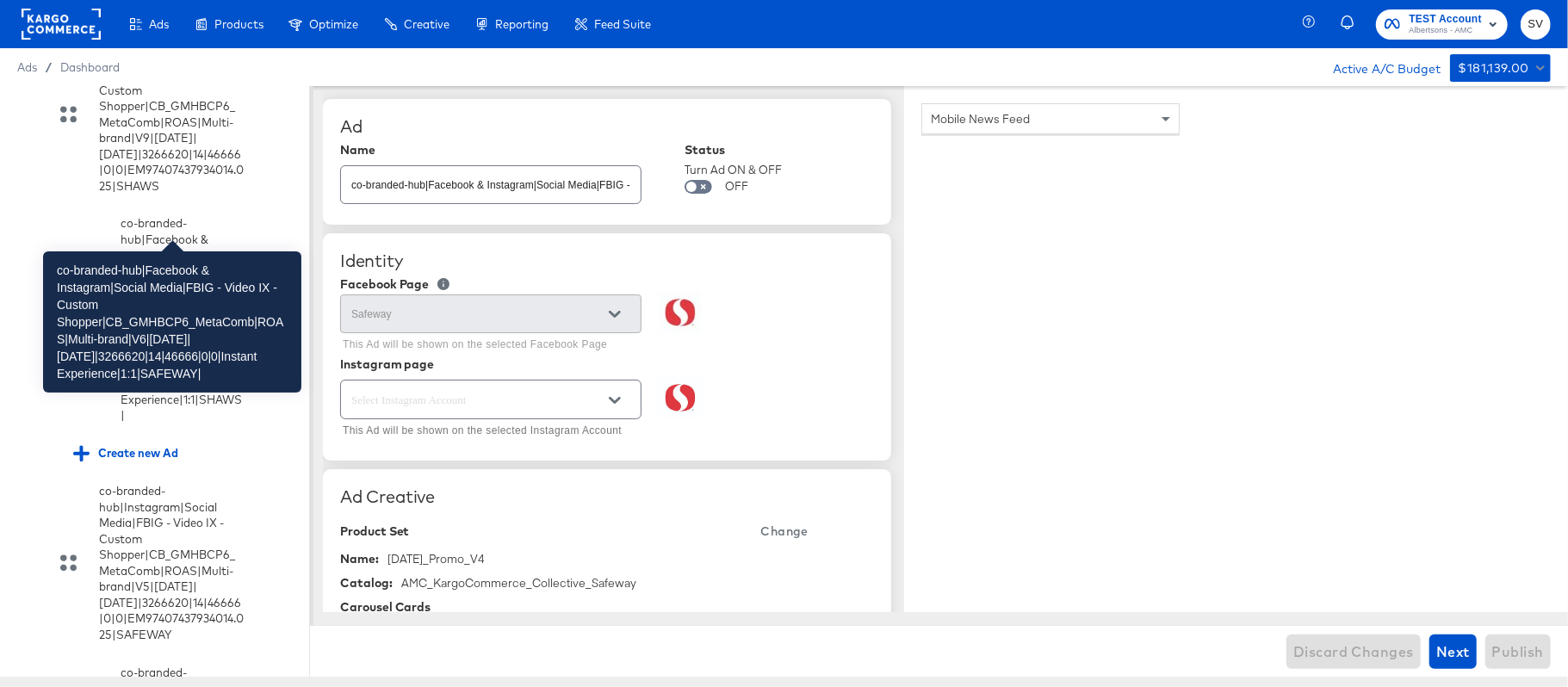 click on "co-branded-hub|Facebook & Instagram|Social Media|FBIG - Video IX - Custom Shopper|CB_GMHBCP6_MetaComb|ROAS|Multi-brand|V6|[DATE]|[DATE]|3266620|14|46666|0|0|Instant Experience|1:1|SAFEWAY|" at bounding box center [183, -792] 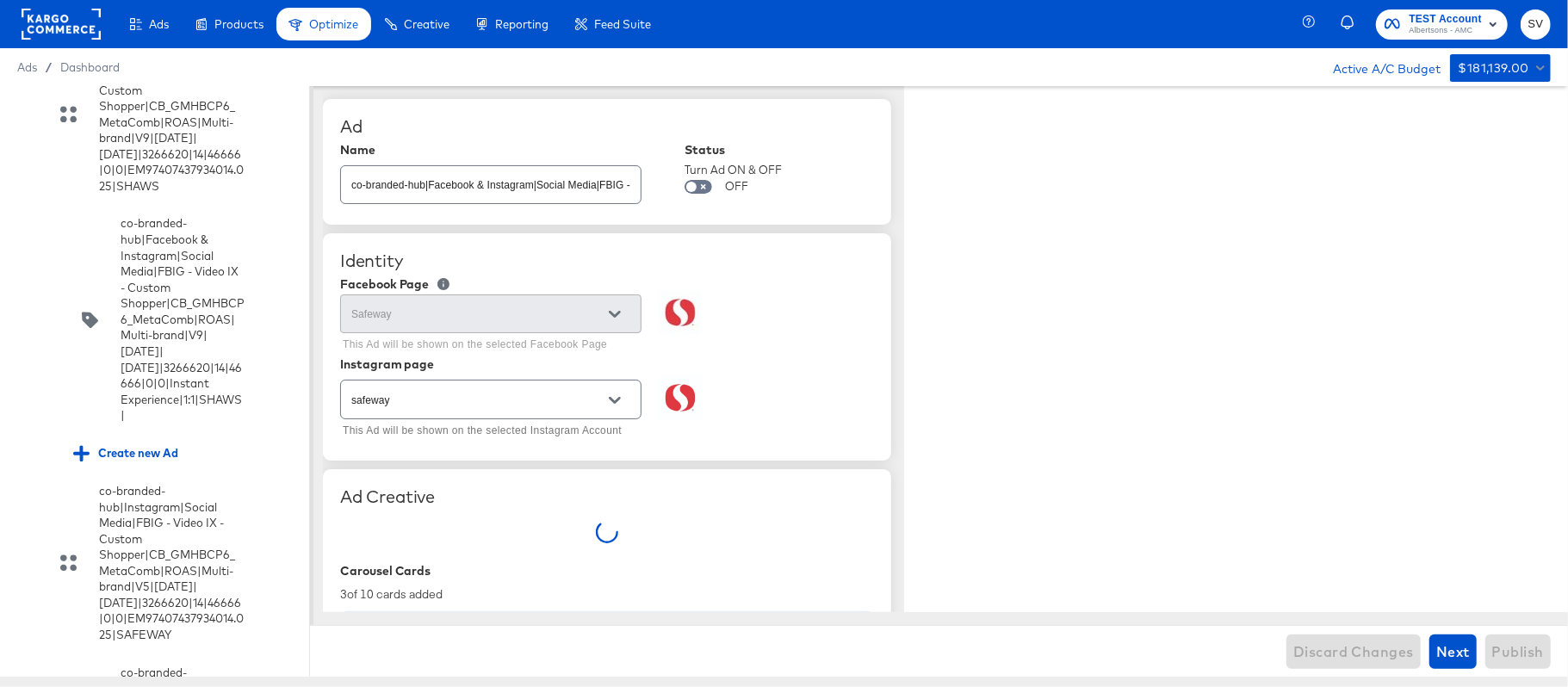 type on "x" 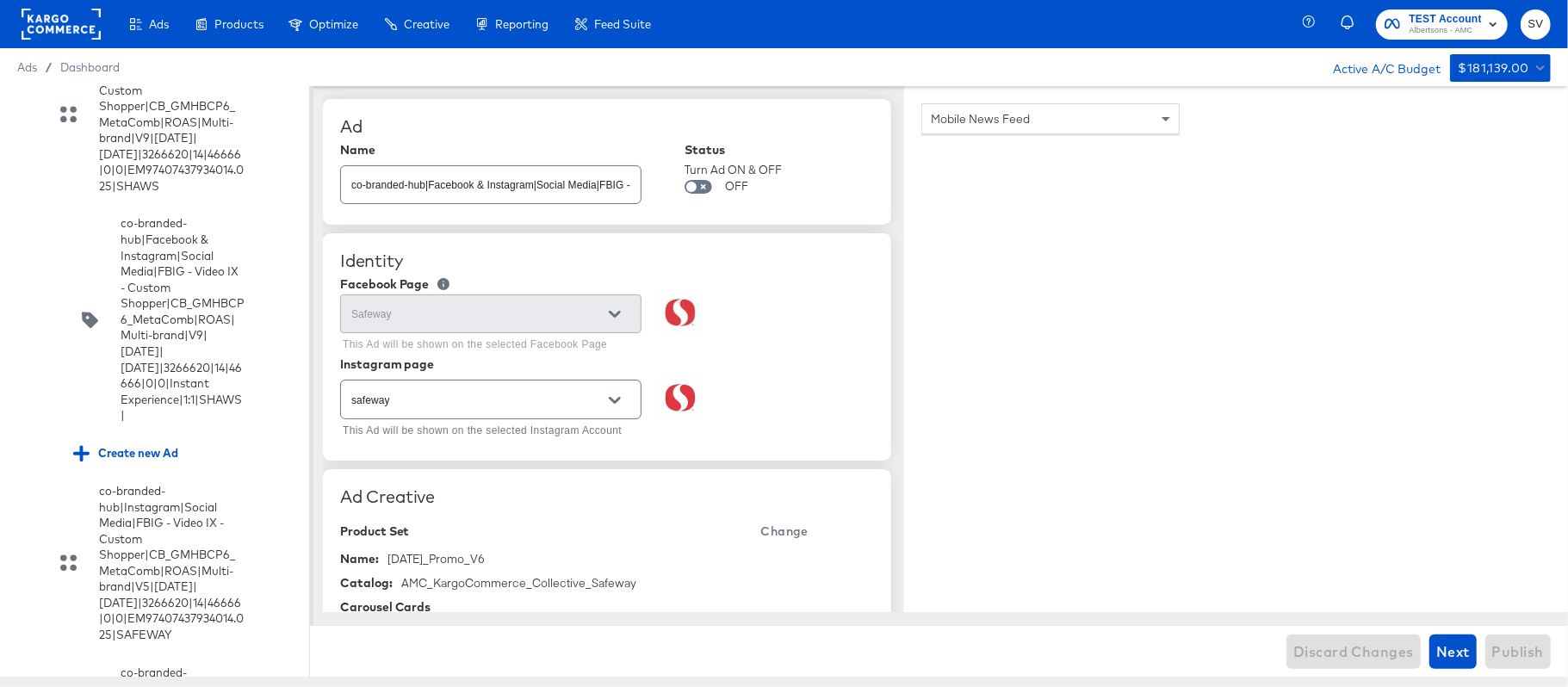 scroll, scrollTop: 11781, scrollLeft: 0, axis: vertical 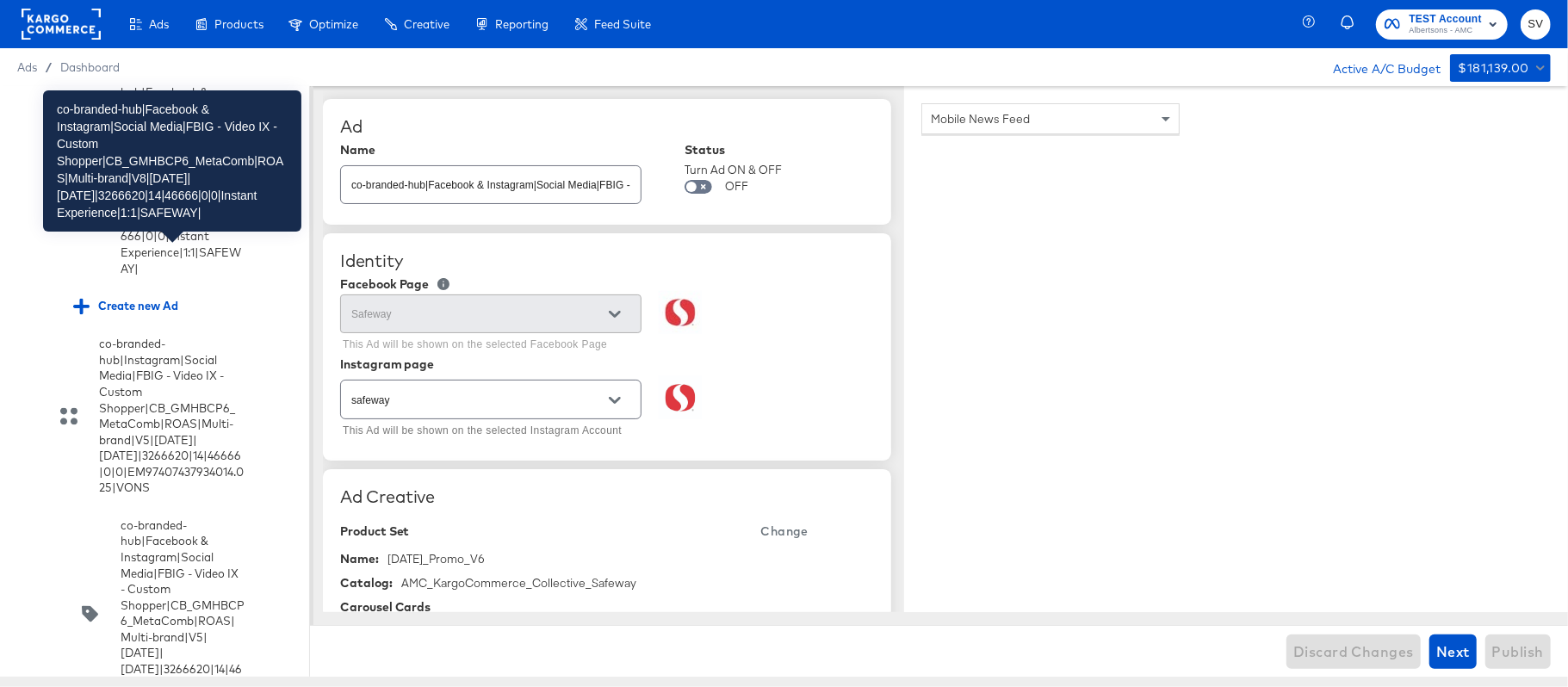 click on "co-branded-hub|Facebook & Instagram|Social Media|FBIG - Video IX - Custom Shopper|CB_GMHBCP6_MetaComb|ROAS|Multi-brand|V8|[DATE]|[DATE]|3266620|14|46666|0|0|Instant Experience|1:1|SAFEWAY|" at bounding box center (183, -515) 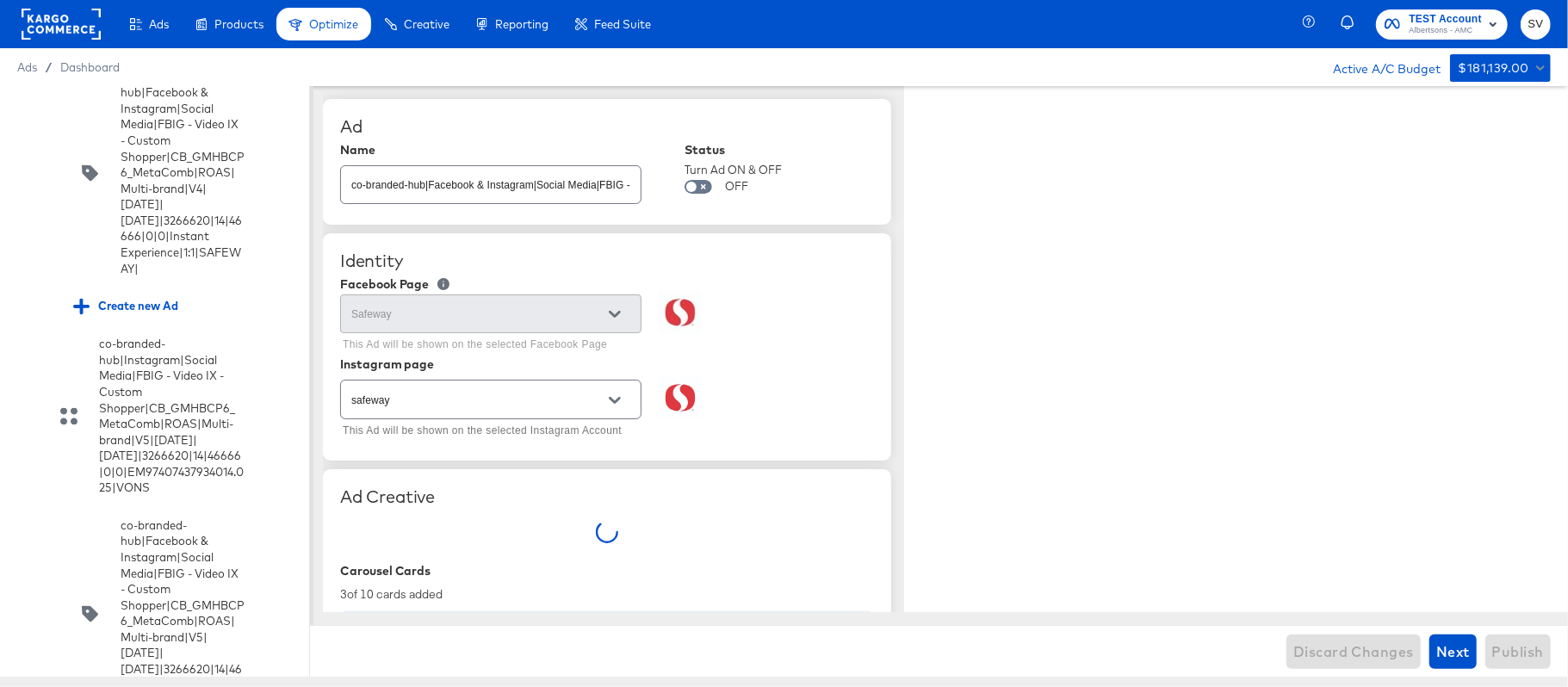 type on "x" 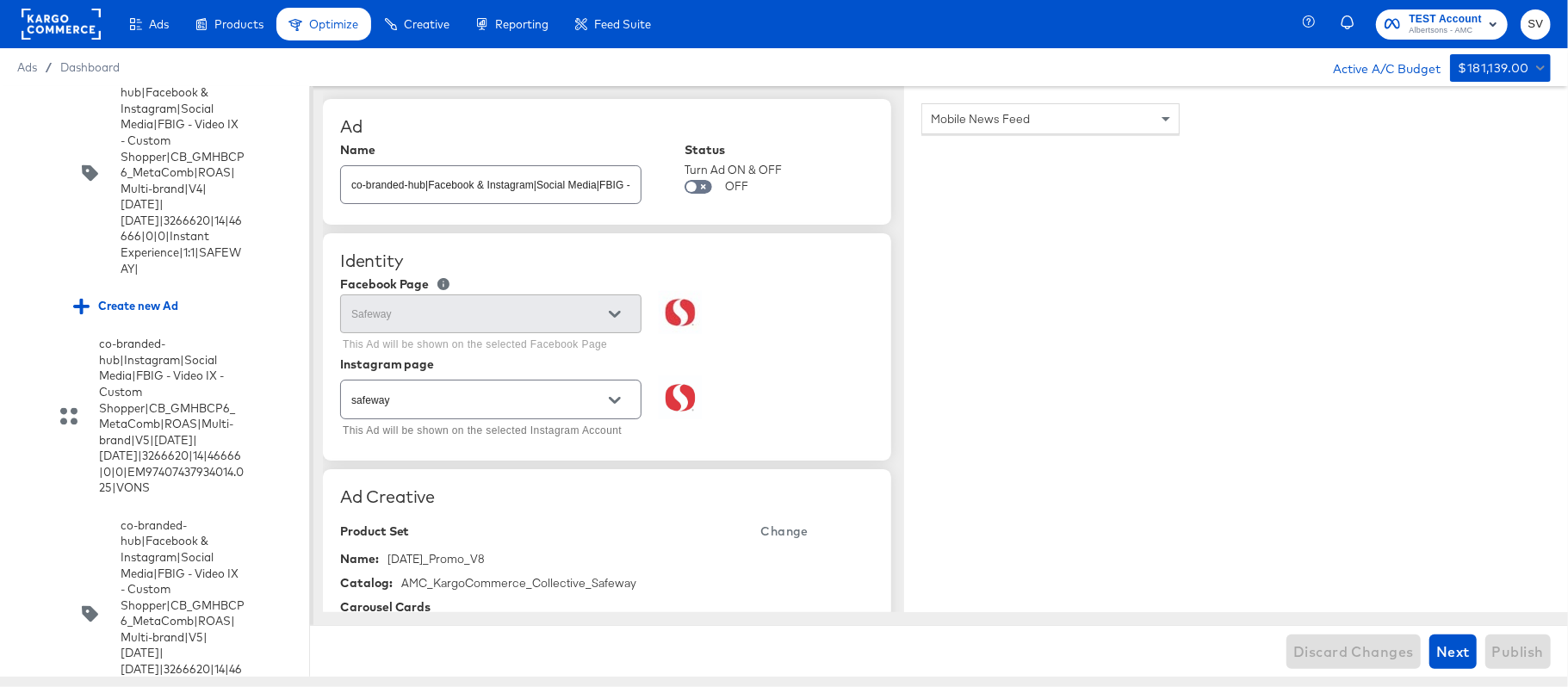 scroll, scrollTop: 11850, scrollLeft: 0, axis: vertical 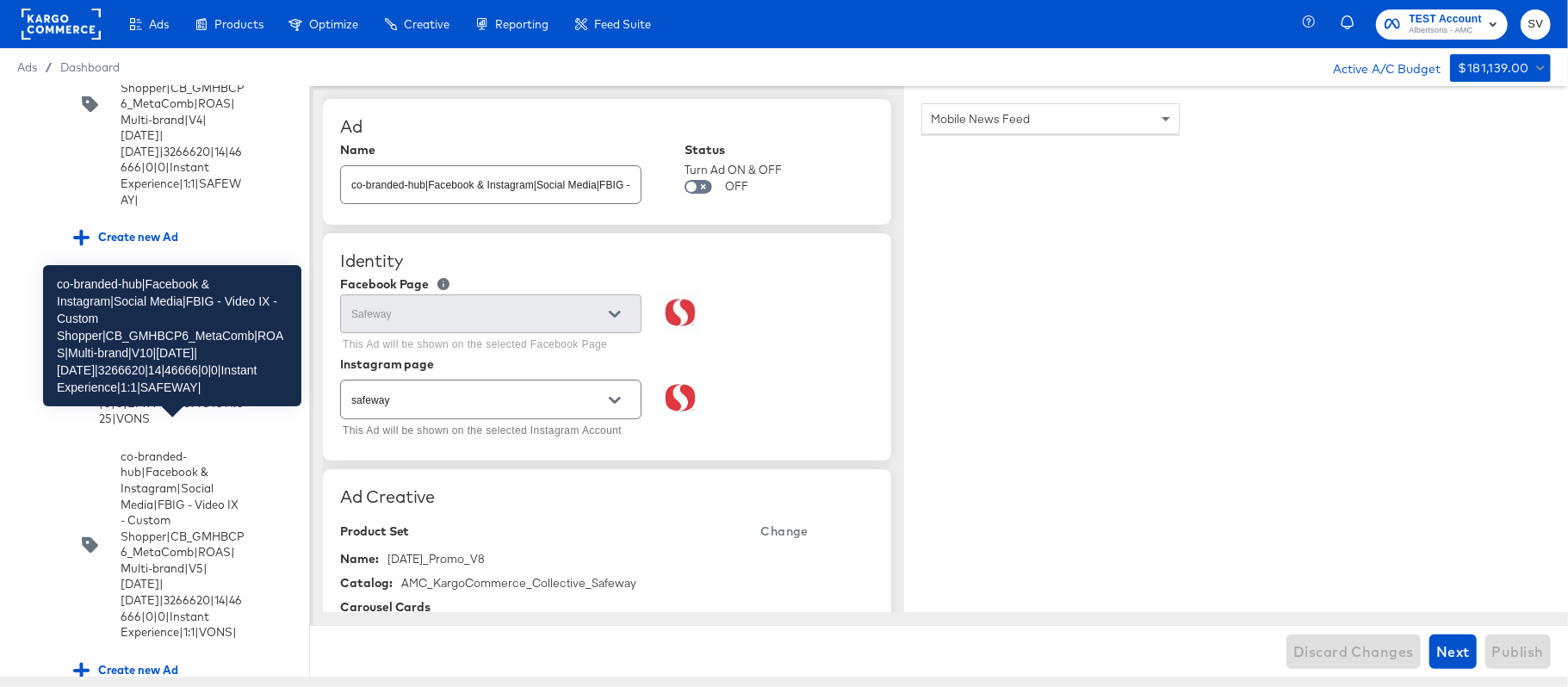 click on "co-branded-hub|Facebook & Instagram|Social Media|FBIG - Video IX - Custom Shopper|CB_GMHBCP6_MetaComb|ROAS|Multi-brand|V10|[DATE]|[DATE]|3266620|14|46666|0|0|Instant Experience|1:1|SAFEWAY|" at bounding box center [183, -356] 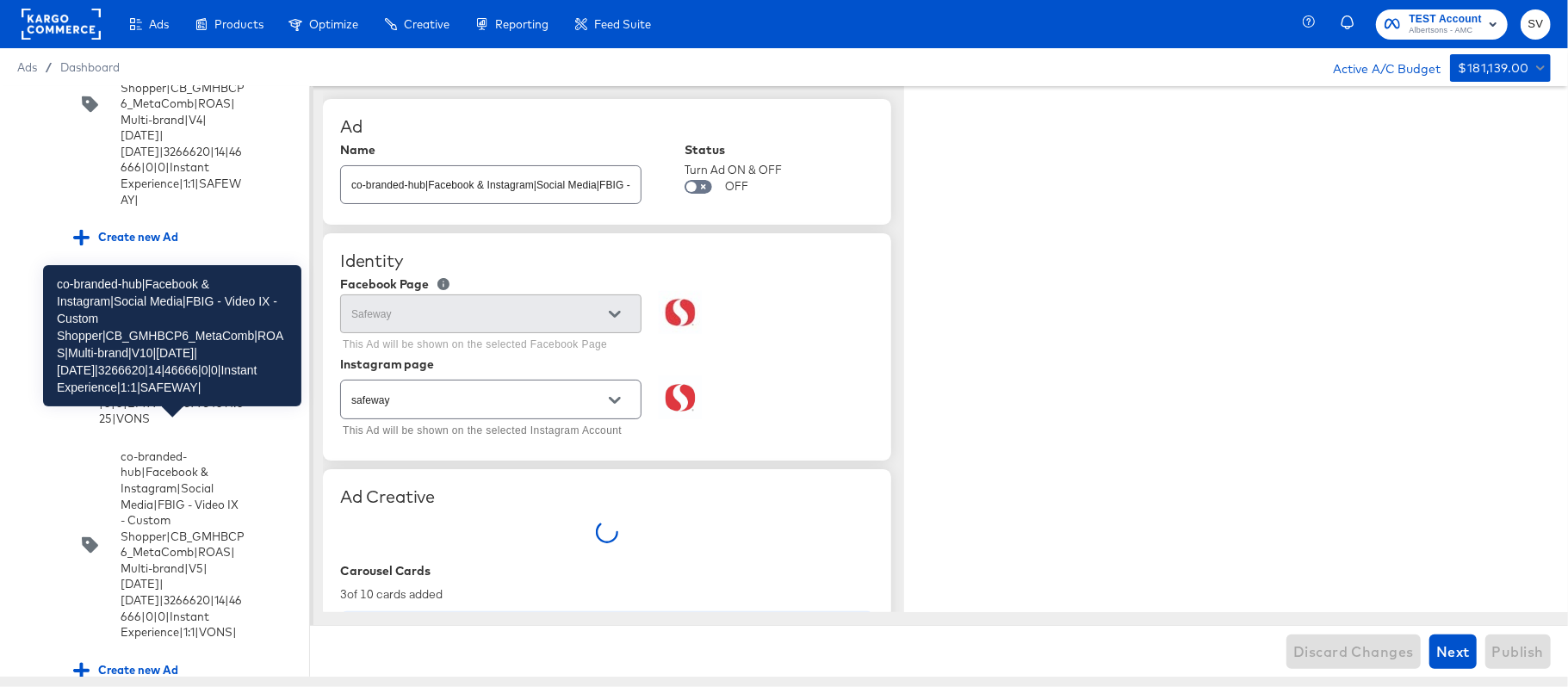 type on "x" 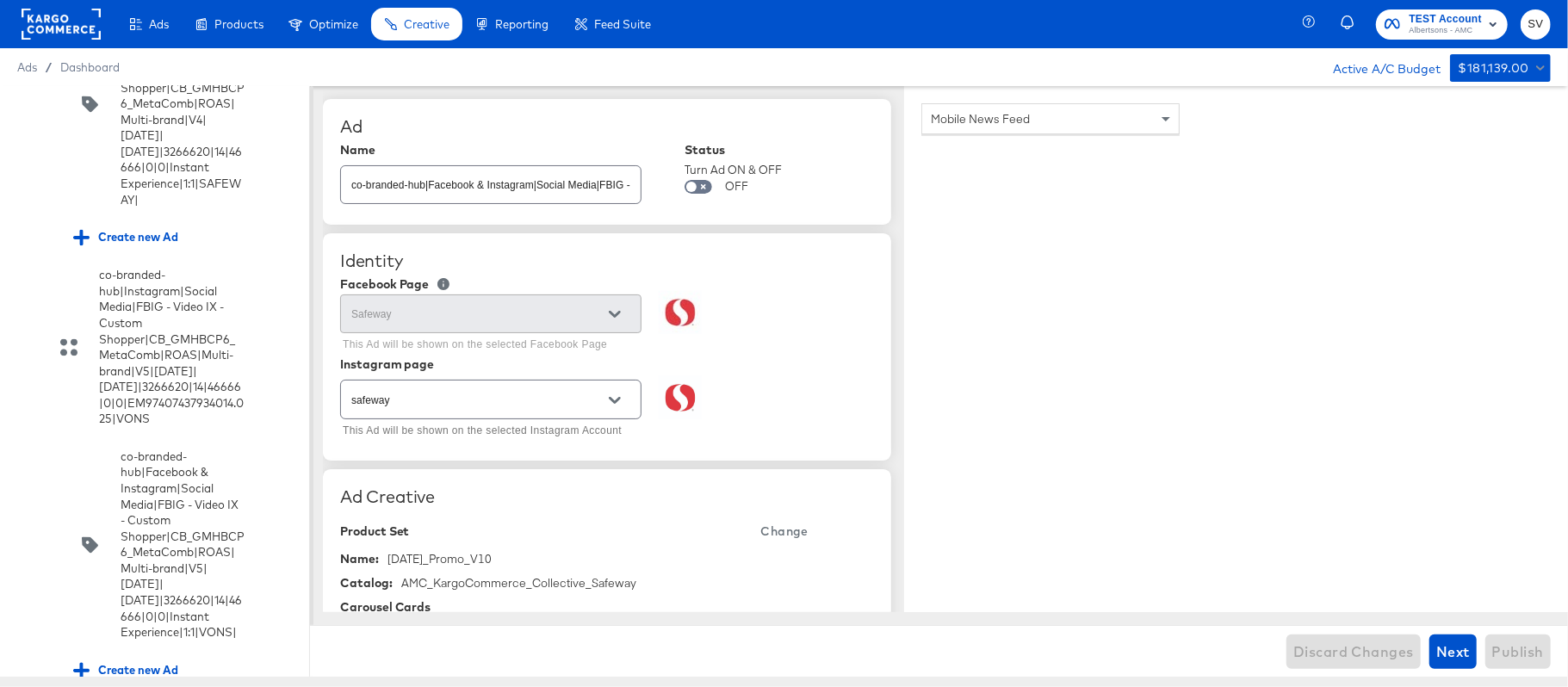 scroll, scrollTop: 18105, scrollLeft: 0, axis: vertical 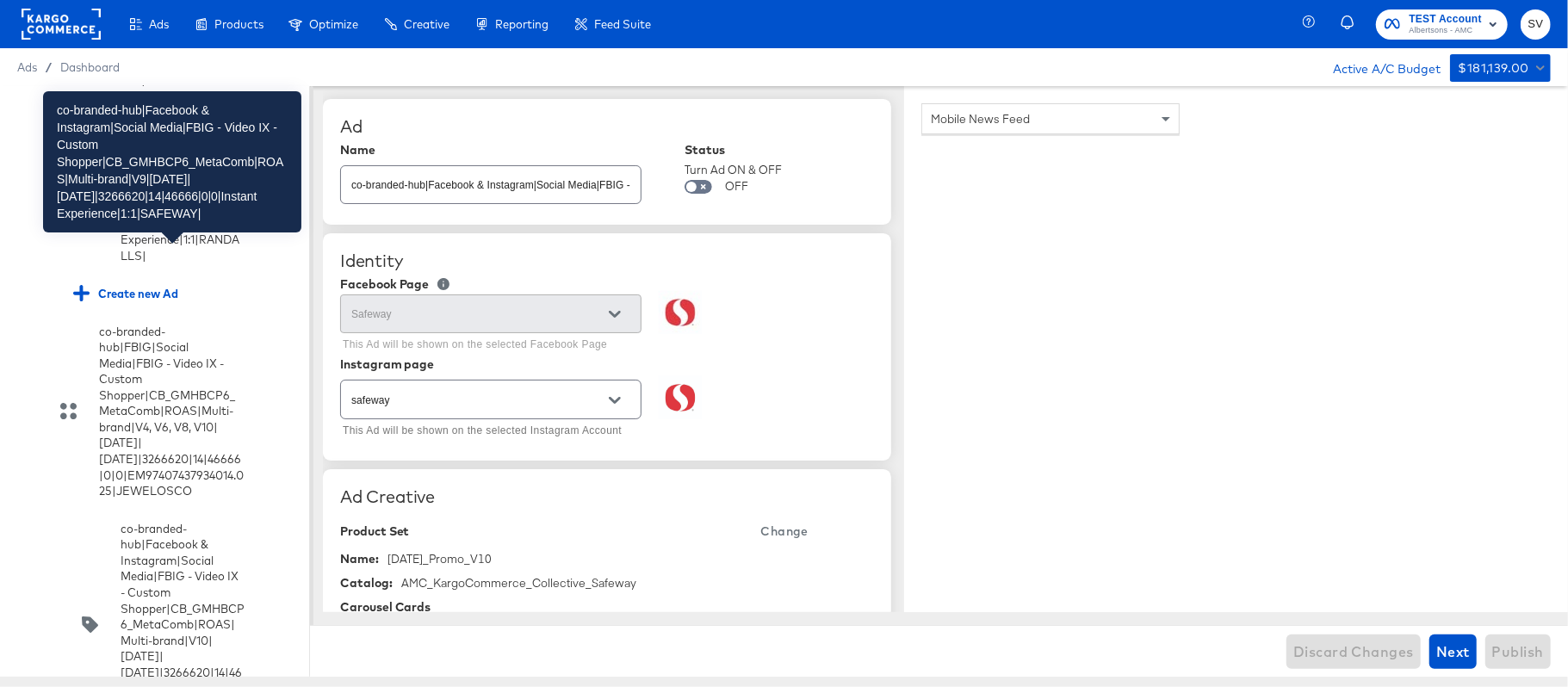 click on "co-branded-hub|Facebook & Instagram|Social Media|FBIG - Video IX - Custom Shopper|CB_GMHBCP6_MetaComb|ROAS|Multi-brand|V9|[DATE]|[DATE]|3266620|14|46666|0|0|Instant Experience|1:1|SAFEWAY|" at bounding box center (183, -993) 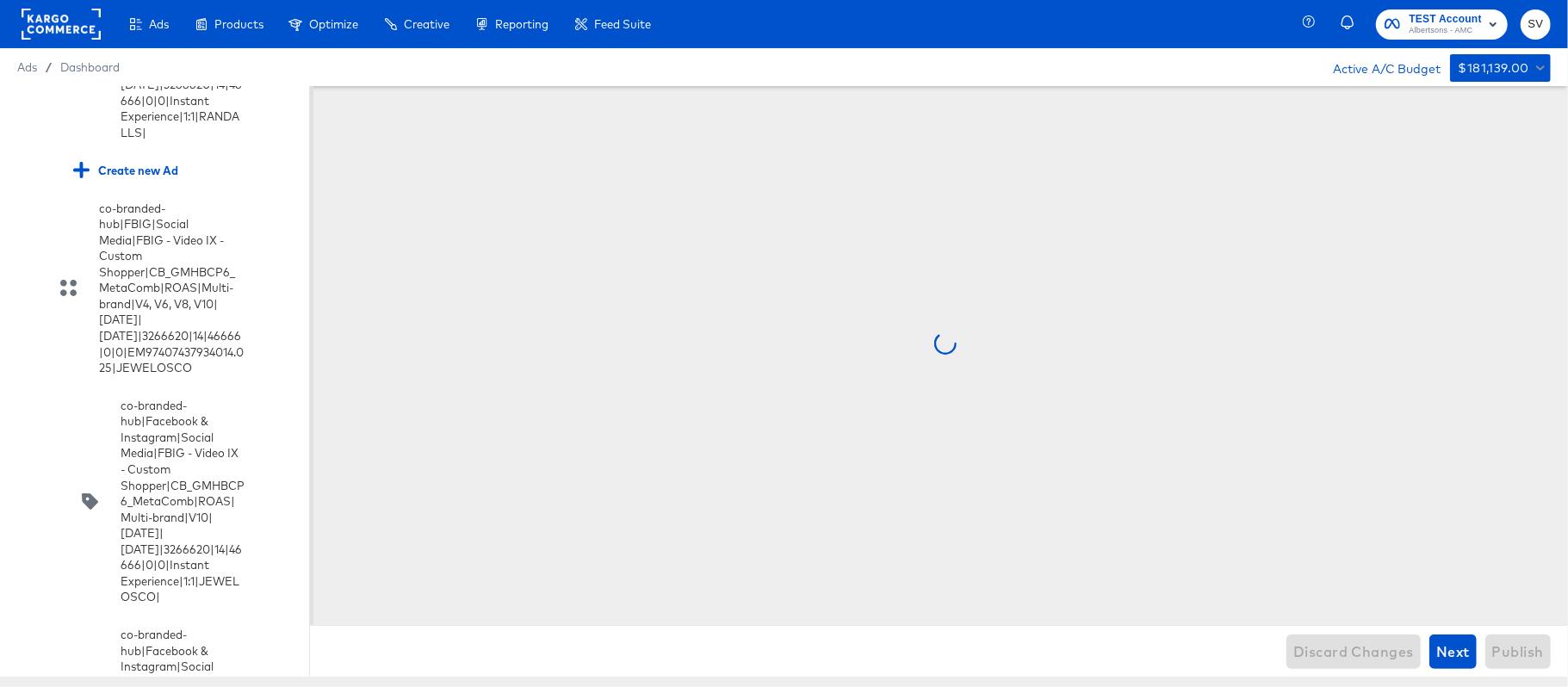 scroll, scrollTop: 18335, scrollLeft: 0, axis: vertical 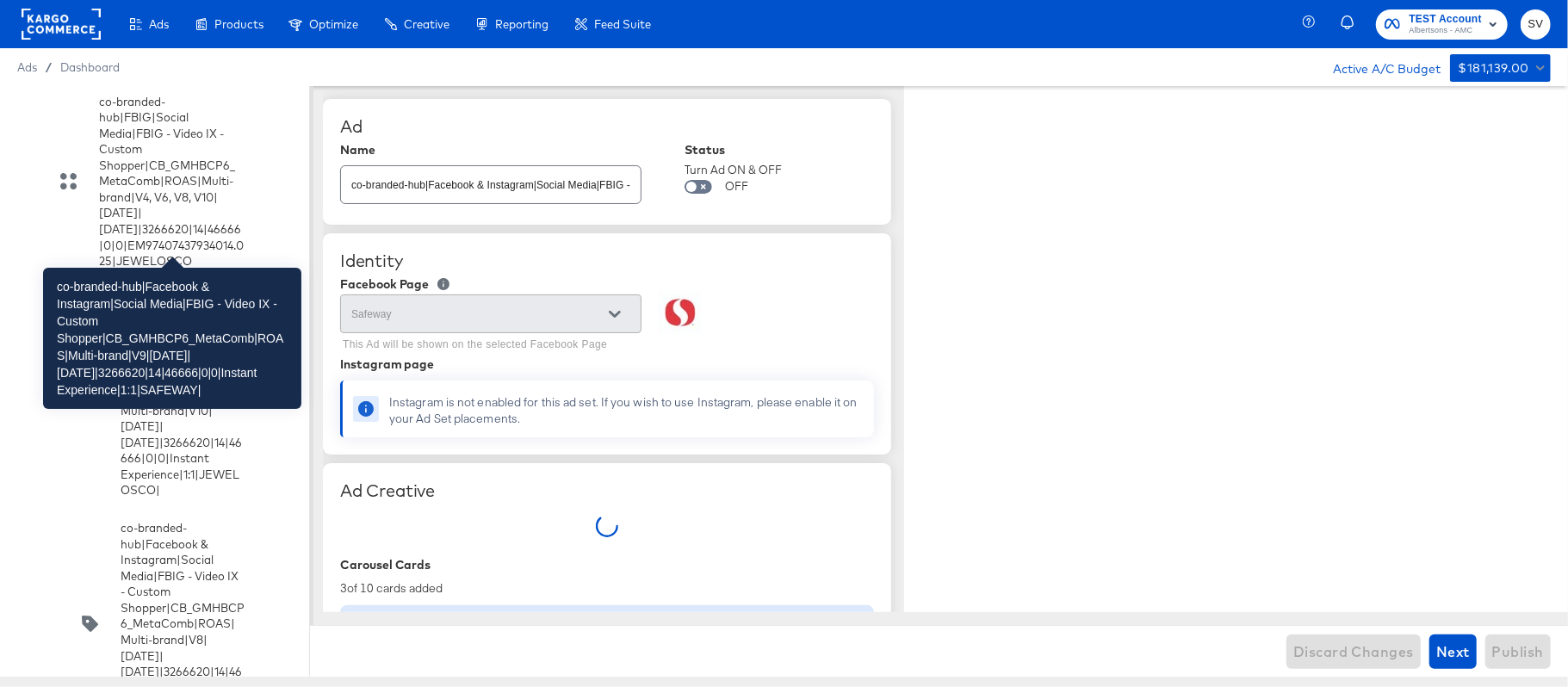 type on "x" 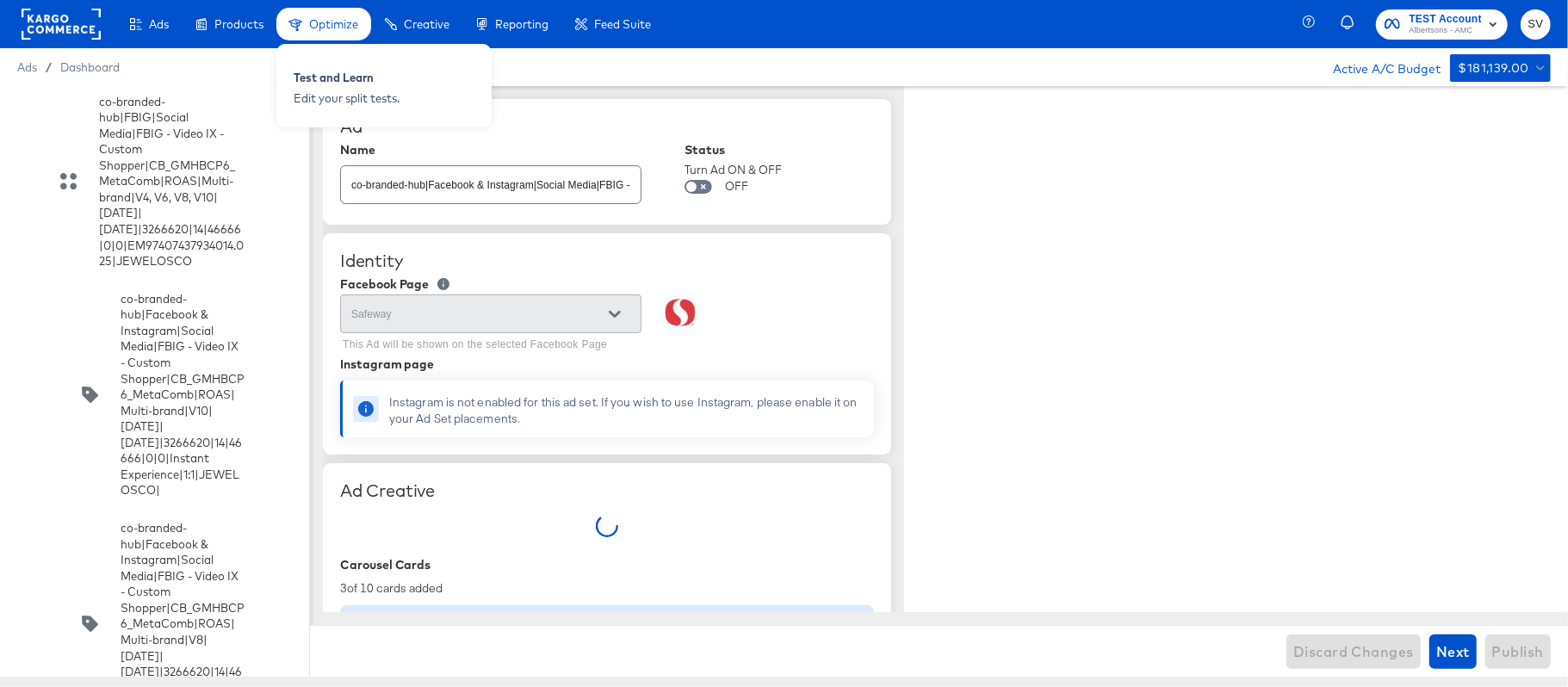 type on "x" 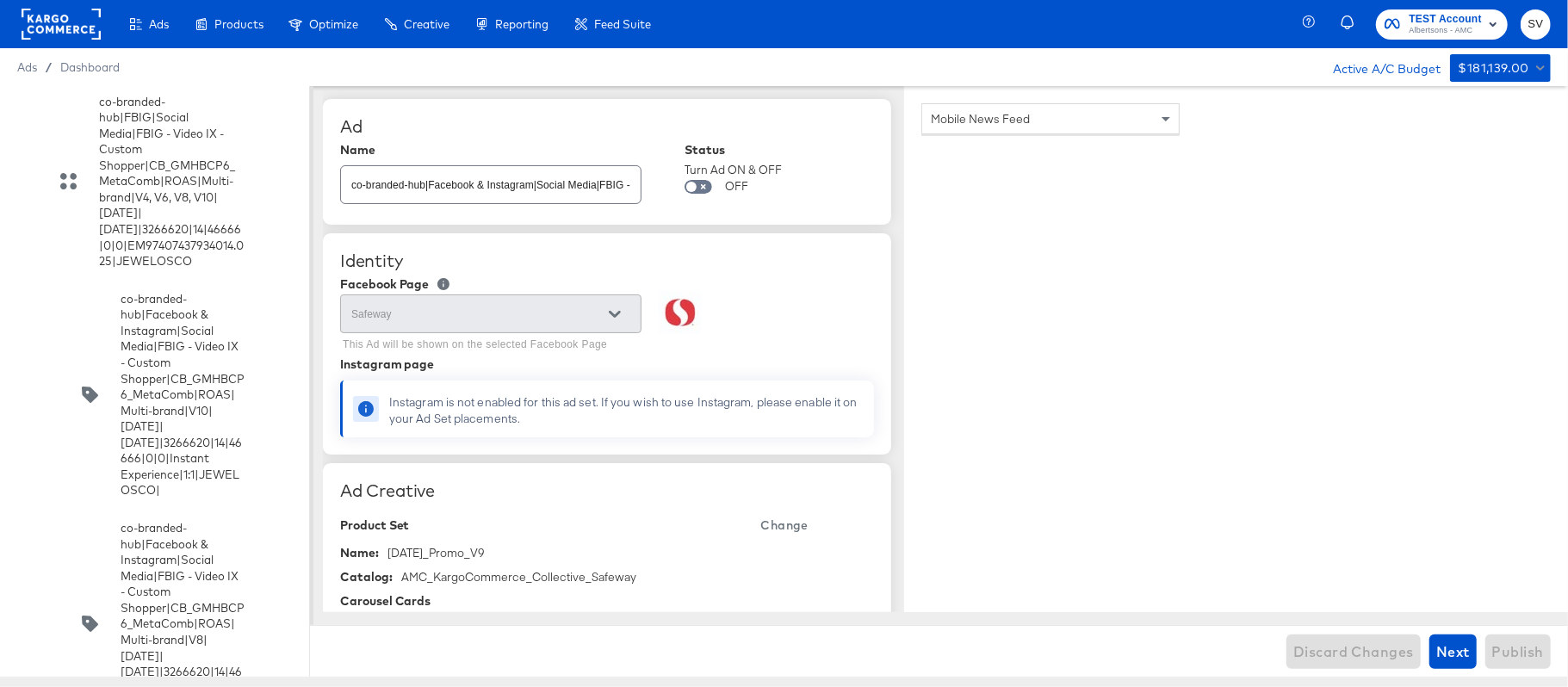 scroll, scrollTop: 13958, scrollLeft: 0, axis: vertical 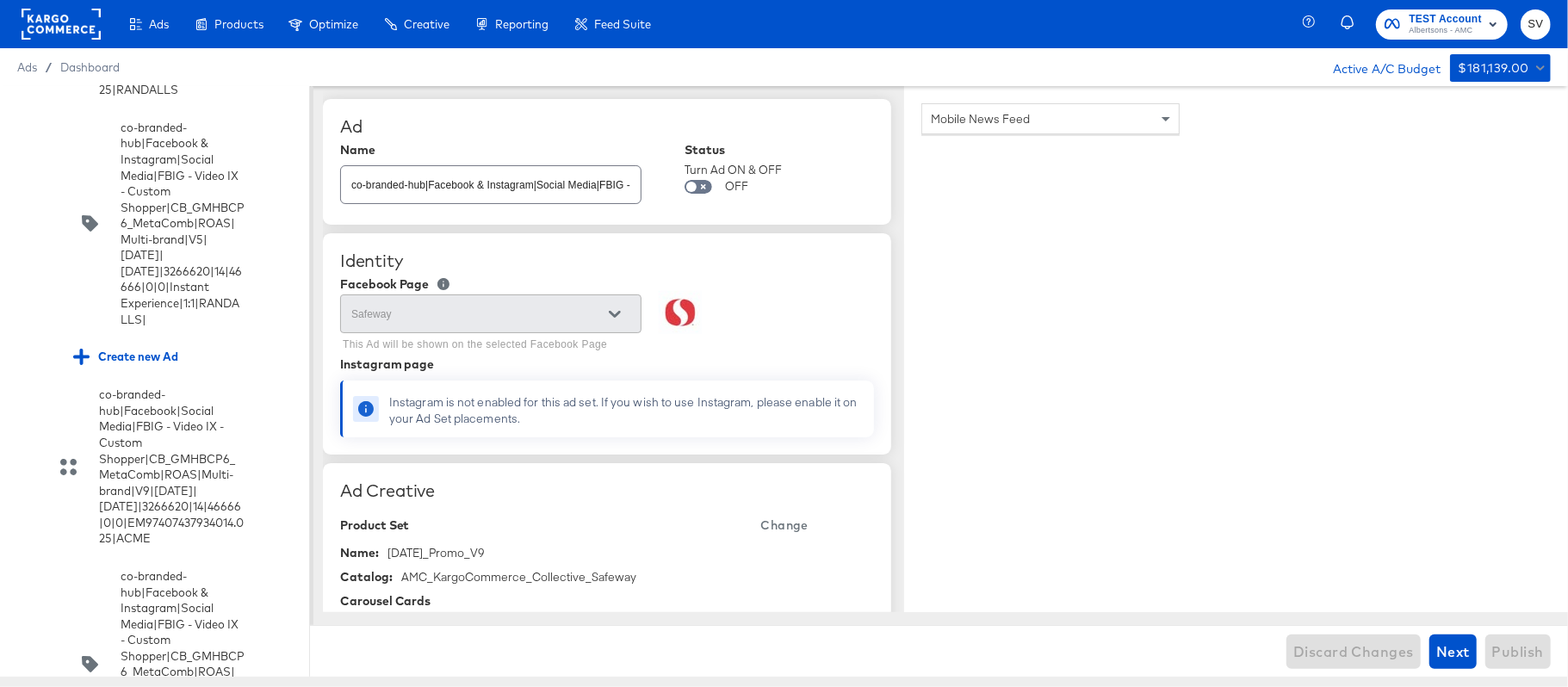 click 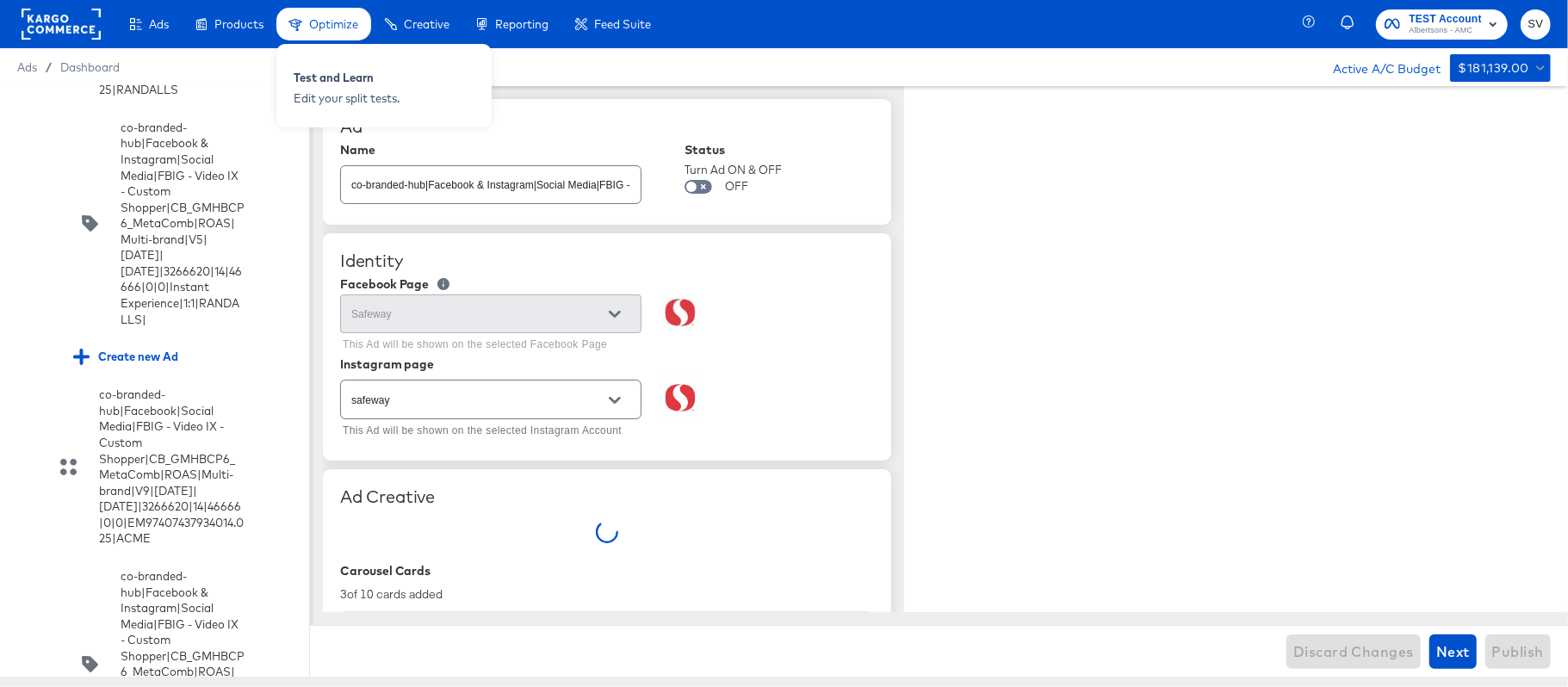type on "x" 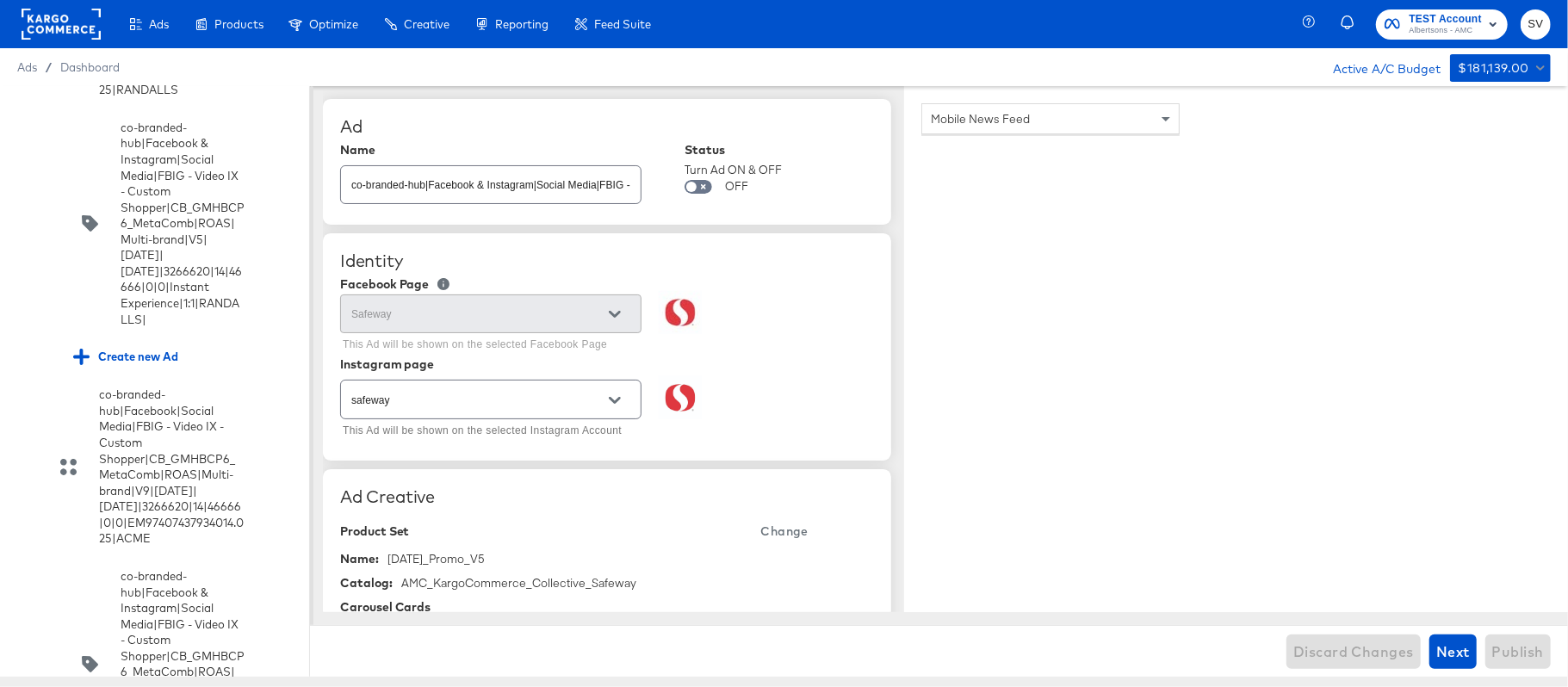 scroll, scrollTop: 545, scrollLeft: 0, axis: vertical 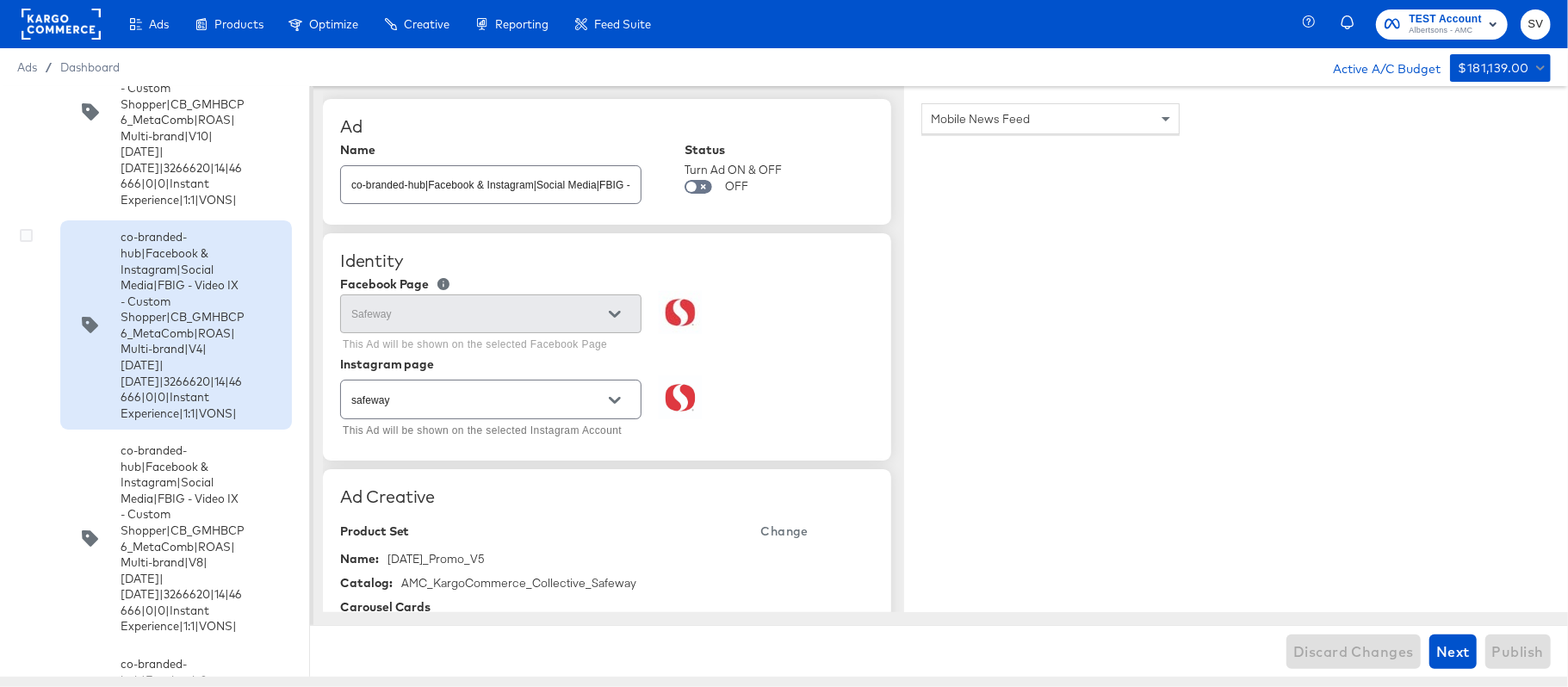 click on "co-branded-hub|Facebook & Instagram|Social Media|FBIG - Video IX - Custom Shopper|CB_GMHBCP6_MetaComb|ROAS|Multi-brand|V4|[DATE]|[DATE]|3266620|14|46666|0|0|Instant Experience|1:1|VONS|" at bounding box center (183, 325) 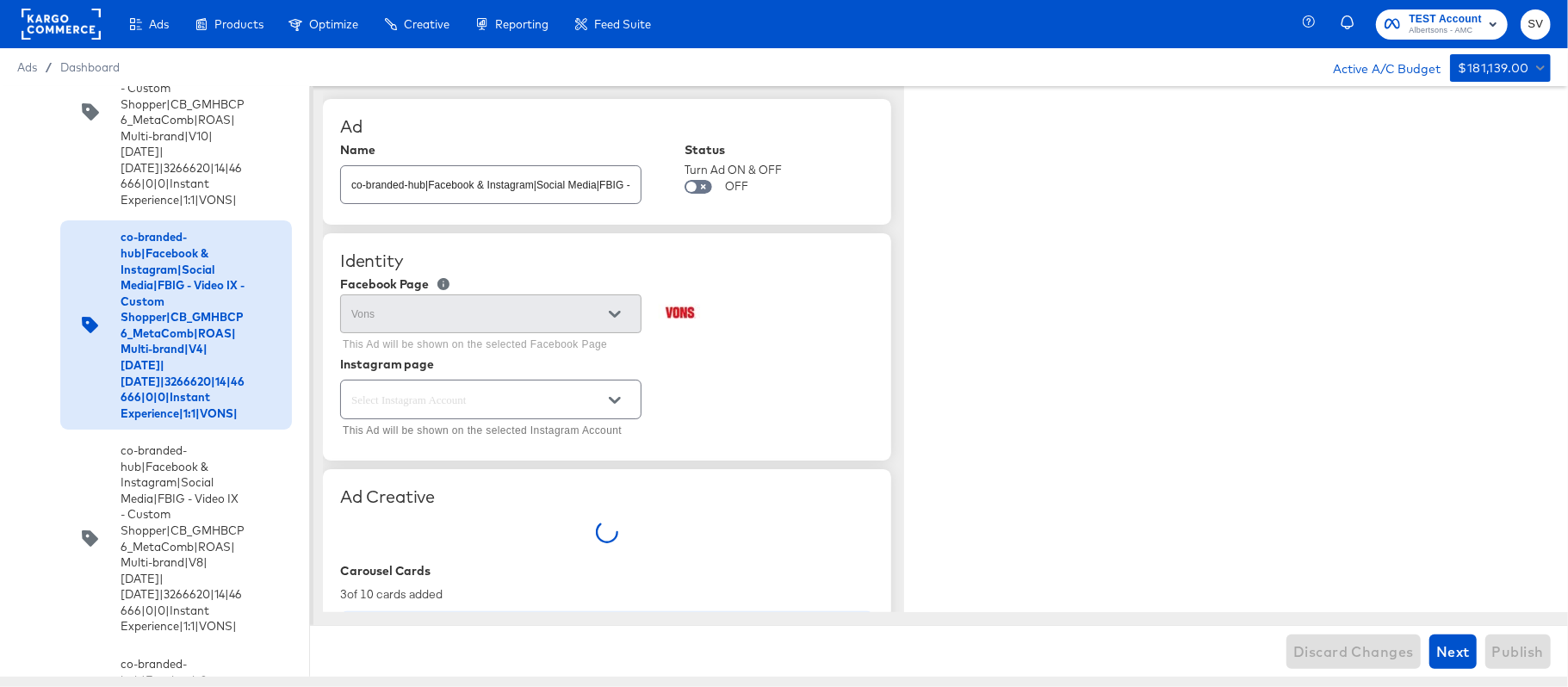 type on "x" 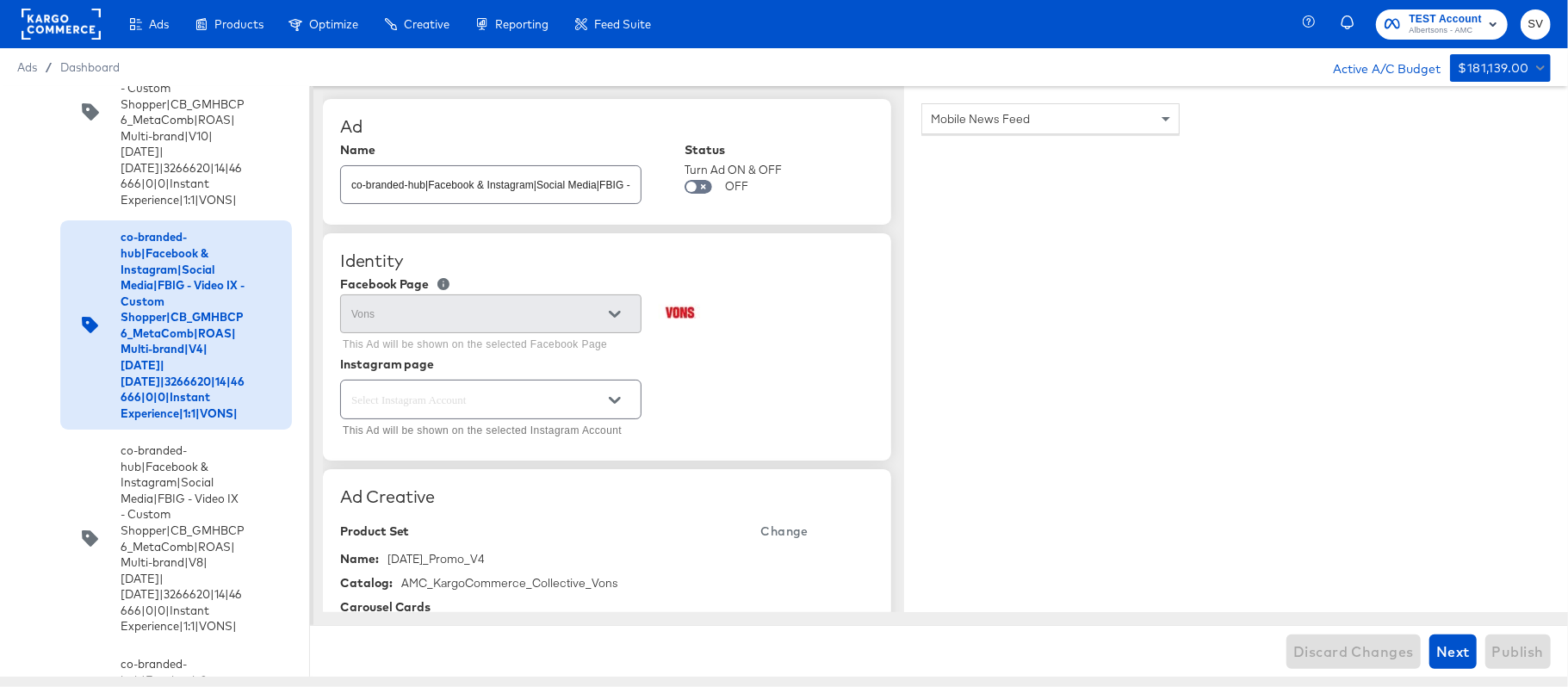 scroll, scrollTop: 1035, scrollLeft: 0, axis: vertical 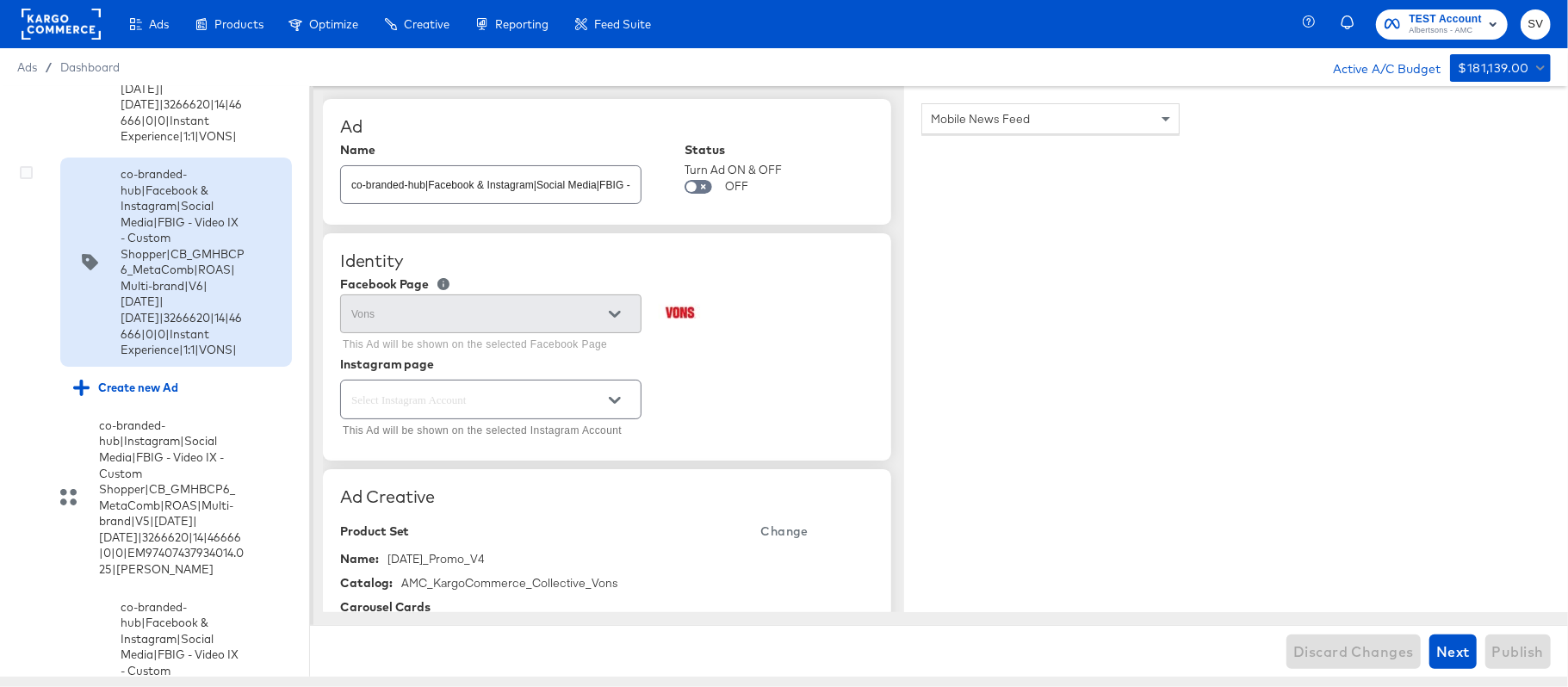 click on "co-branded-hub|Facebook & Instagram|Social Media|FBIG - Video IX - Custom Shopper|CB_GMHBCP6_MetaComb|ROAS|Multi-brand|V6|[DATE]|[DATE]|3266620|14|46666|0|0|Instant Experience|1:1|VONS|" at bounding box center [183, 262] 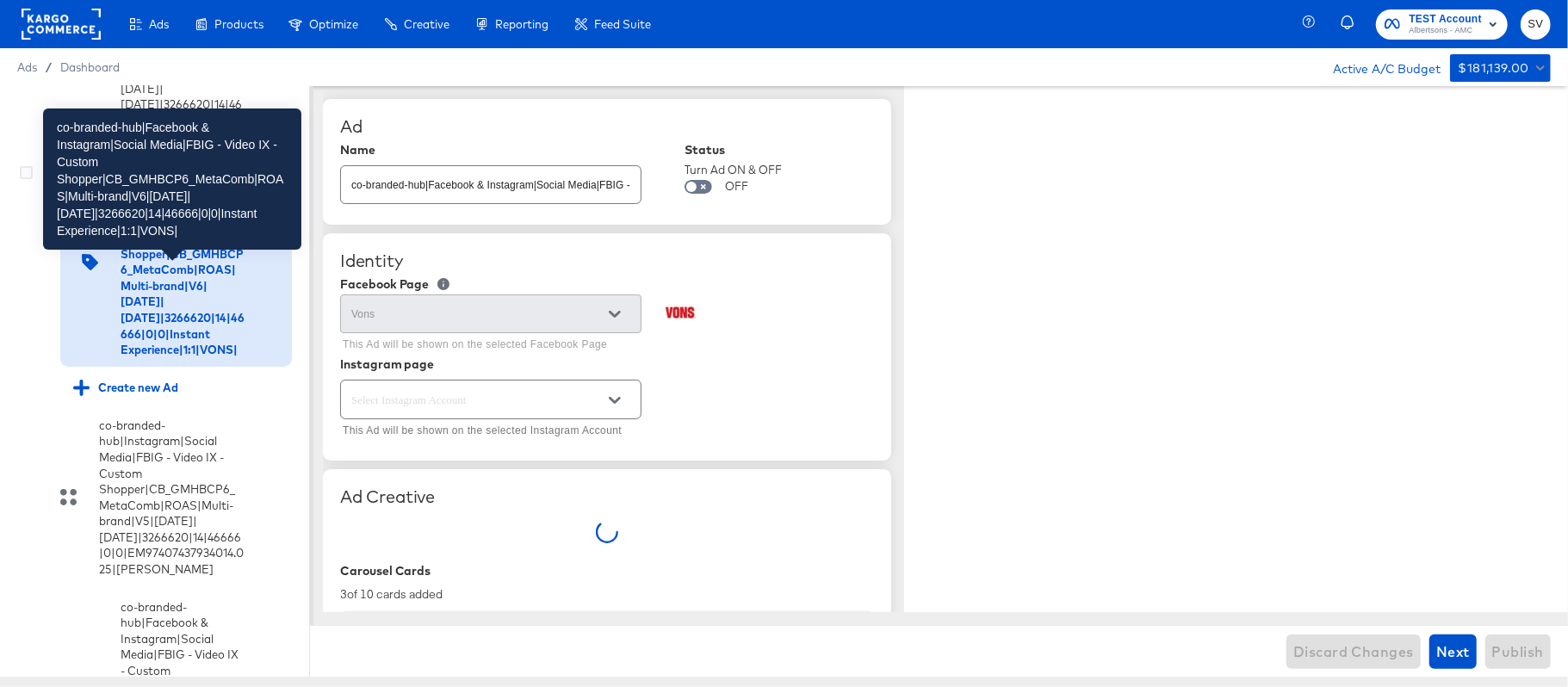 type on "x" 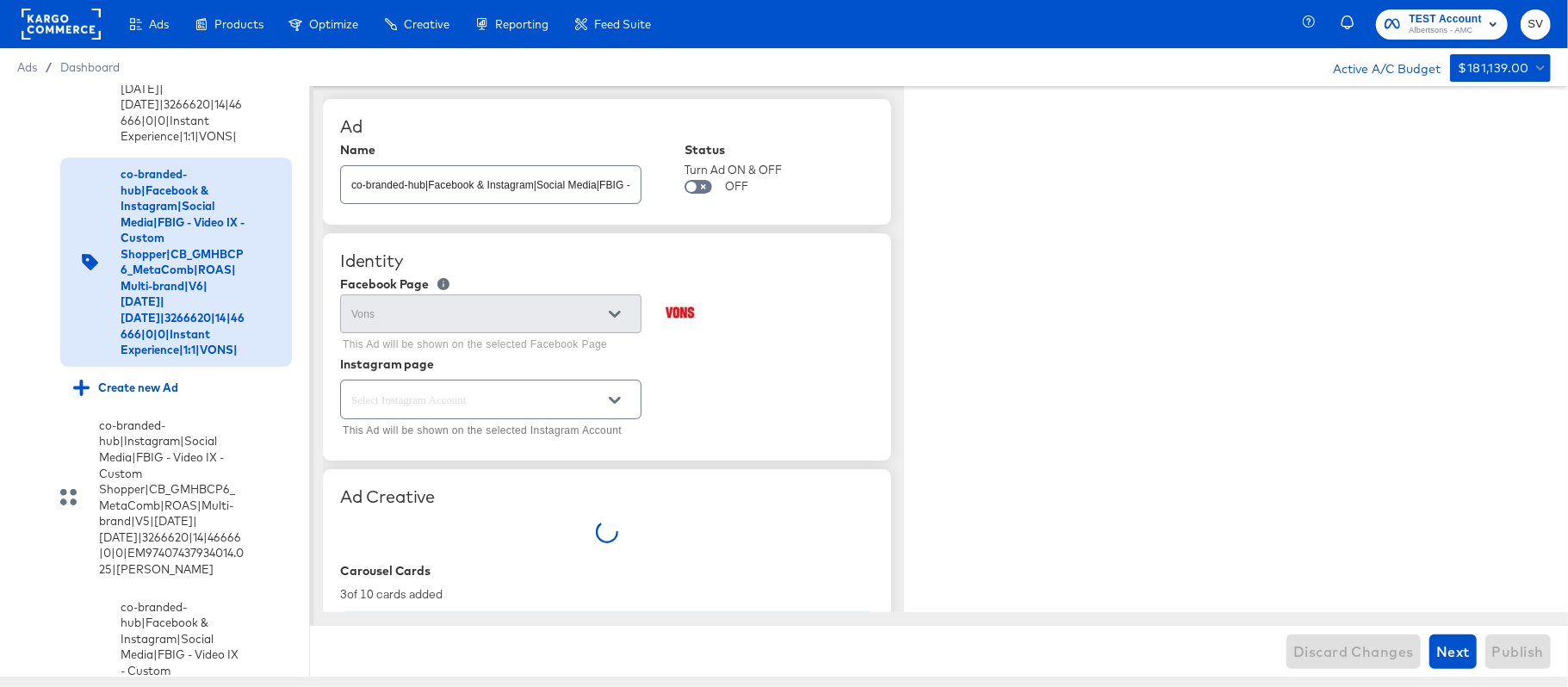 type on "x" 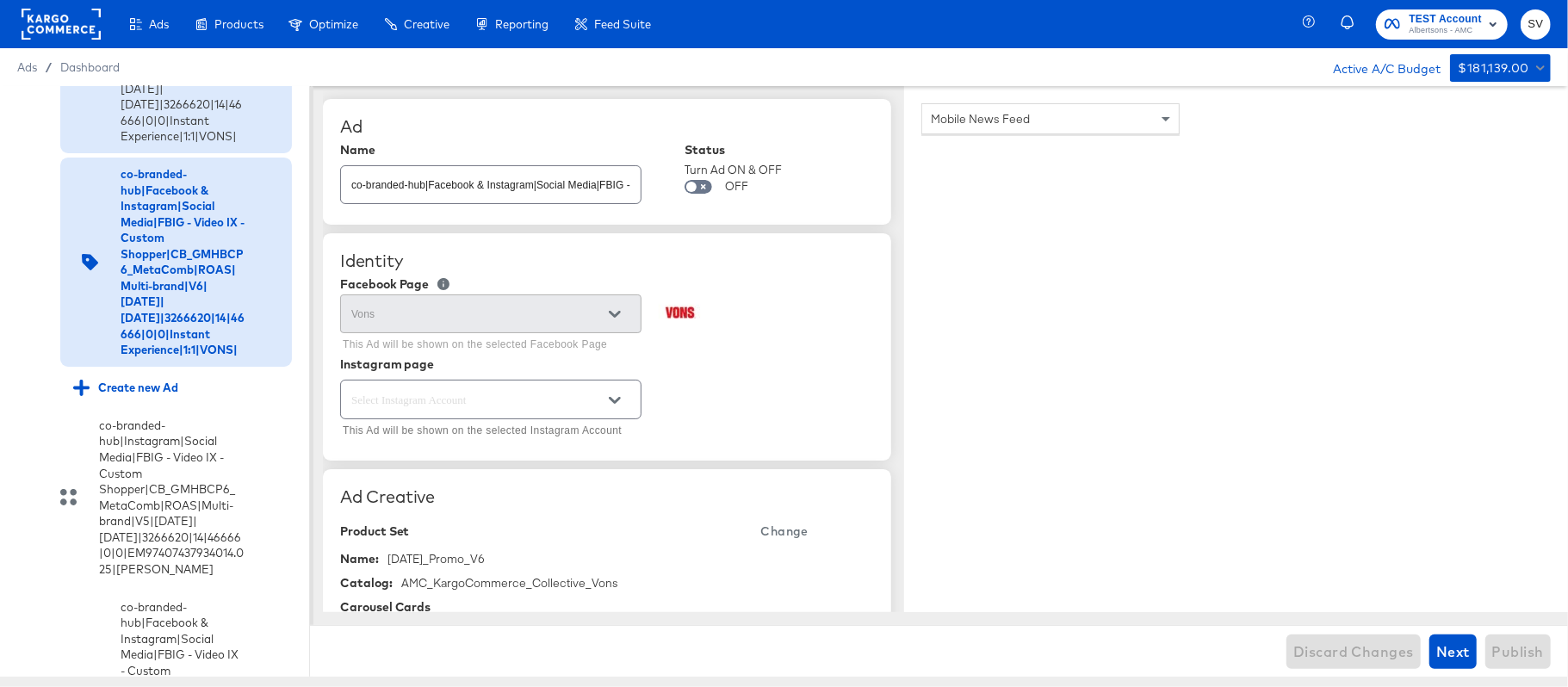 click on "co-branded-hub|Facebook & Instagram|Social Media|FBIG - Video IX - Custom Shopper|CB_GMHBCP6_MetaComb|ROAS|Multi-brand|V8|[DATE]|[DATE]|3266620|14|46666|0|0|Instant Experience|1:1|VONS|" at bounding box center [183, 48] 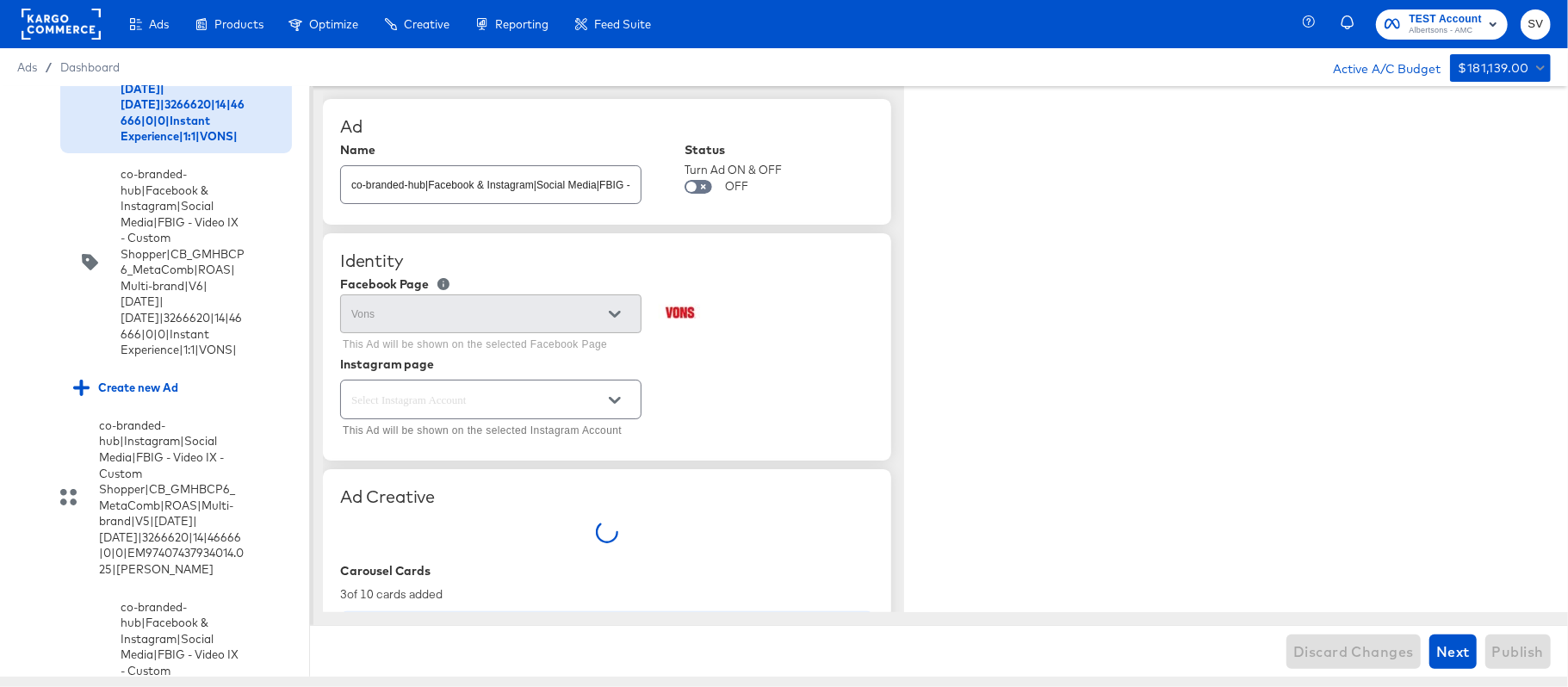 type on "x" 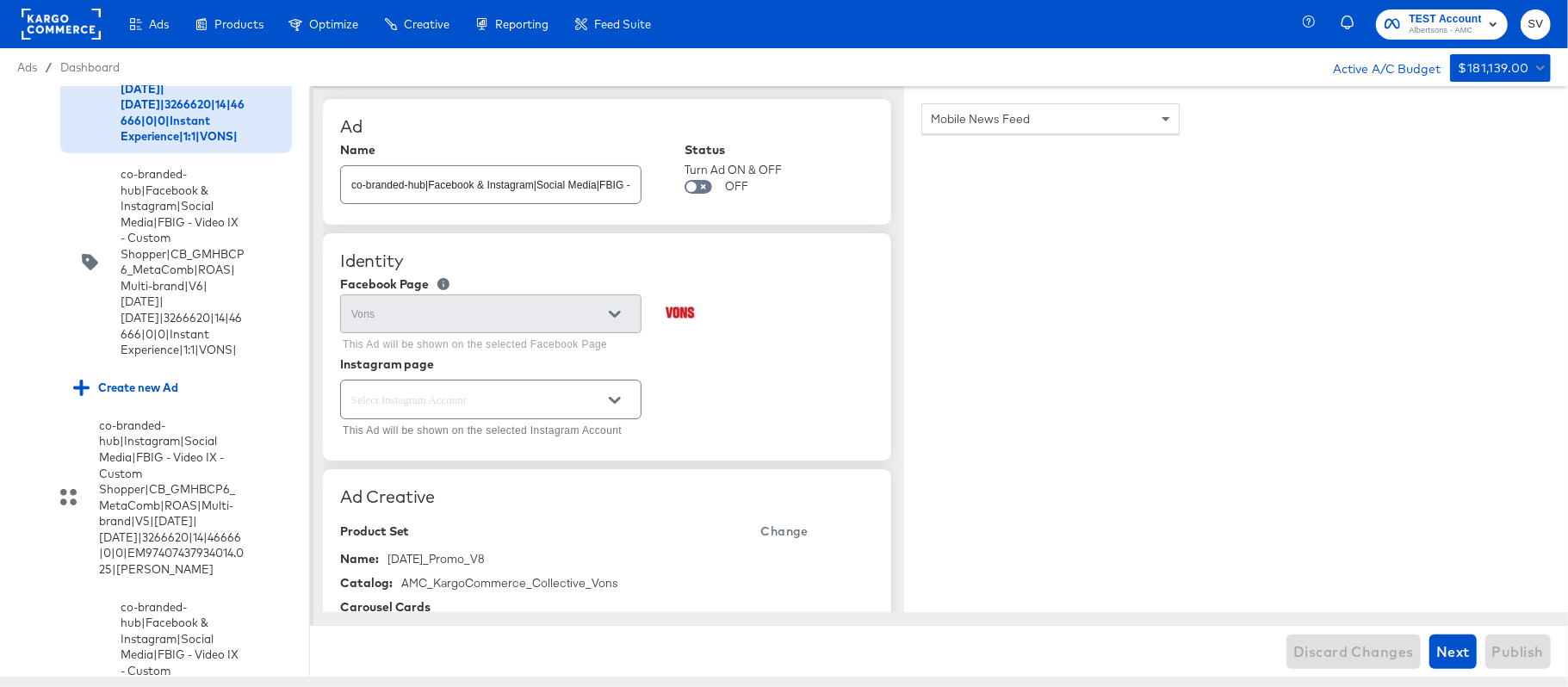 scroll, scrollTop: 300, scrollLeft: 0, axis: vertical 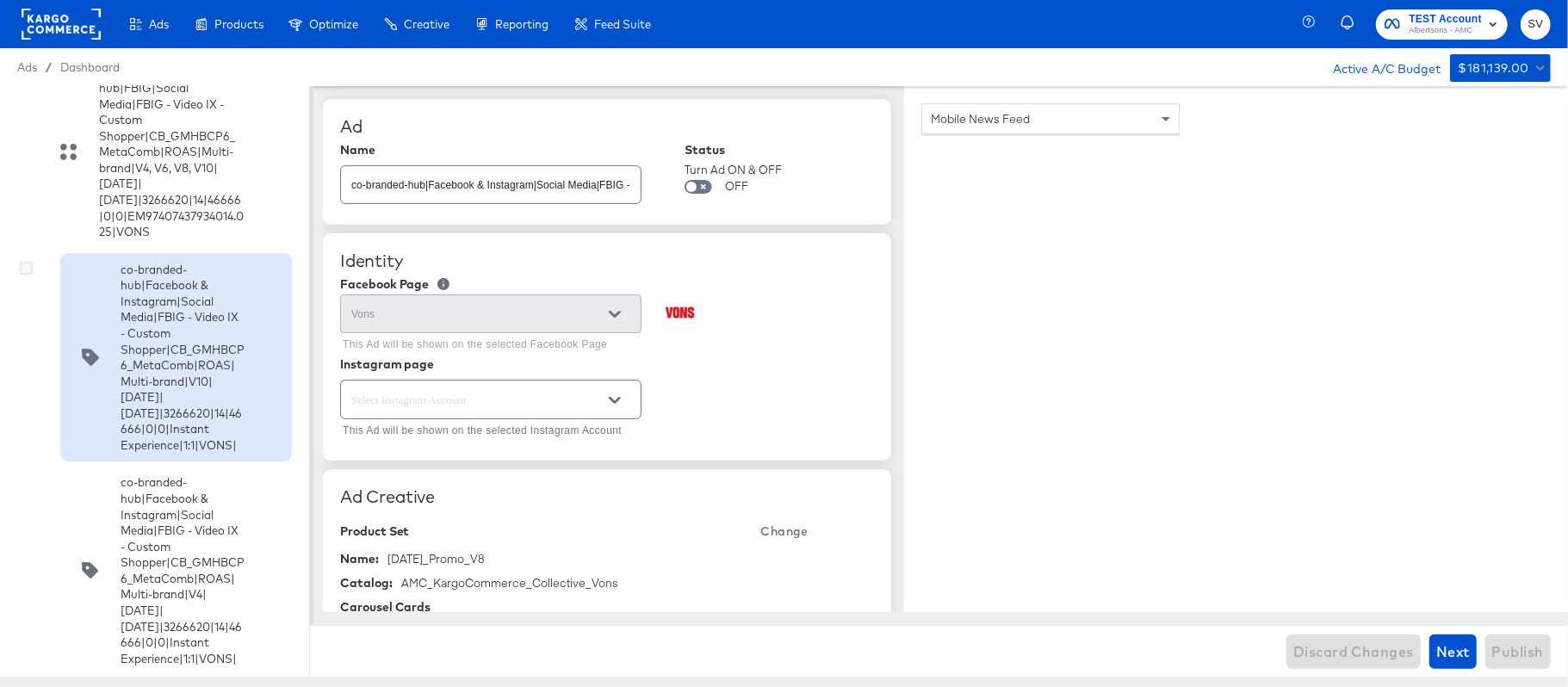 click on "co-branded-hub|Facebook & Instagram|Social Media|FBIG - Video IX - Custom Shopper|CB_GMHBCP6_MetaComb|ROAS|Multi-brand|V10|[DATE]|[DATE]|3266620|14|46666|0|0|Instant Experience|1:1|VONS|" at bounding box center (183, 357) 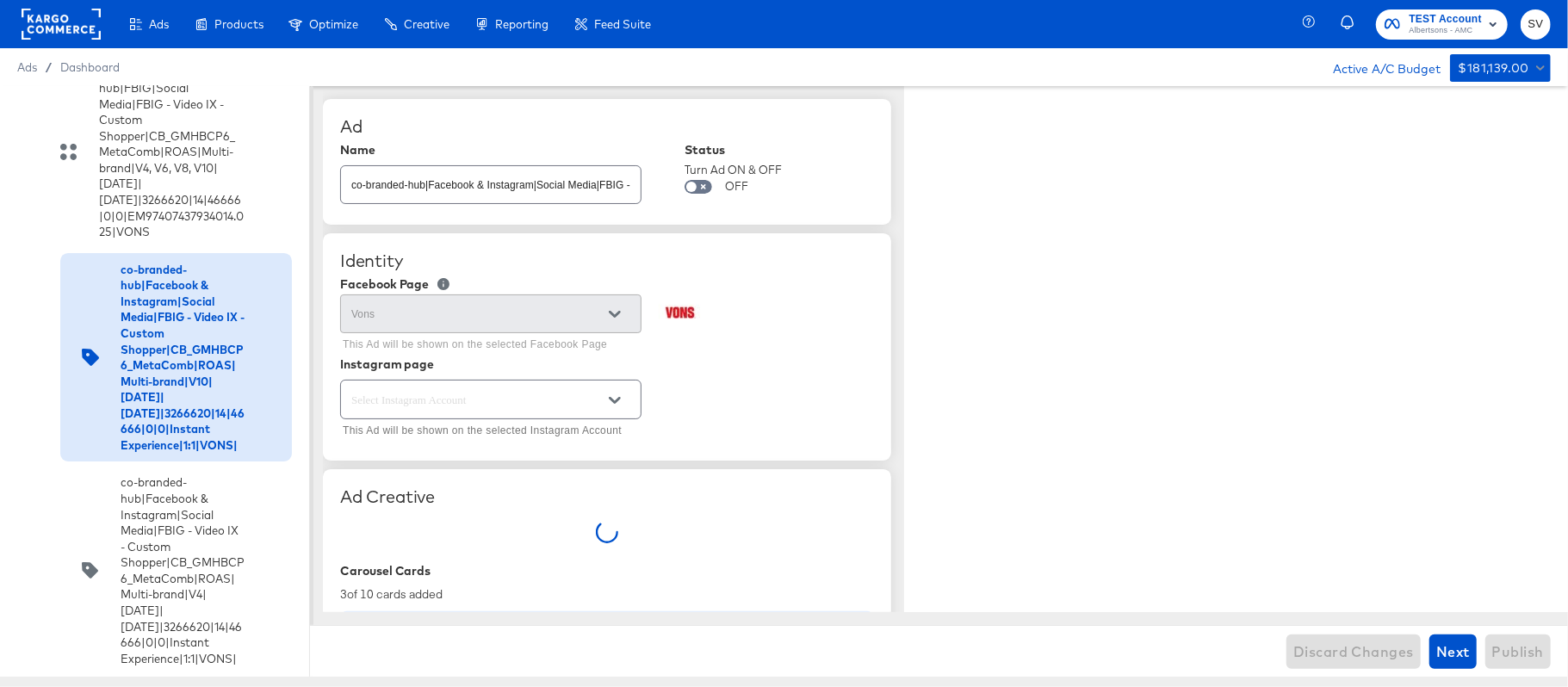 type on "x" 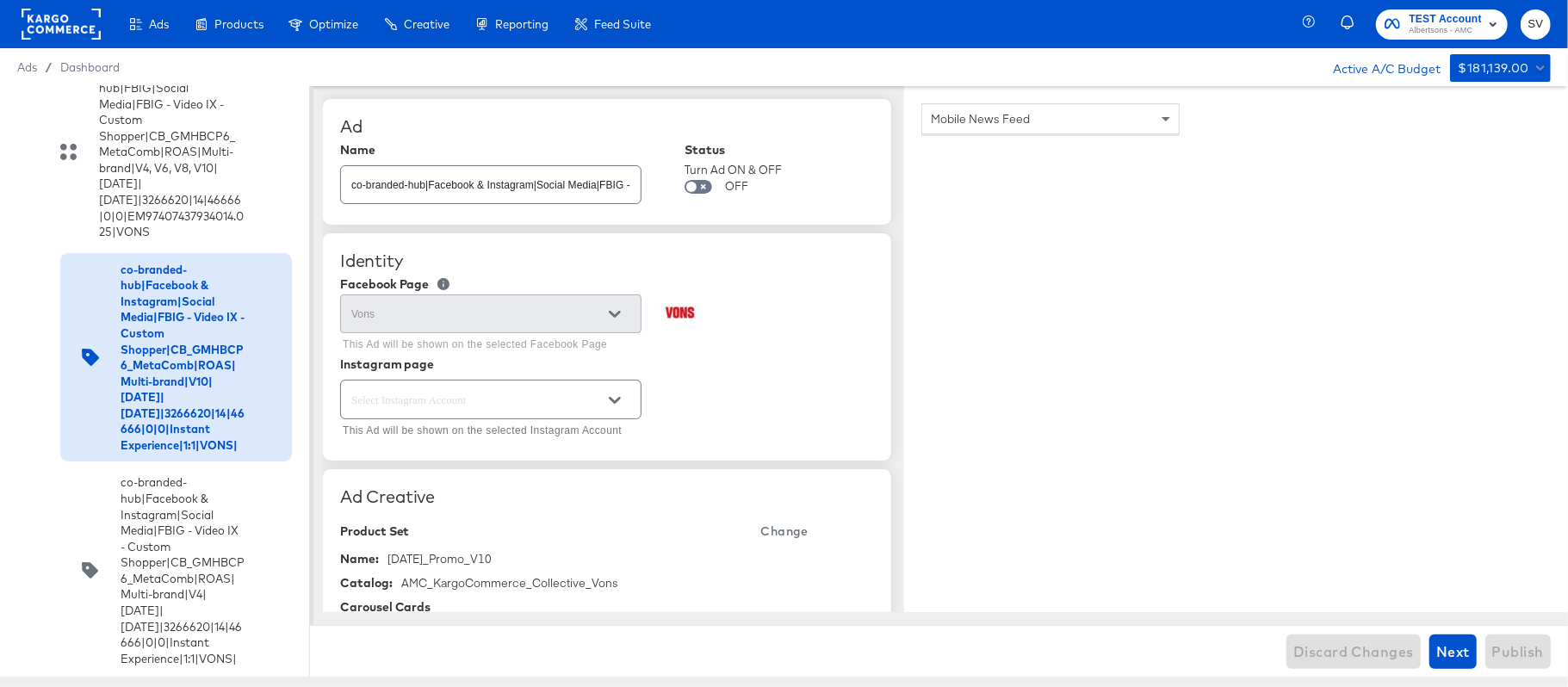 scroll, scrollTop: 2013, scrollLeft: 0, axis: vertical 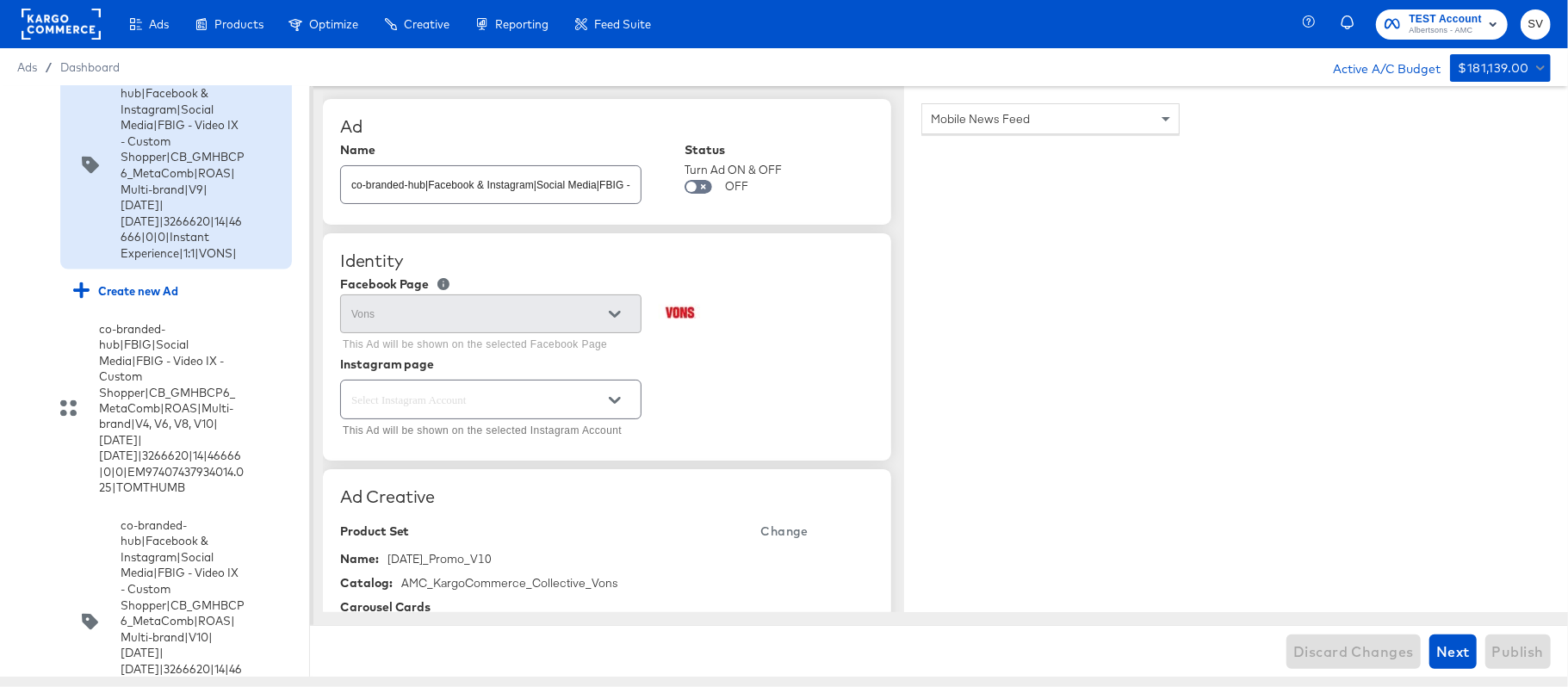 click on "co-branded-hub|Facebook & Instagram|Social Media|FBIG - Video IX - Custom Shopper|CB_GMHBCP6_MetaComb|ROAS|Multi-brand|V9|[DATE]|[DATE]|3266620|14|46666|0|0|Instant Experience|1:1|VONS|" at bounding box center (183, 165) 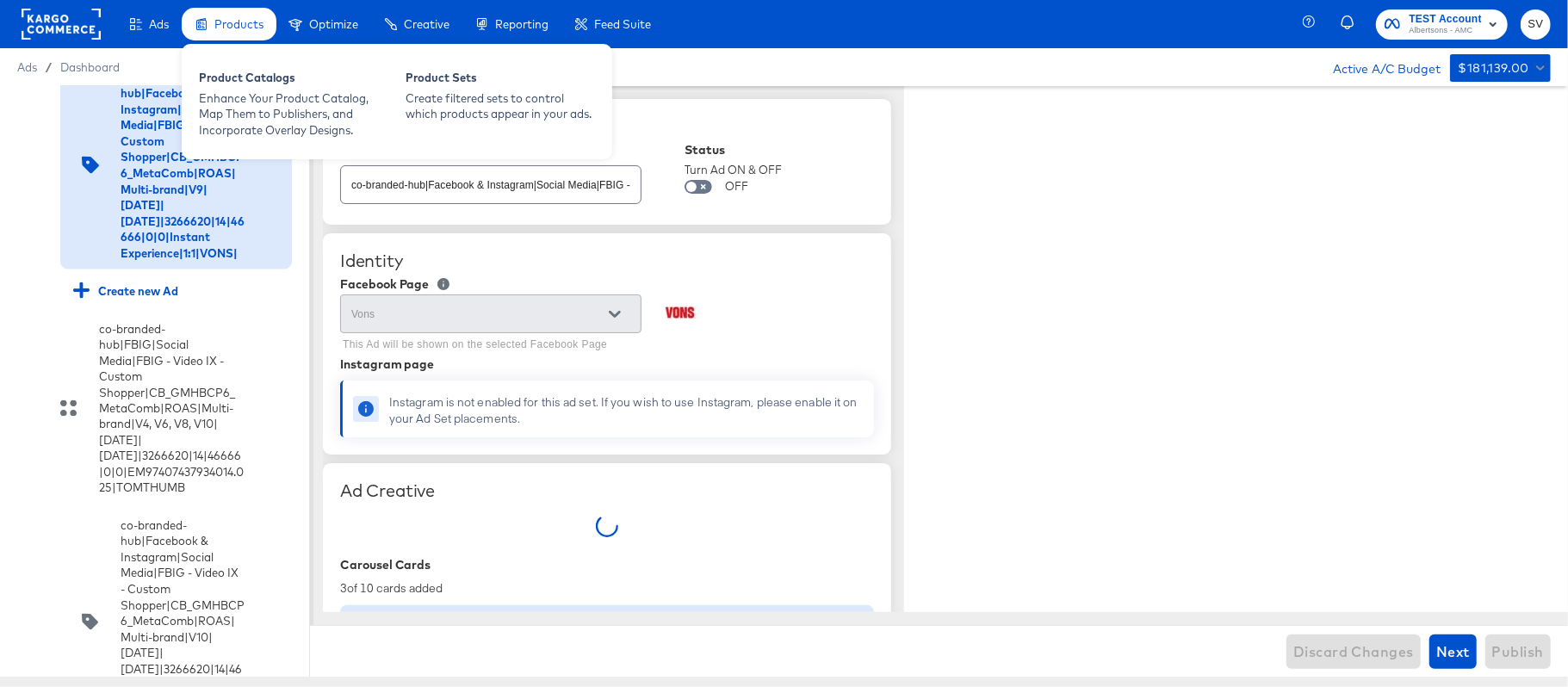 type on "x" 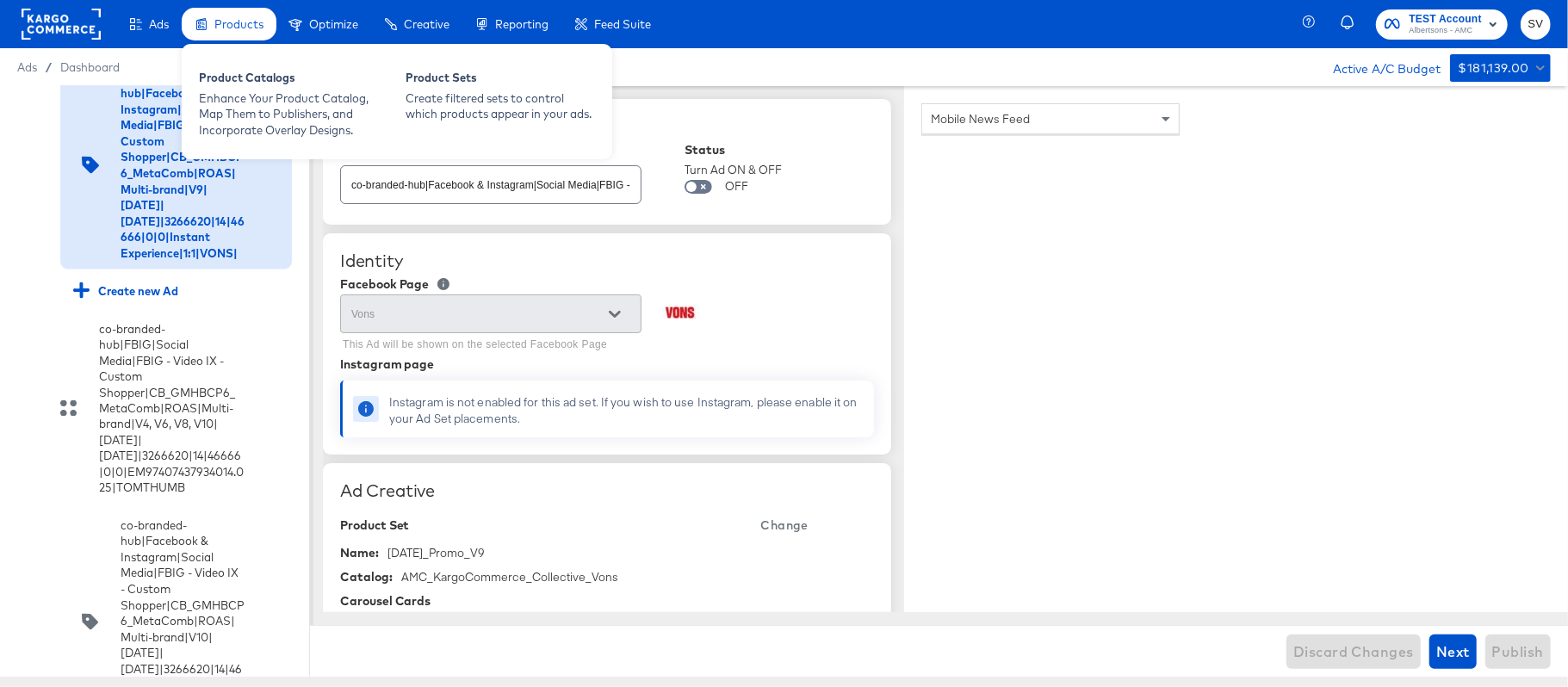 scroll, scrollTop: 12996, scrollLeft: 0, axis: vertical 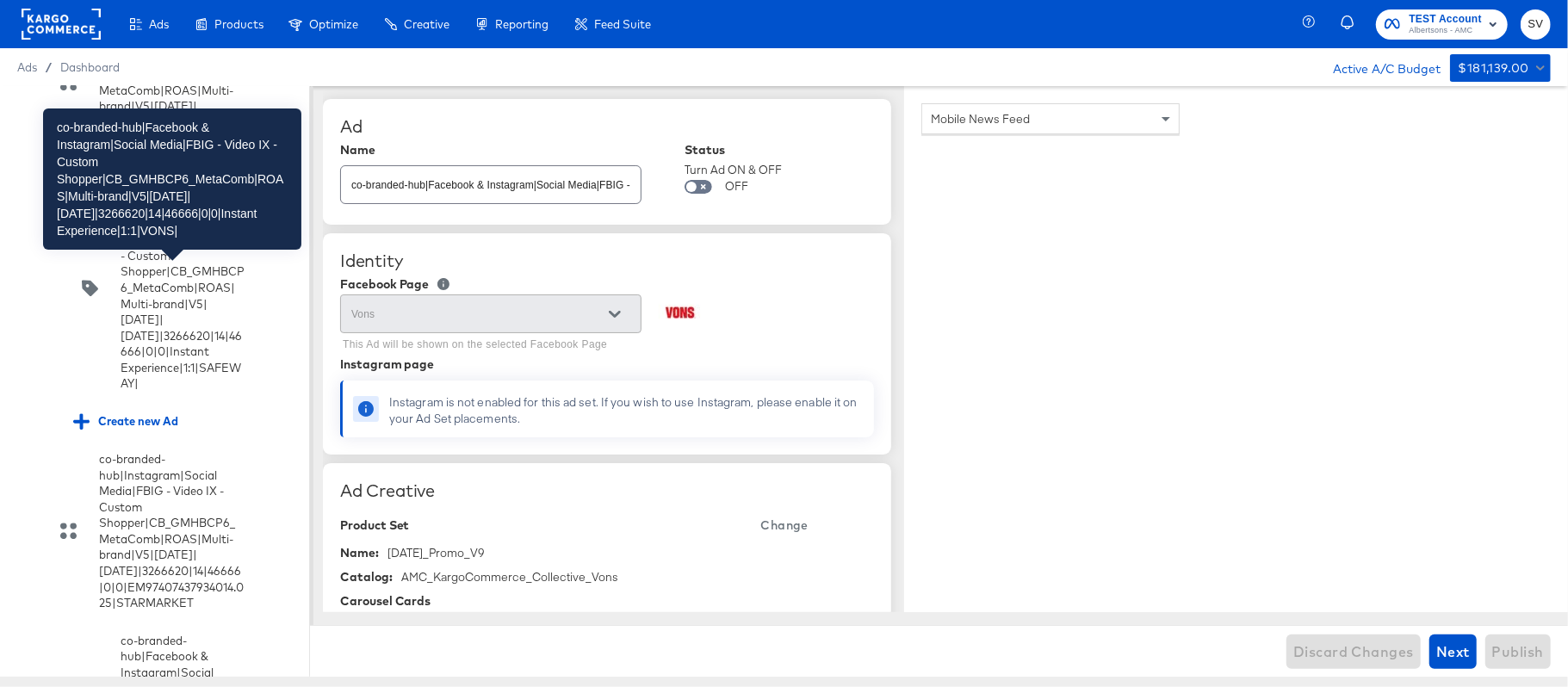 click on "co-branded-hub|Facebook & Instagram|Social Media|FBIG - Video IX - Custom Shopper|CB_GMHBCP6_MetaComb|ROAS|Multi-brand|V5|[DATE]|[DATE]|3266620|14|46666|0|0|Instant Experience|1:1|VONS|" at bounding box center (183, -602) 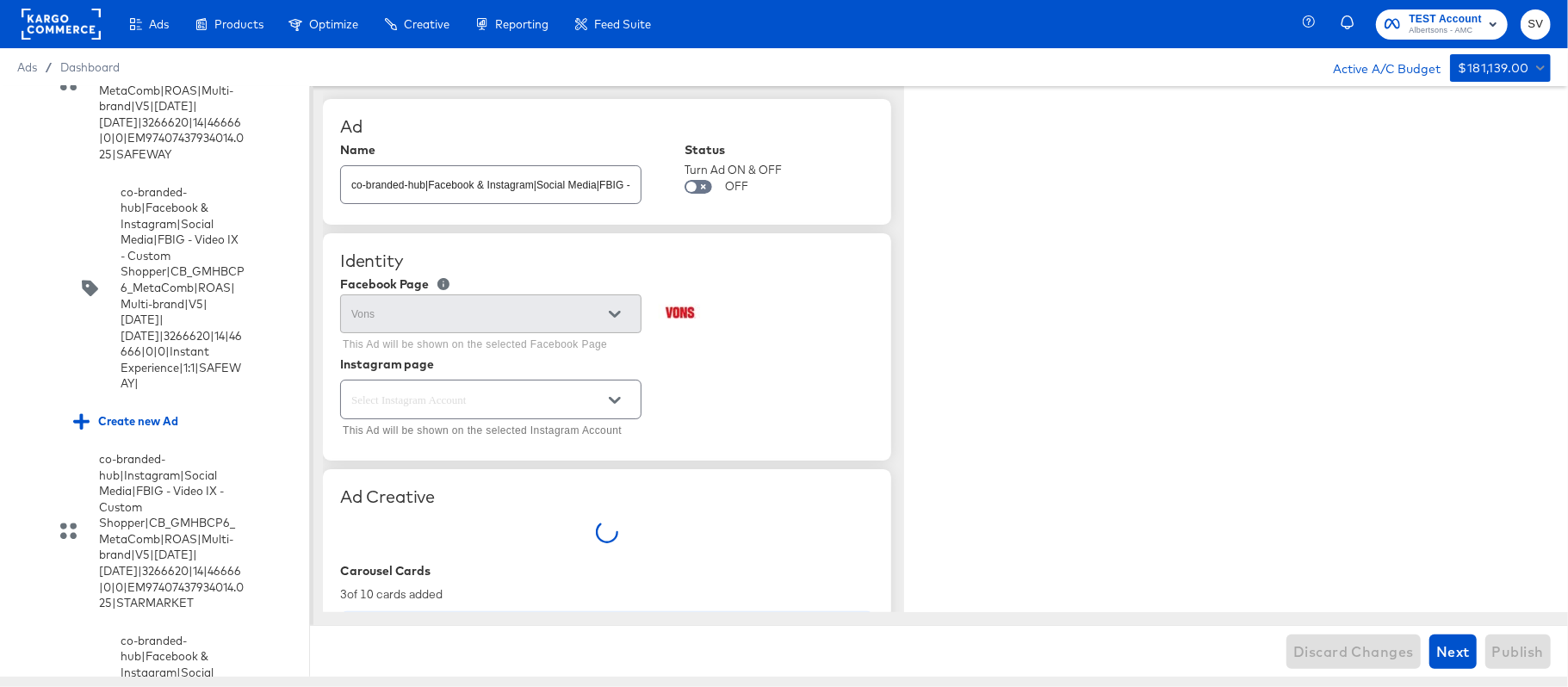 type on "x" 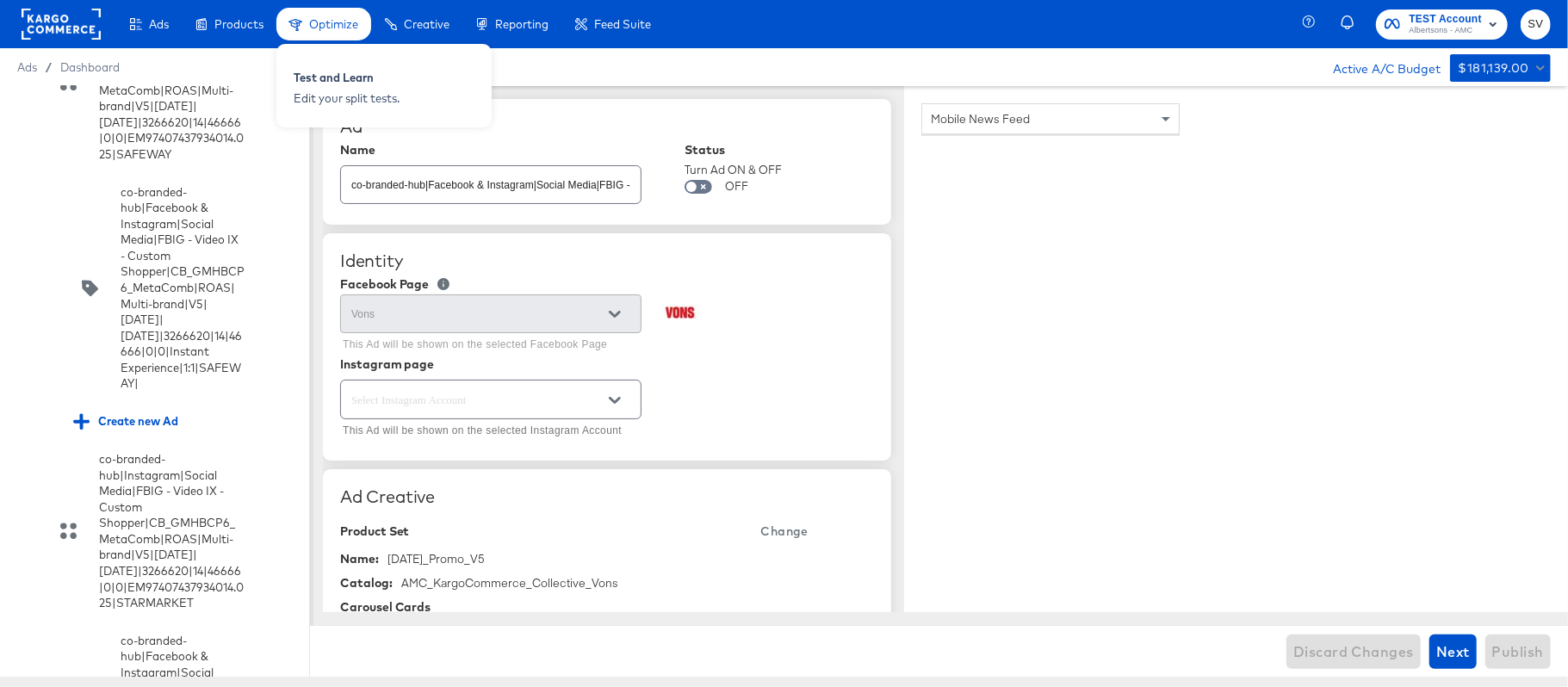 scroll, scrollTop: 20293, scrollLeft: 0, axis: vertical 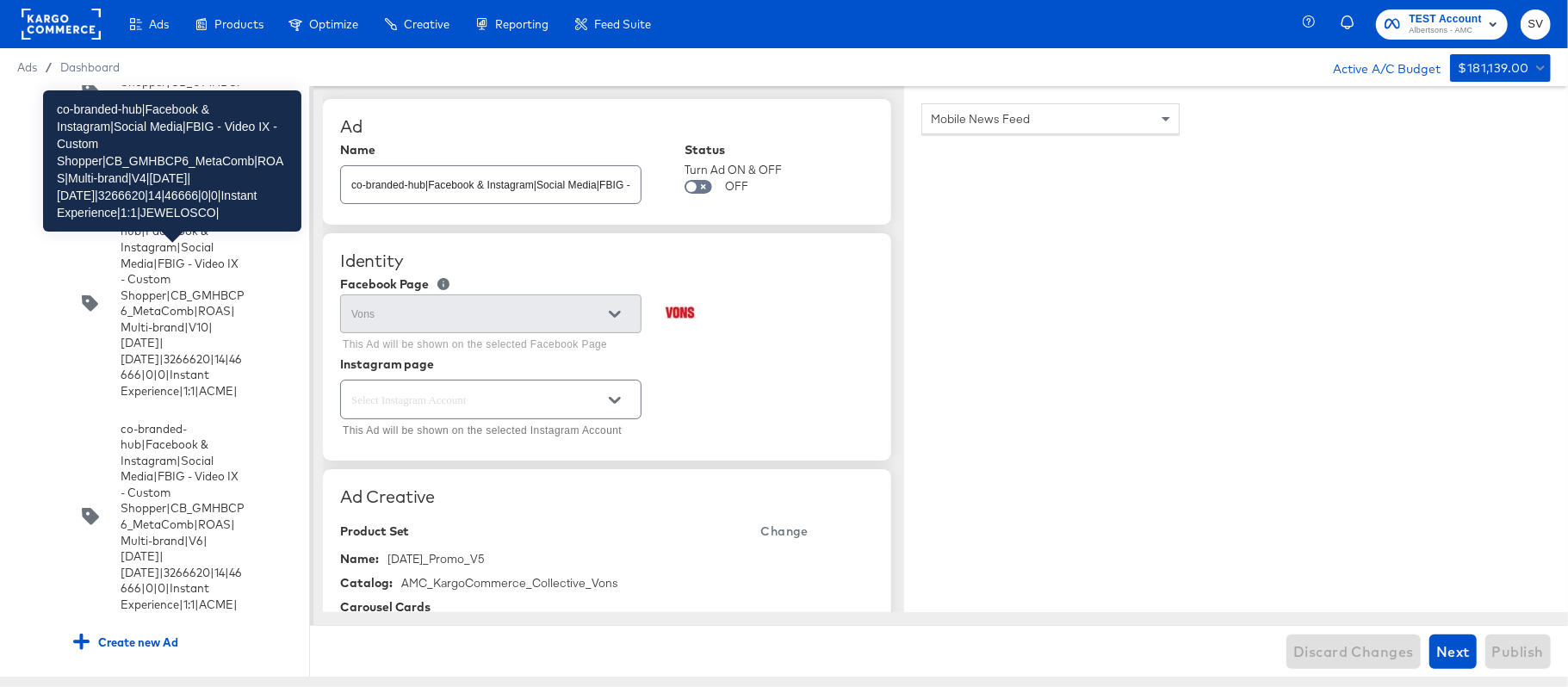 click on "co-branded-hub|Facebook & Instagram|Social Media|FBIG - Video IX - Custom Shopper|CB_GMHBCP6_MetaComb|ROAS|Multi-brand|V4|[DATE]|[DATE]|3266620|14|46666|0|0|Instant Experience|1:1|JEWELOSCO|" at bounding box center [183, -810] 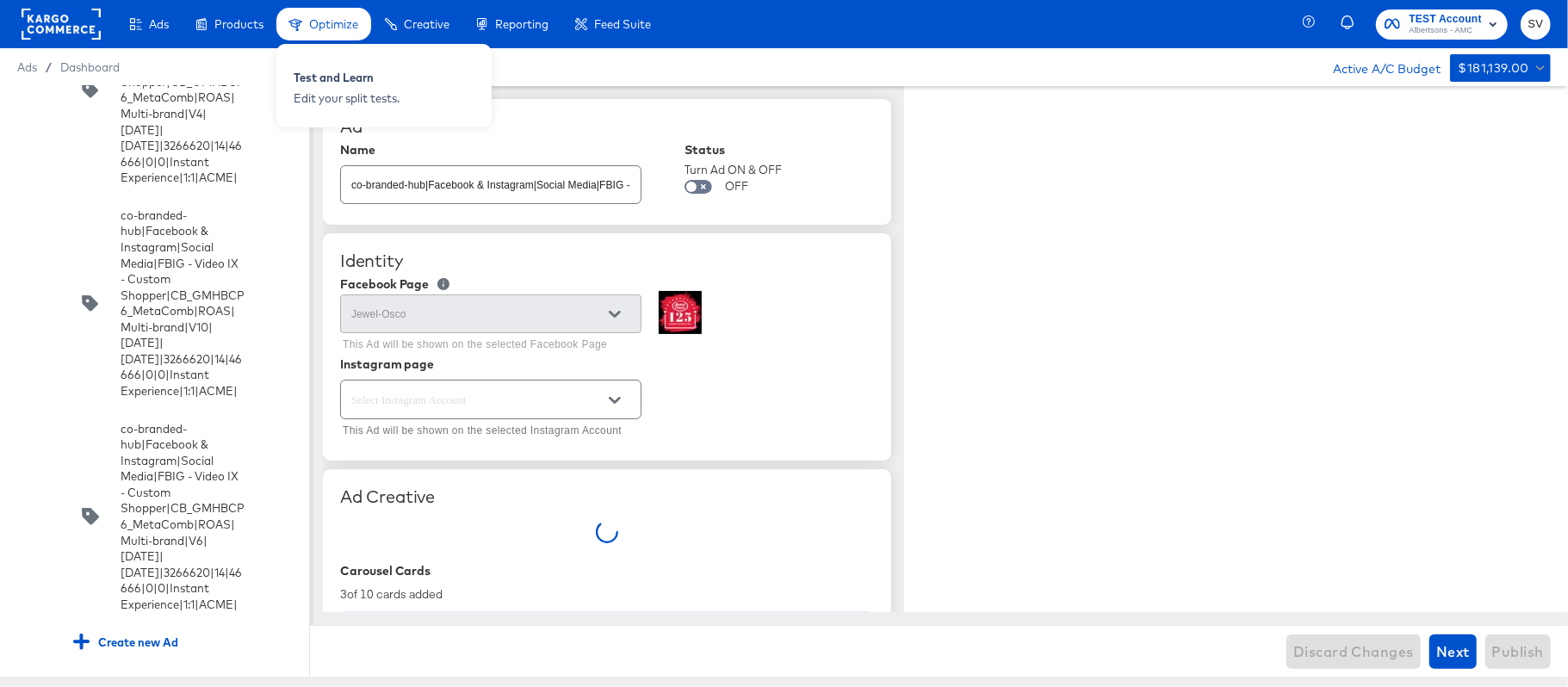type on "x" 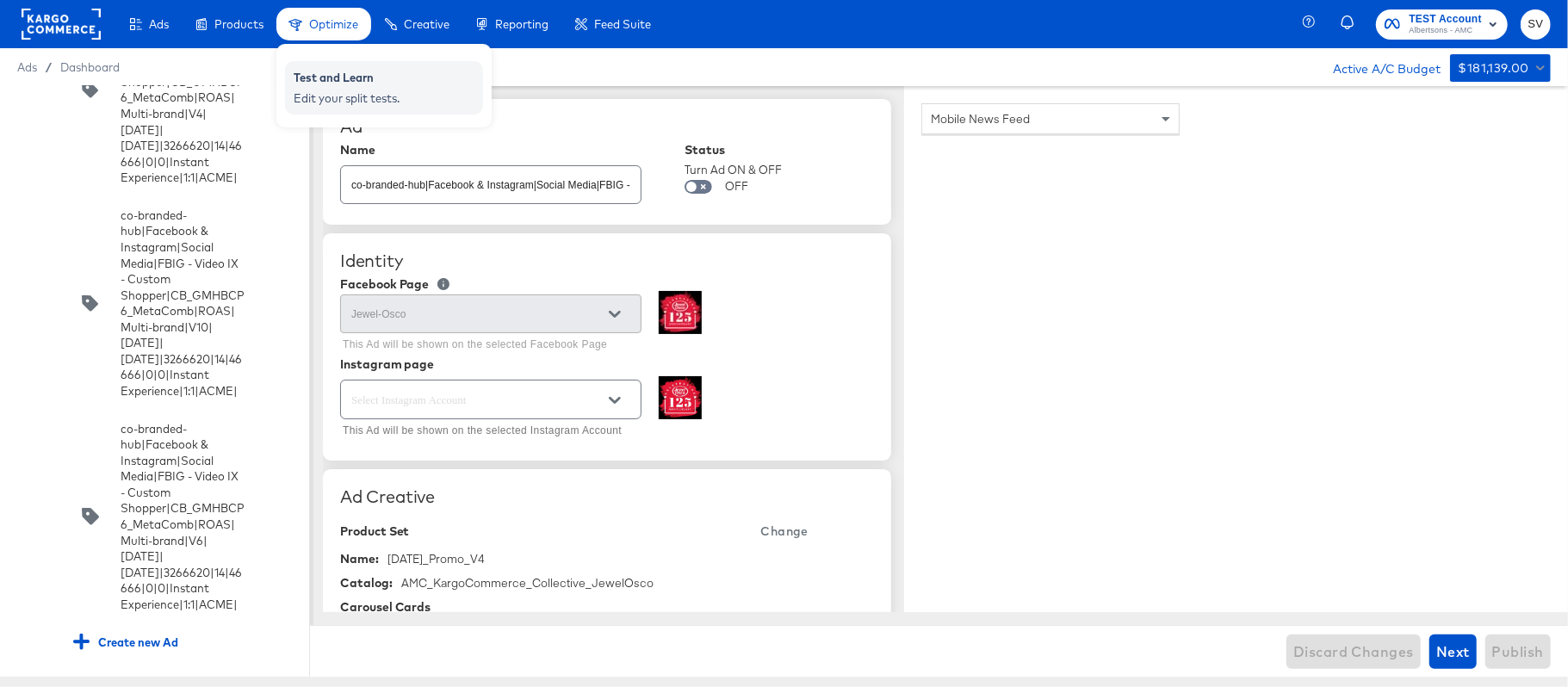 scroll, scrollTop: 20363, scrollLeft: 0, axis: vertical 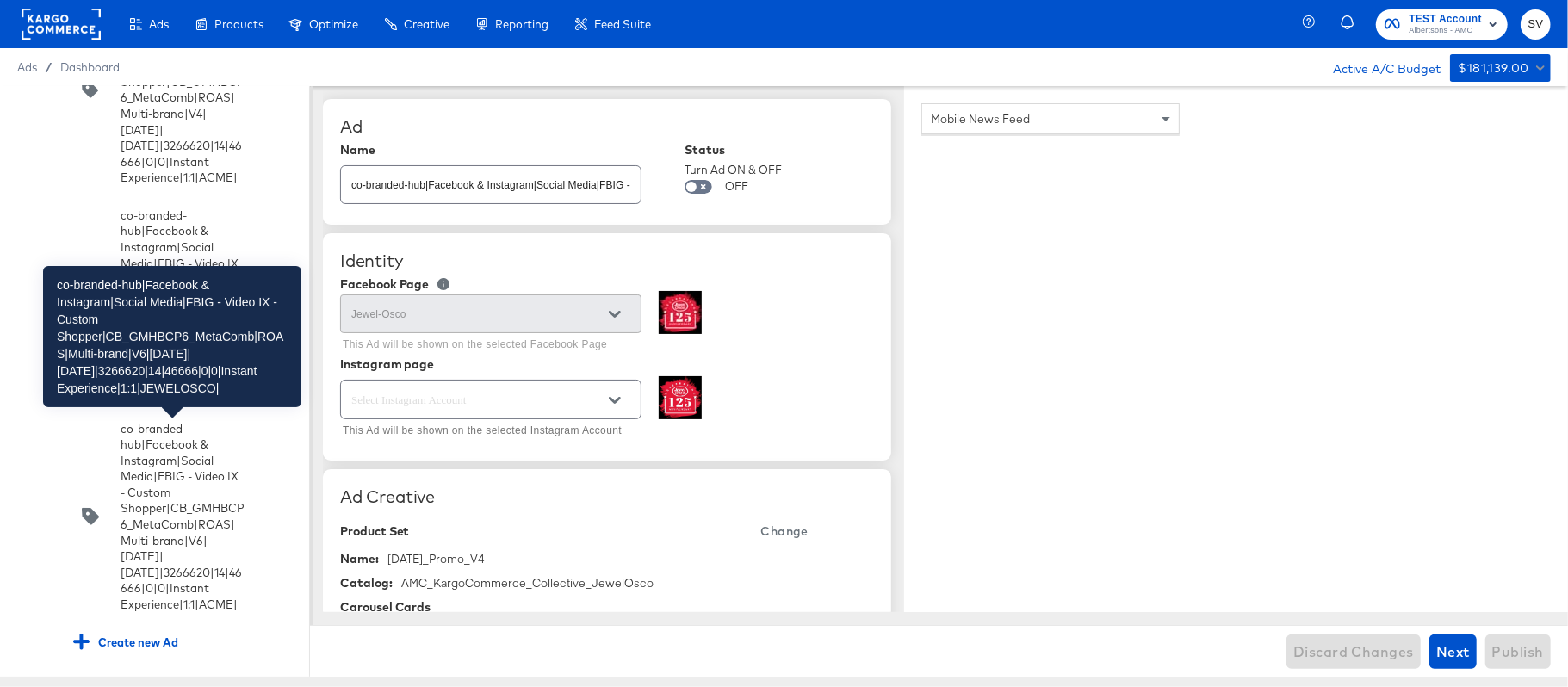 click on "co-branded-hub|Facebook & Instagram|Social Media|FBIG - Video IX - Custom Shopper|CB_GMHBCP6_MetaComb|ROAS|Multi-brand|V6|[DATE]|[DATE]|3266620|14|46666|0|0|Instant Experience|1:1|JEWELOSCO|" at bounding box center [183, -580] 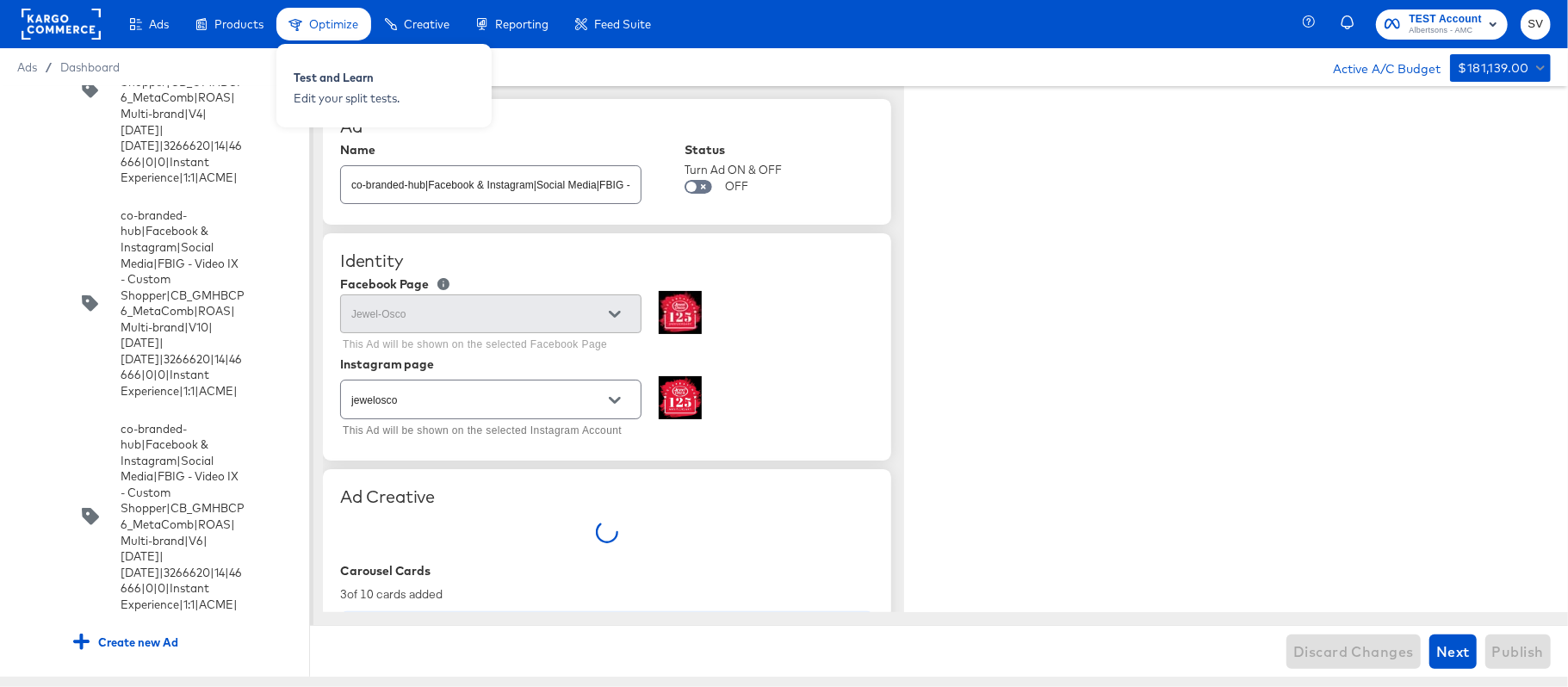 type on "x" 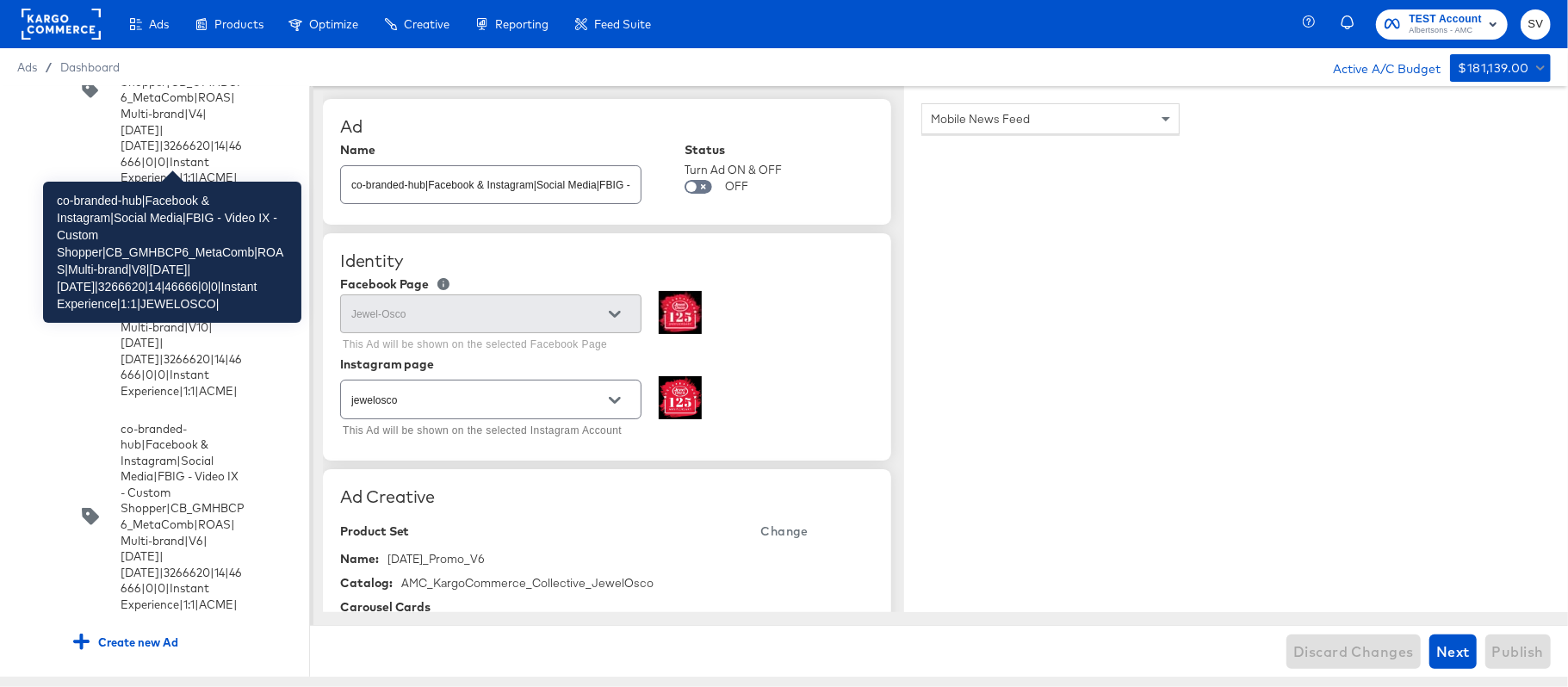 click on "co-branded-hub|Facebook & Instagram|Social Media|FBIG - Video IX - Custom Shopper|CB_GMHBCP6_MetaComb|ROAS|Multi-brand|V8|[DATE]|[DATE]|3266620|14|46666|0|0|Instant Experience|1:1|JEWELOSCO|" at bounding box center (183, -1039) 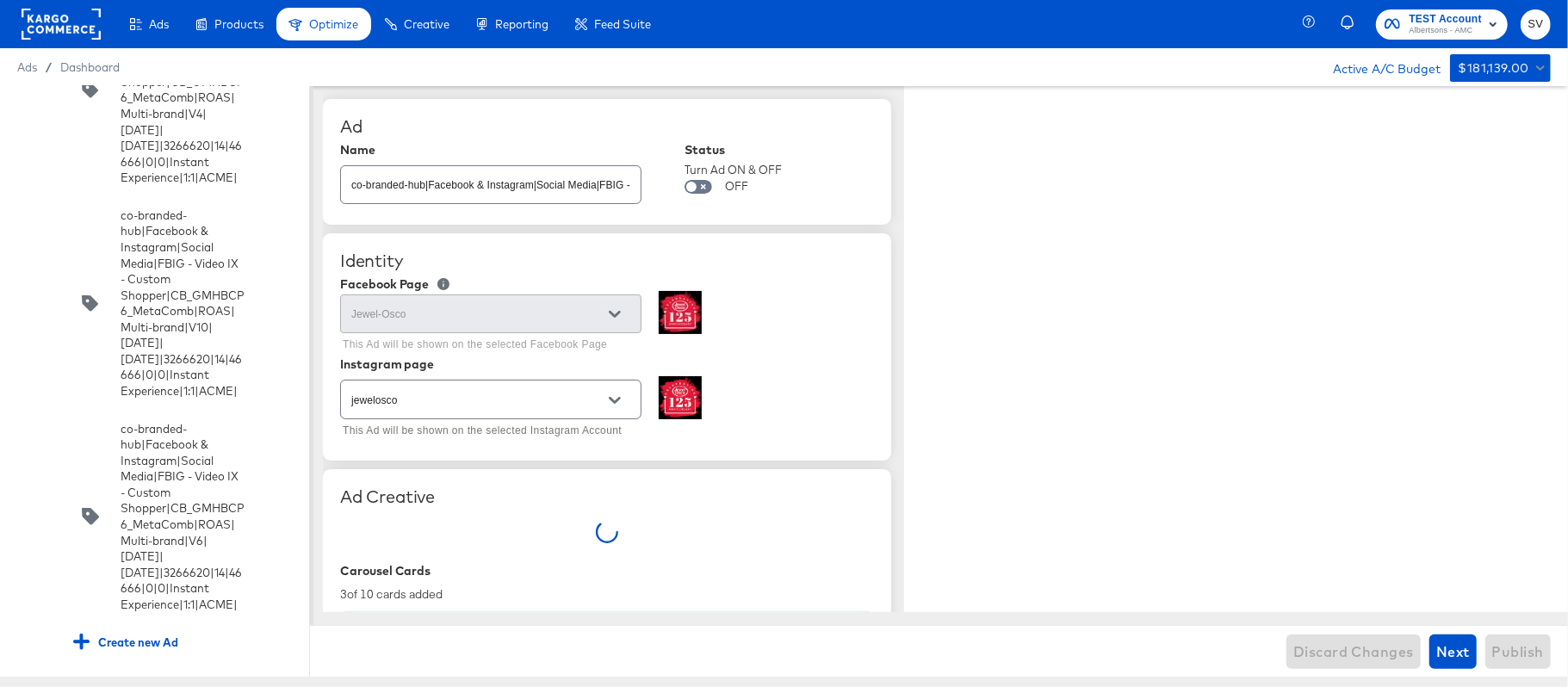 type on "x" 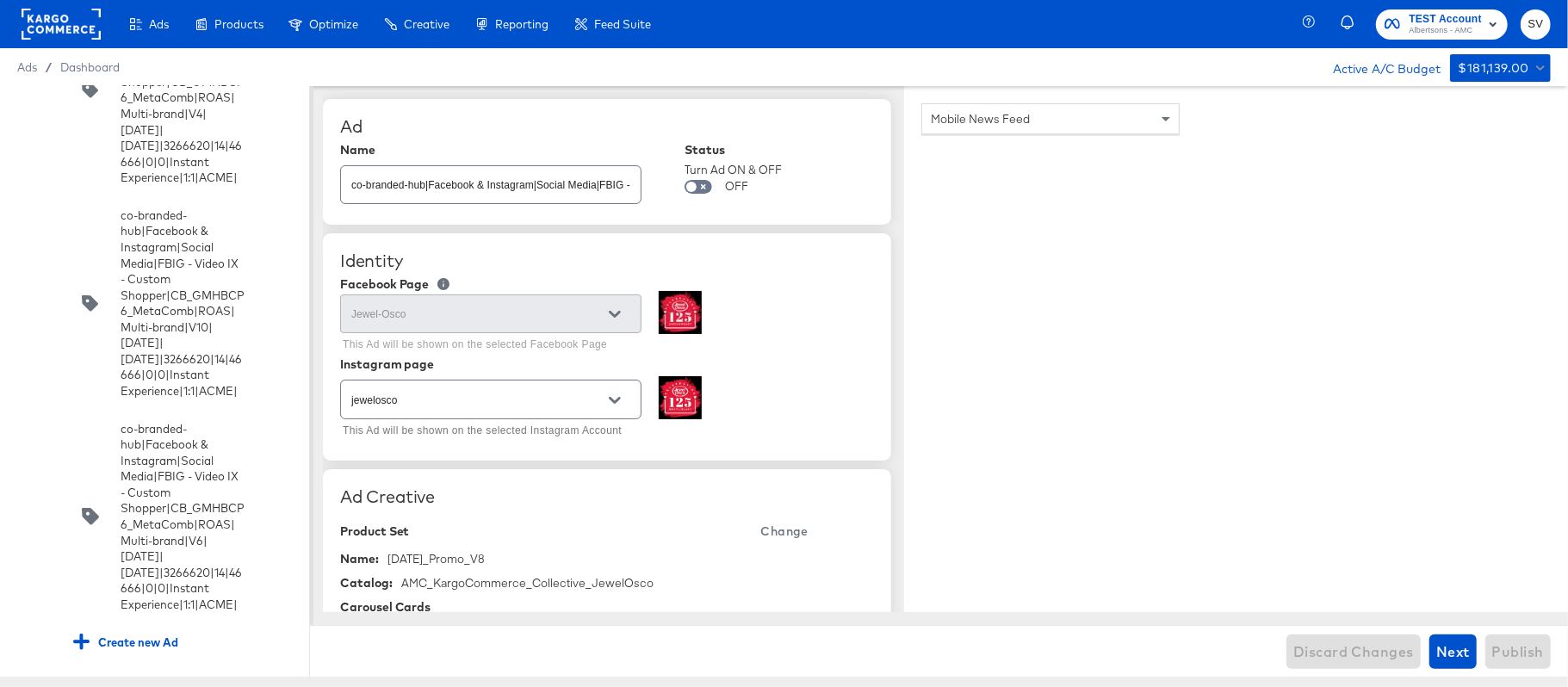 scroll, scrollTop: 19802, scrollLeft: 0, axis: vertical 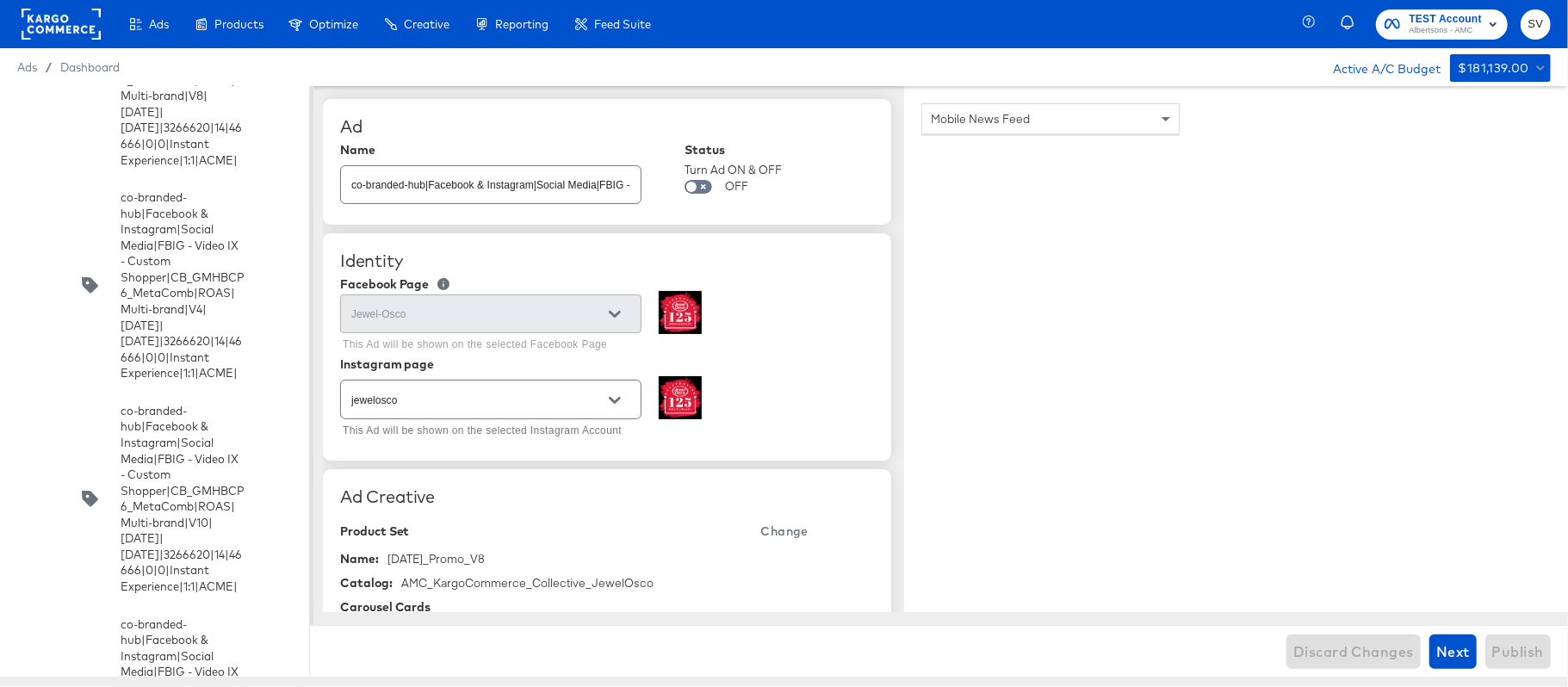 click on "co-branded-hub|Facebook & Instagram|Social Media|FBIG - Video IX - Custom Shopper|CB_GMHBCP6_MetaComb|ROAS|Multi-brand|V10|[DATE]|[DATE]|3266620|14|46666|0|0|Instant Experience|1:1|JEWELOSCO|" at bounding box center (183, -1073) 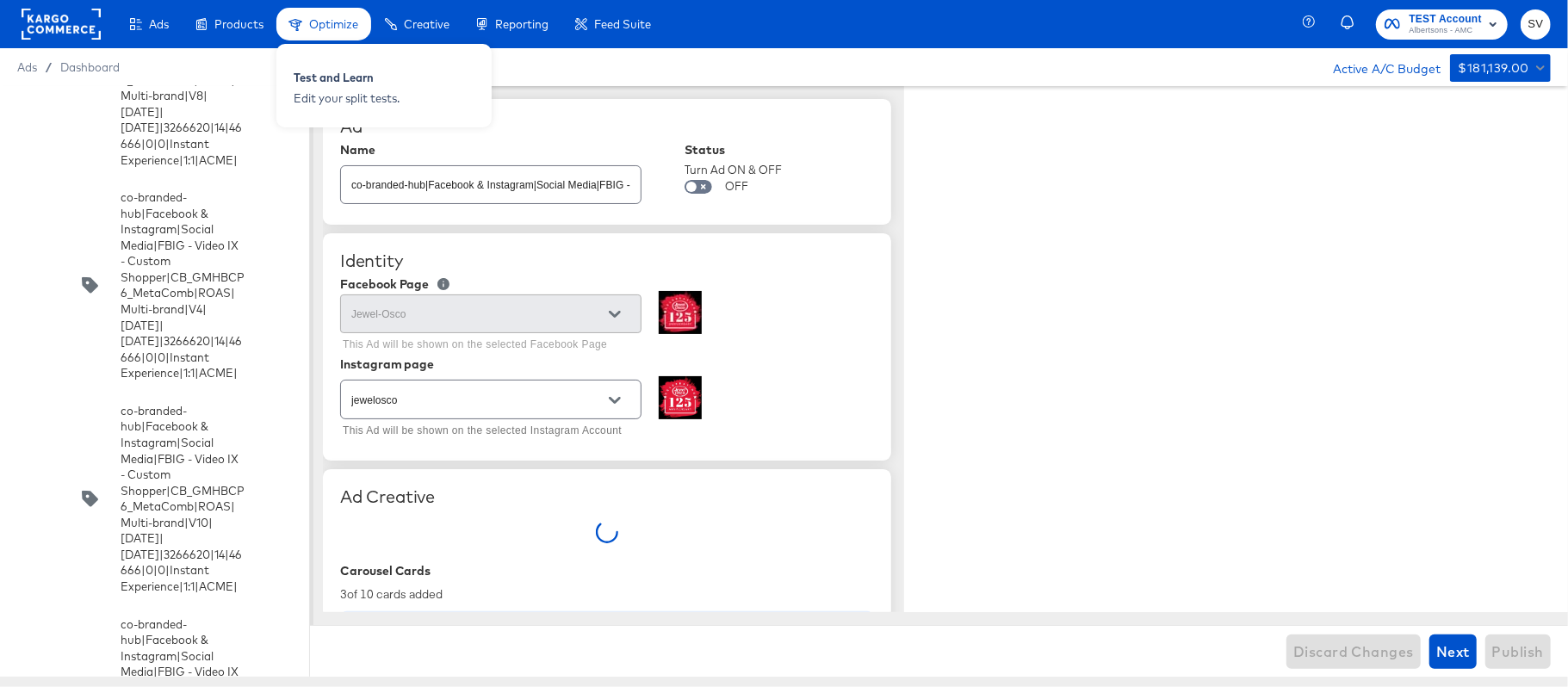 type on "x" 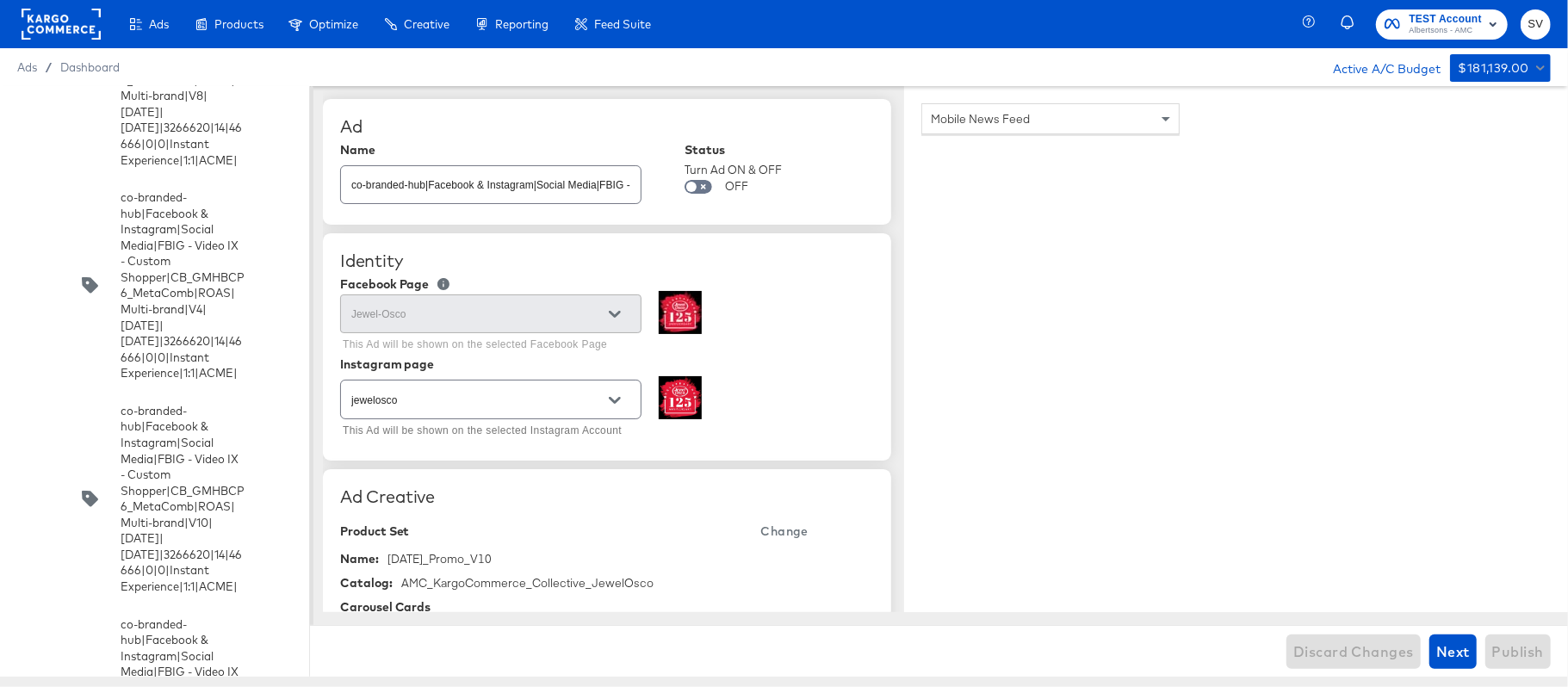 scroll, scrollTop: 15911, scrollLeft: 0, axis: vertical 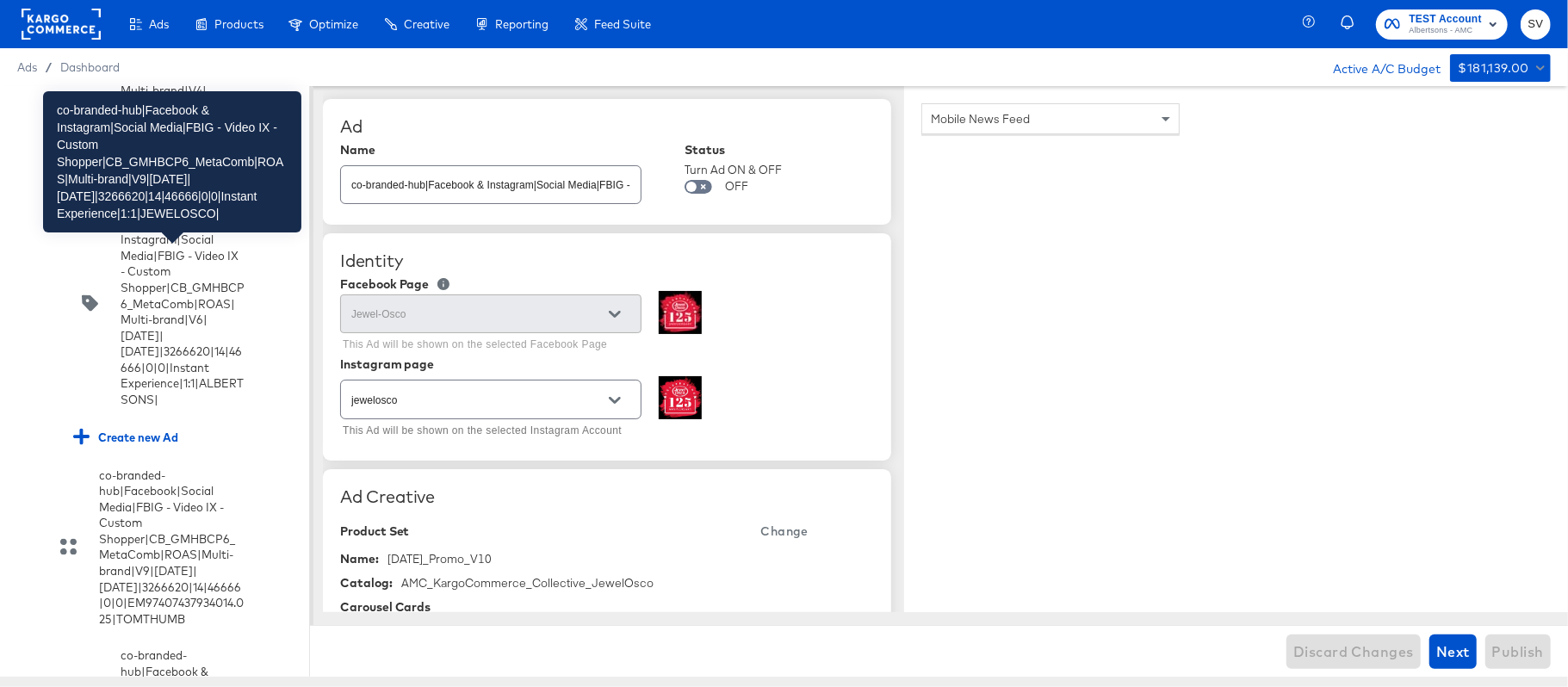 click on "co-branded-hub|Facebook & Instagram|Social Media|FBIG - Video IX - Custom Shopper|CB_GMHBCP6_MetaComb|ROAS|Multi-brand|V9|[DATE]|[DATE]|3266620|14|46666|0|0|Instant Experience|1:1|JEWELOSCO|" at bounding box center [183, -849] 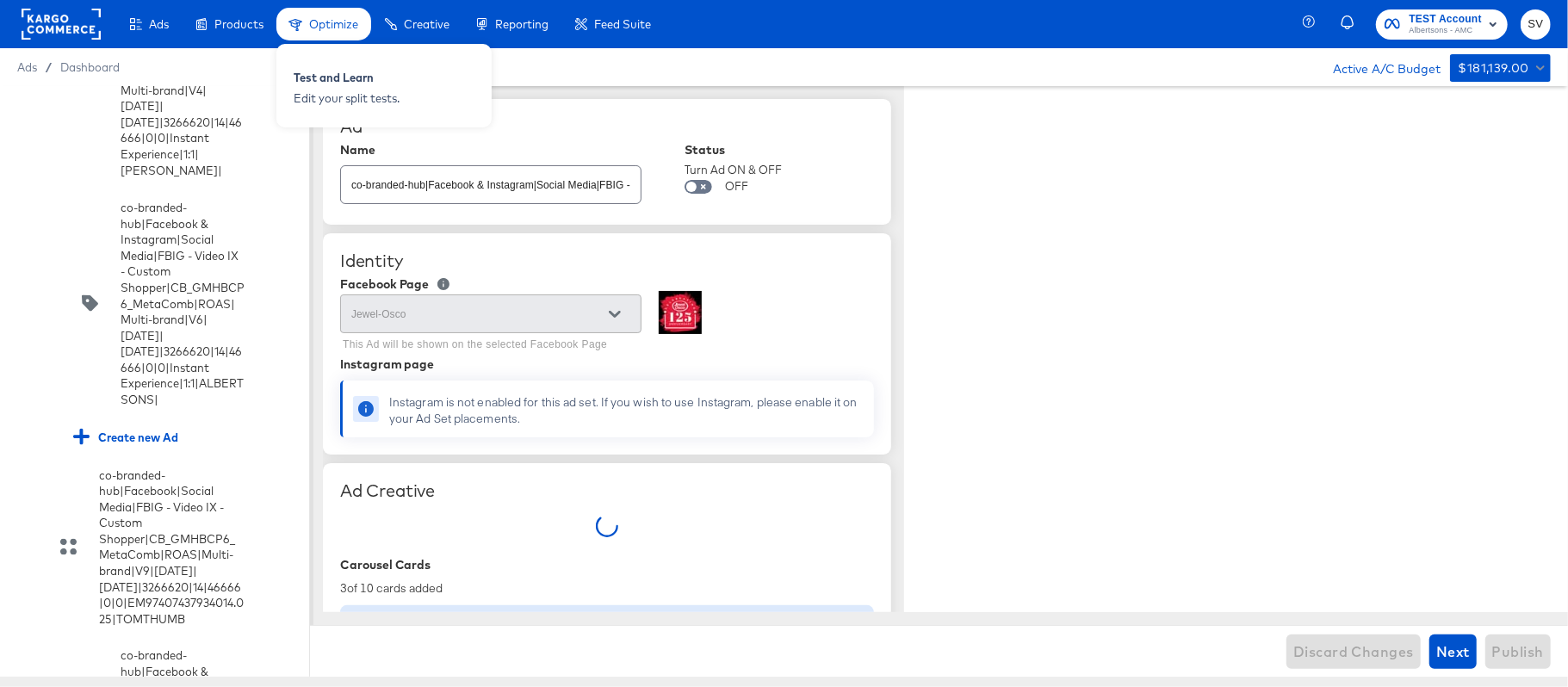type on "x" 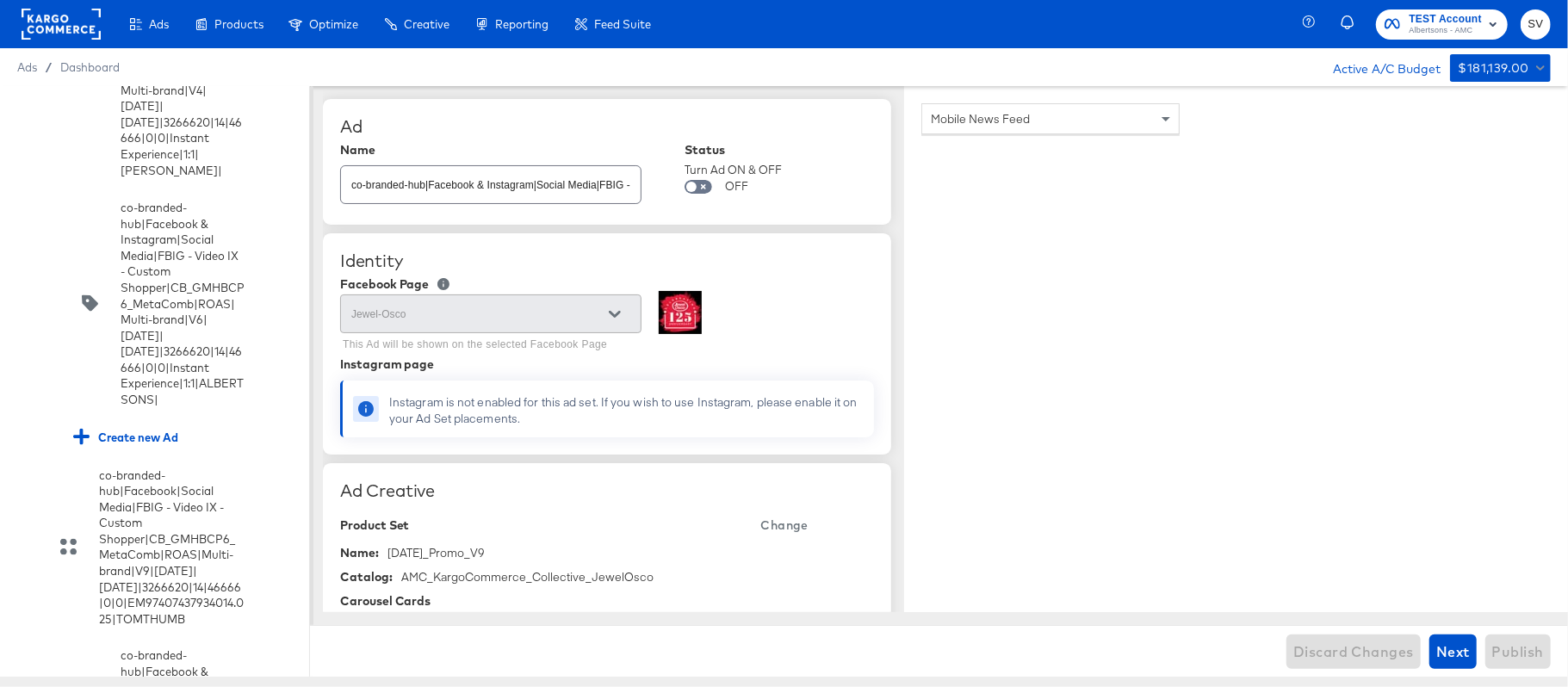 scroll, scrollTop: 4942, scrollLeft: 0, axis: vertical 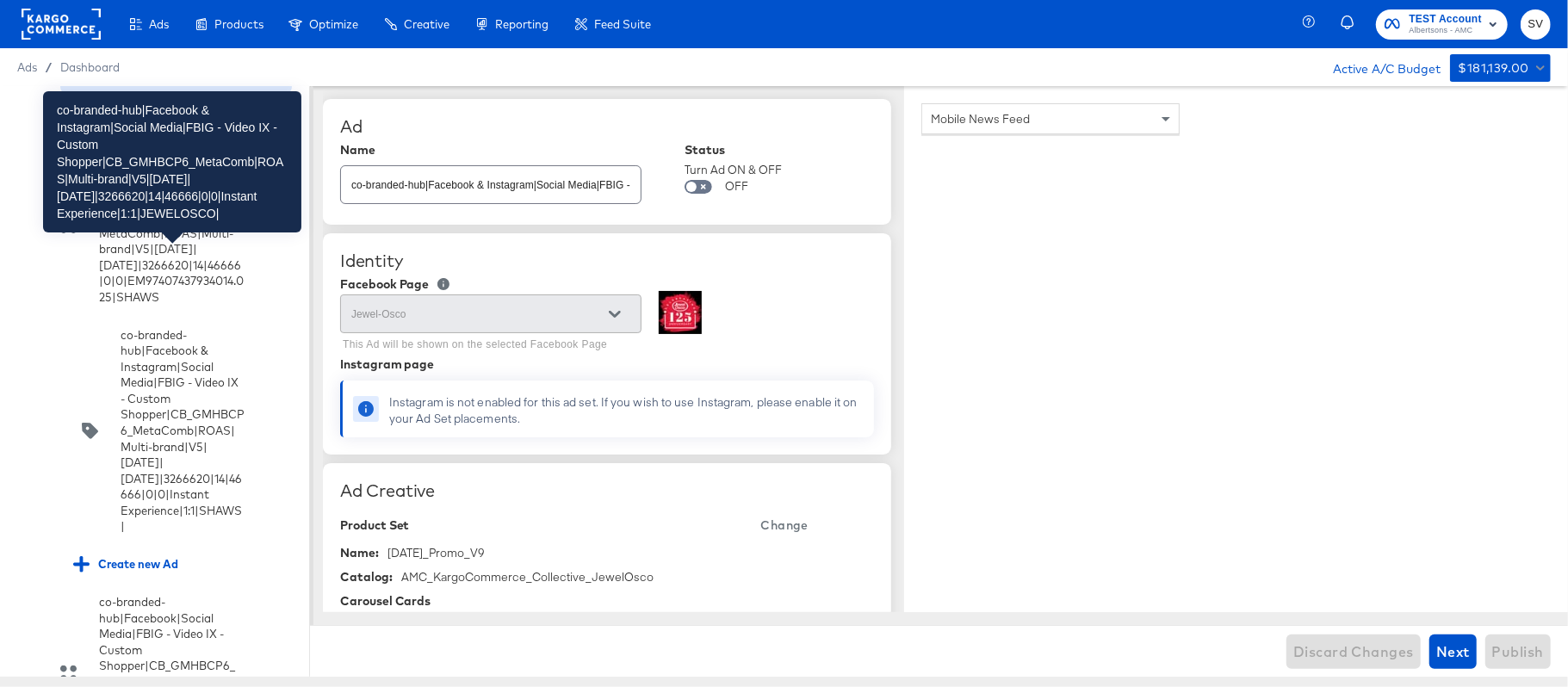 click on "co-branded-hub|Facebook & Instagram|Social Media|FBIG - Video IX - Custom Shopper|CB_GMHBCP6_MetaComb|ROAS|Multi-brand|V5|[DATE]|[DATE]|3266620|14|46666|0|0|Instant Experience|1:1|JEWELOSCO|" at bounding box center (183, -19) 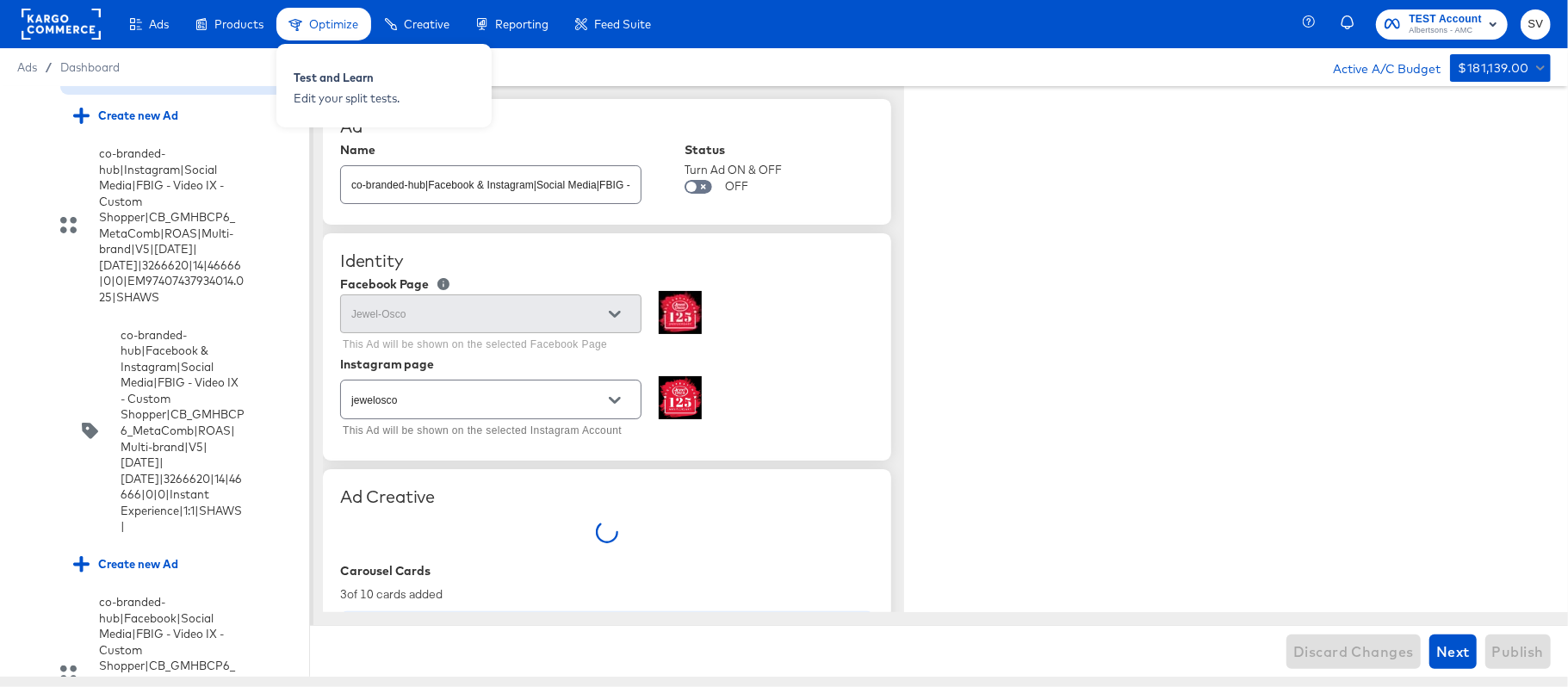 type on "x" 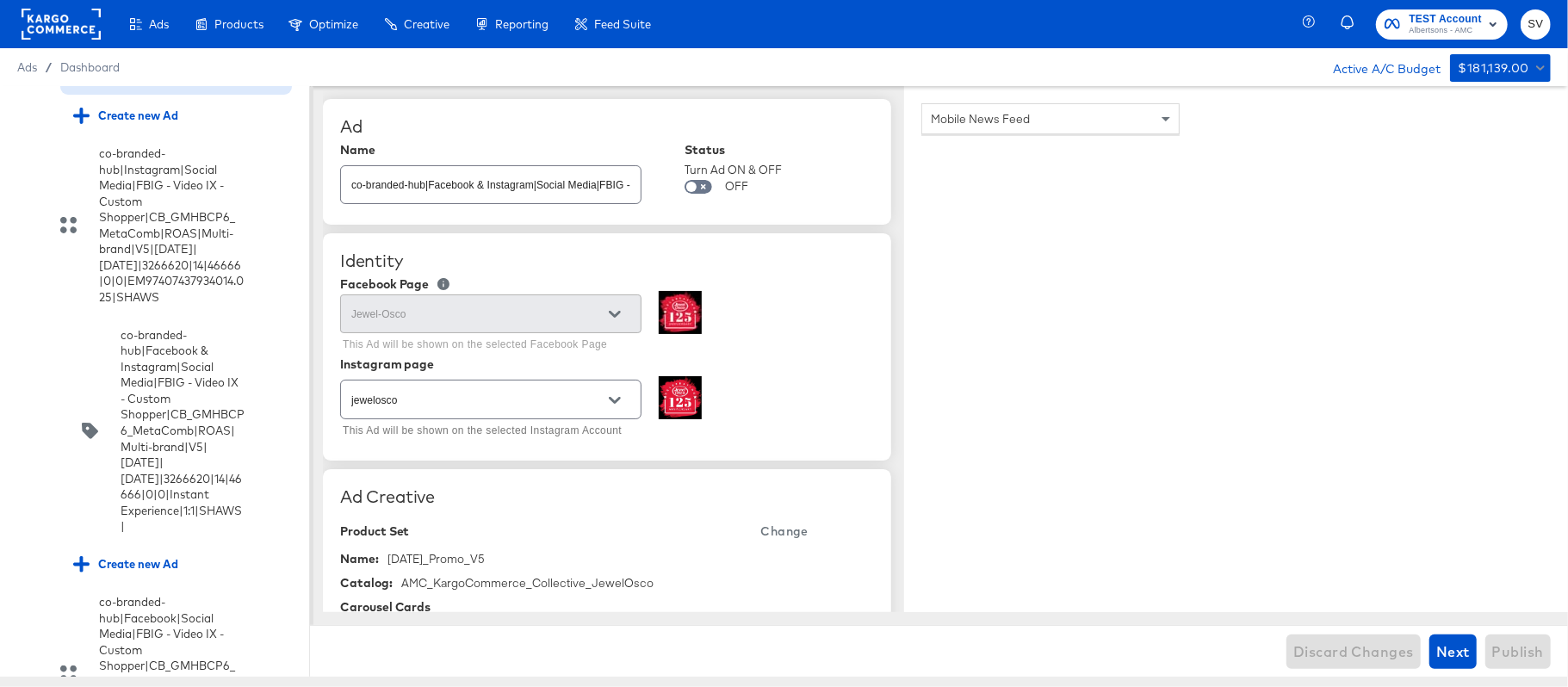 scroll, scrollTop: 10322, scrollLeft: 0, axis: vertical 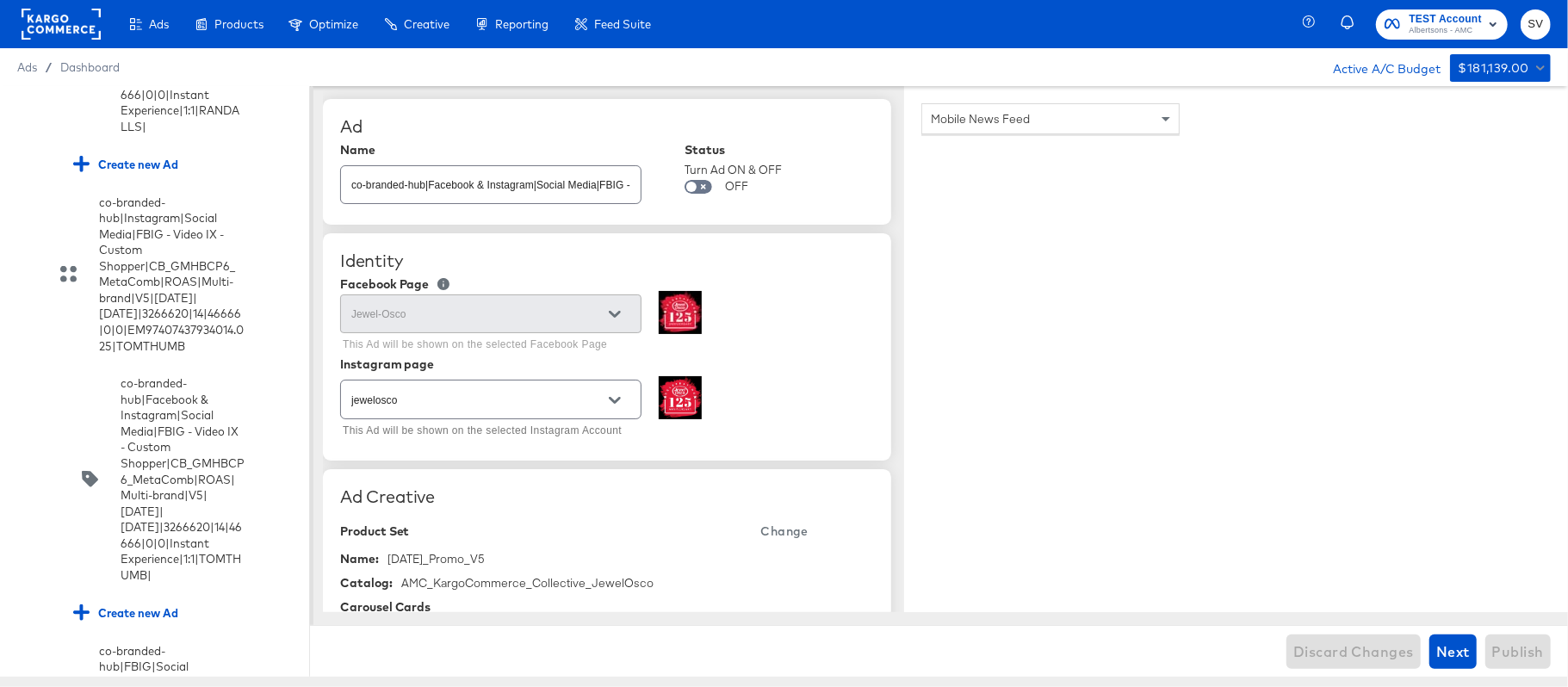 click on "co-branded-hub|Facebook & Instagram|Social Media|FBIG - Video IX - Custom Shopper|CB_GMHBCP6_MetaComb|ROAS|Multi-brand|V4|[DATE]|[DATE]|3266620|14|46666|0|0|Instant Experience|1:1|PAVILIONS|" at bounding box center (183, -418) 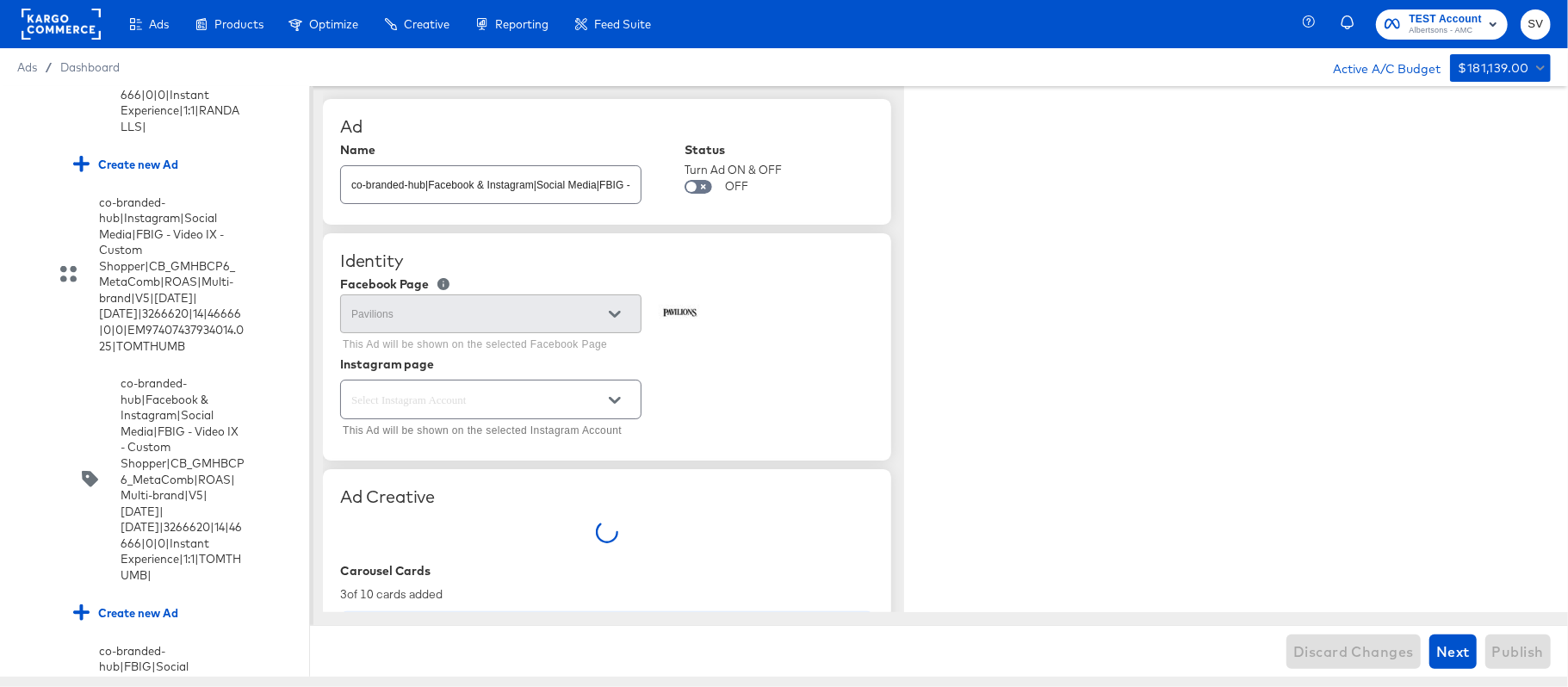 type on "x" 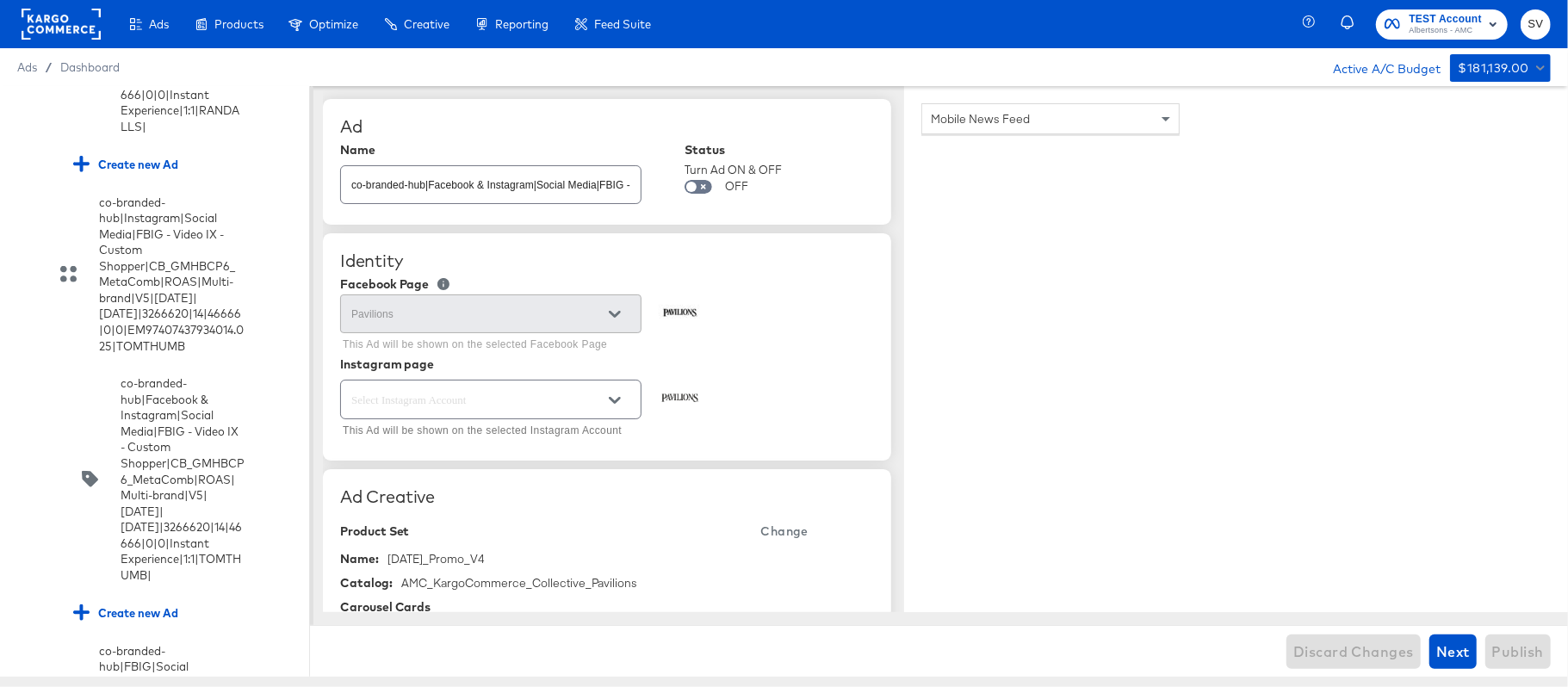 scroll, scrollTop: 9832, scrollLeft: 0, axis: vertical 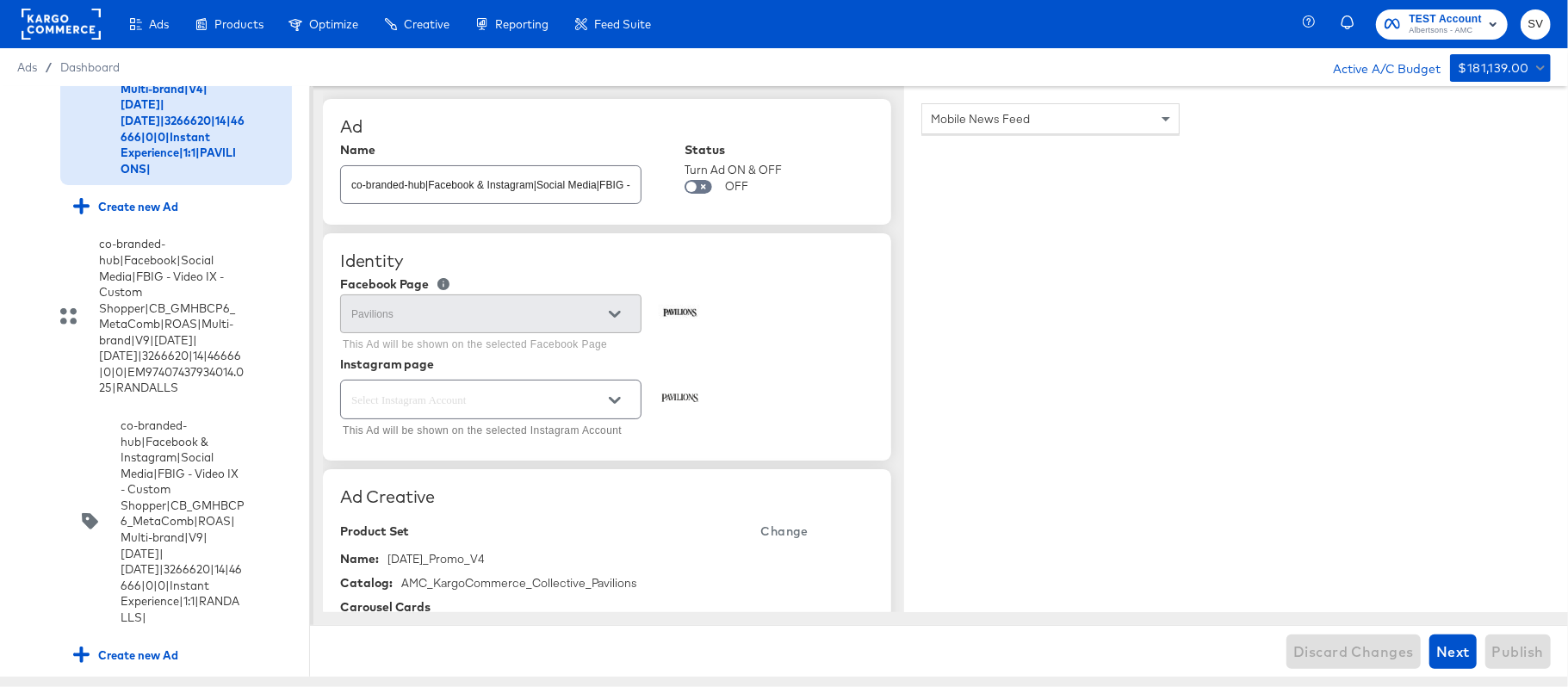 click on "co-branded-hub|Facebook & Instagram|Social Media|FBIG - Video IX - Custom Shopper|CB_GMHBCP6_MetaComb|ROAS|Multi-brand|V6|[DATE]|[DATE]|3266620|14|46666|0|0|Instant Experience|1:1|PAVILIONS|" at bounding box center (183, -387) 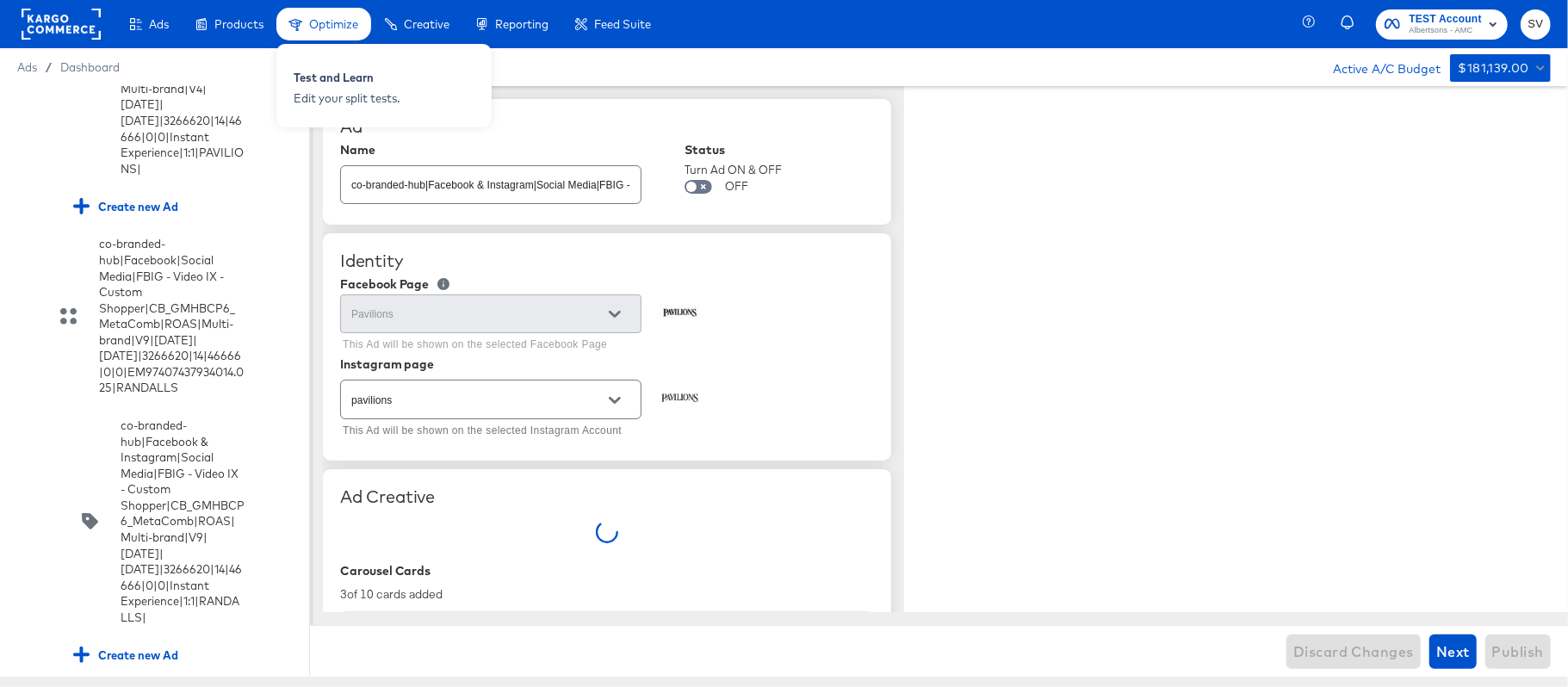 type on "x" 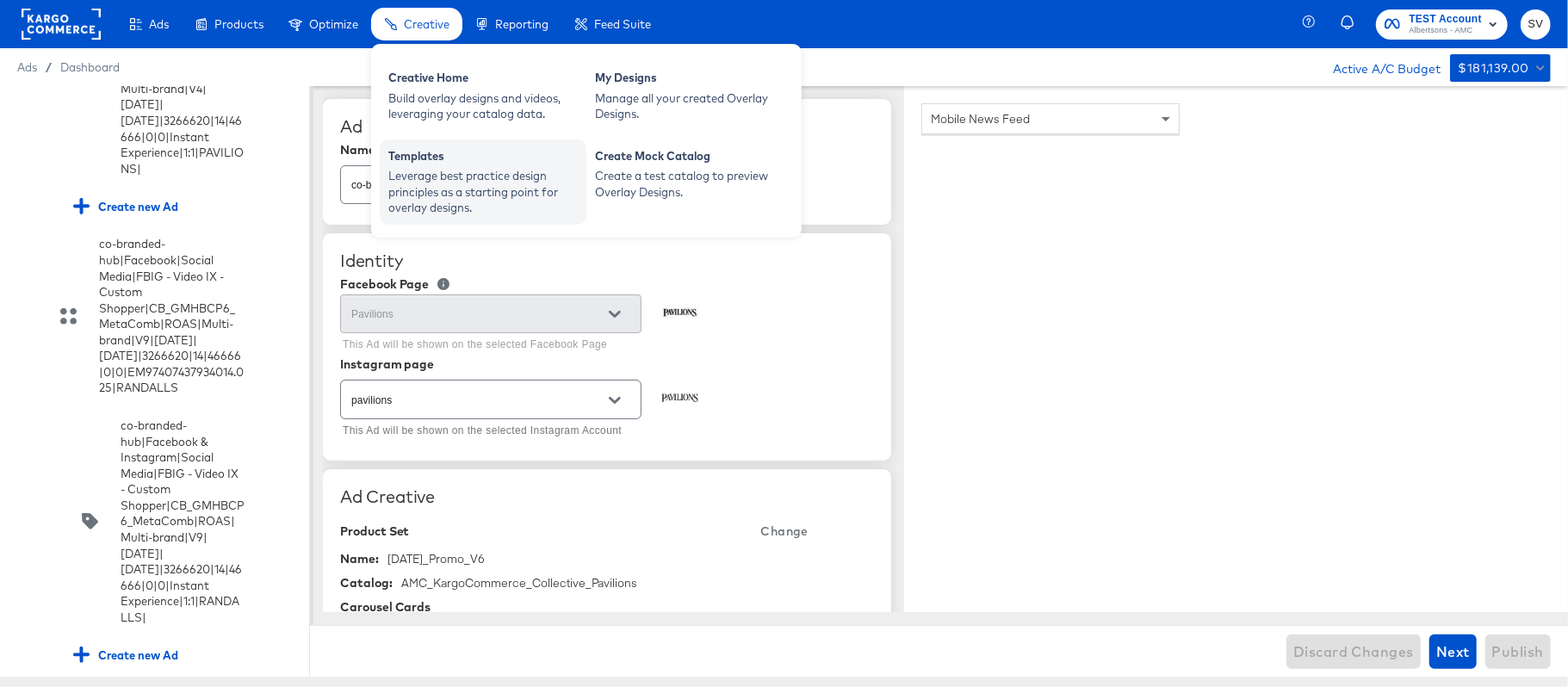 scroll, scrollTop: 9902, scrollLeft: 0, axis: vertical 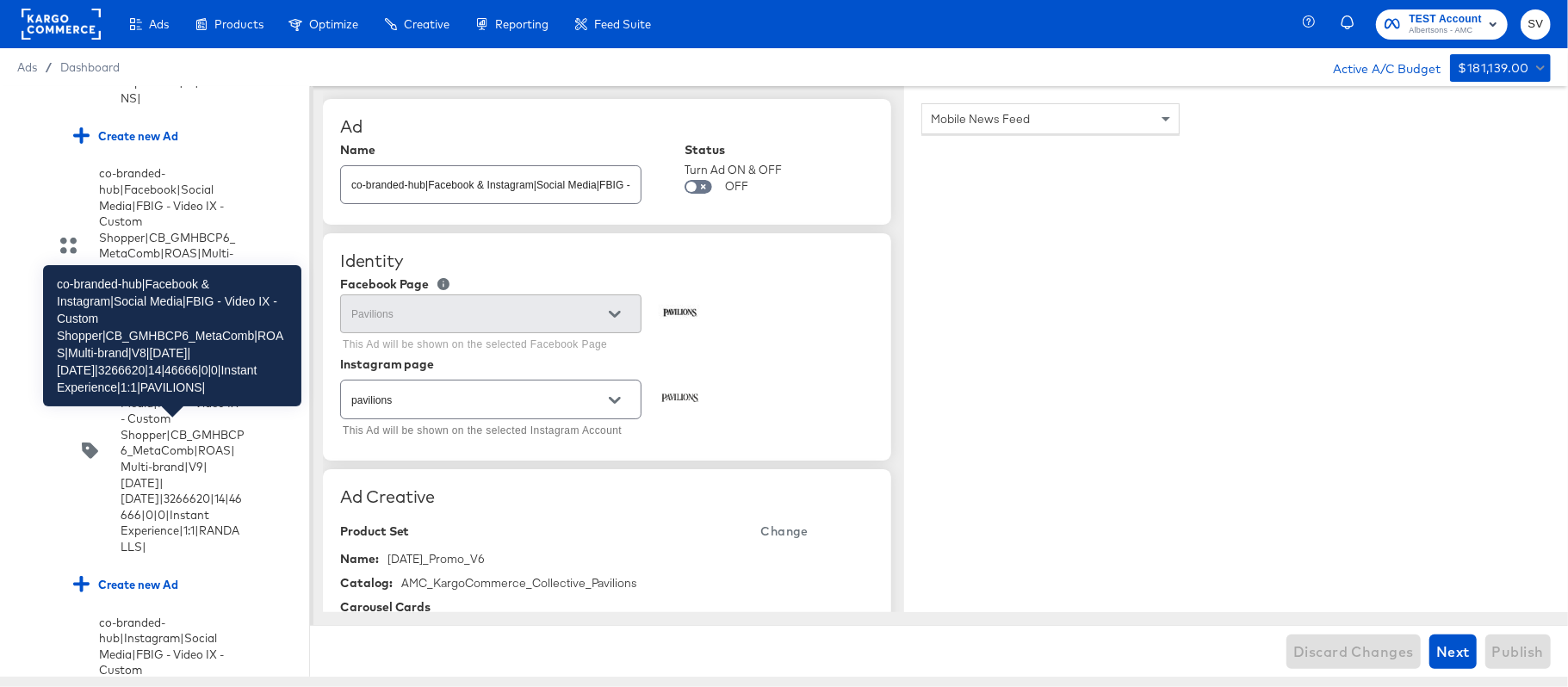 click on "co-branded-hub|Facebook & Instagram|Social Media|FBIG - Video IX - Custom Shopper|CB_GMHBCP6_MetaComb|ROAS|Multi-brand|V8|[DATE]|[DATE]|3266620|14|46666|0|0|Instant Experience|1:1|PAVILIONS|" at bounding box center (183, -227) 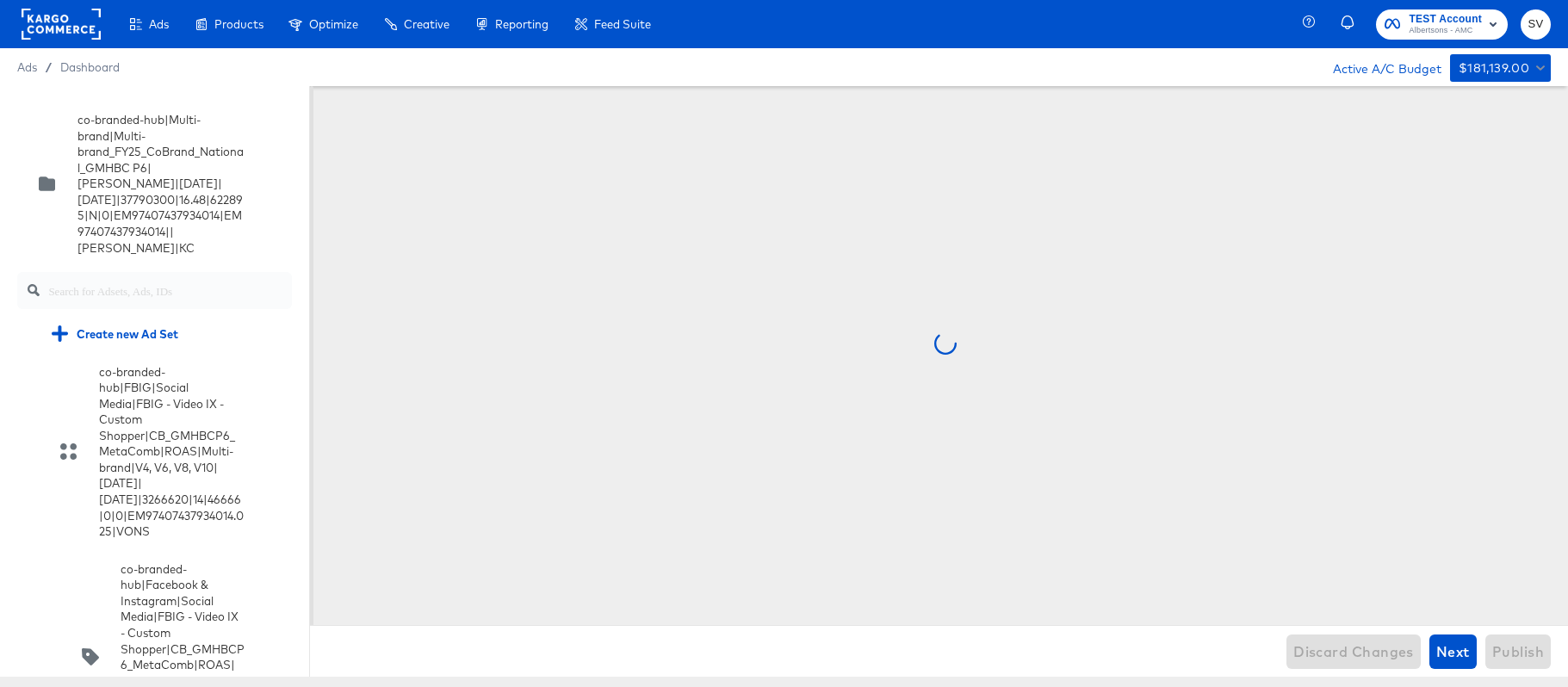 scroll, scrollTop: 0, scrollLeft: 0, axis: both 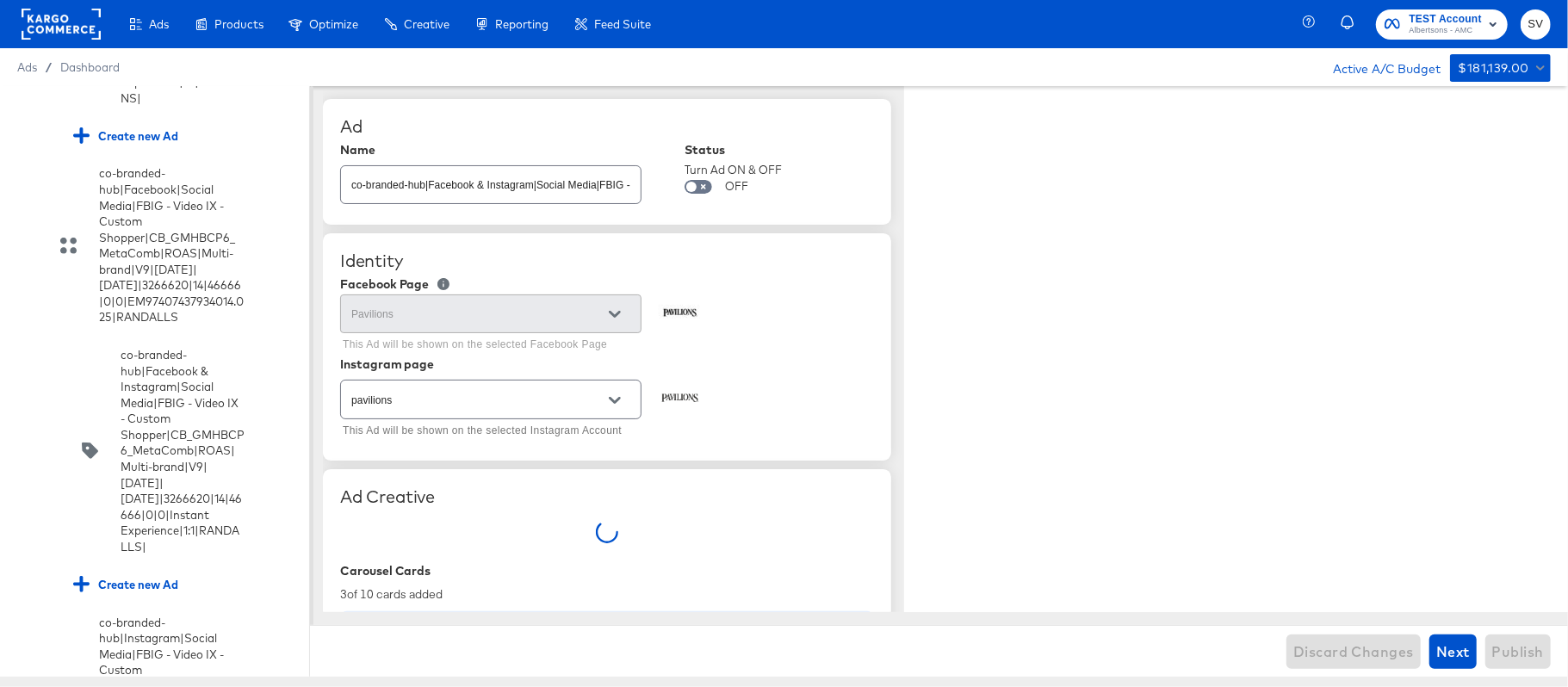 type on "x" 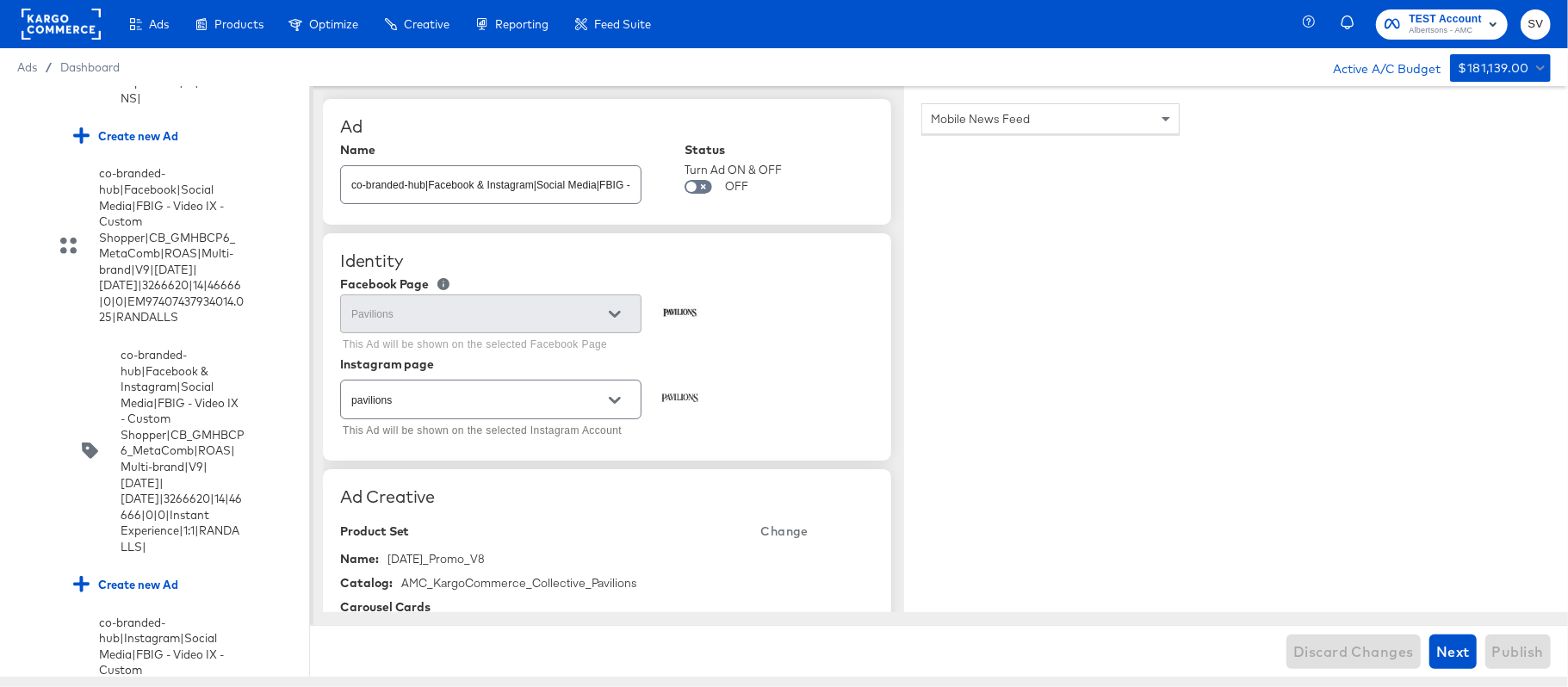 click on "co-branded-hub|Facebook & Instagram|Social Media|FBIG - Video IX - Custom Shopper|CB_GMHBCP6_MetaComb|ROAS|Multi-brand|V10|[DATE]|[DATE]|3266620|14|46666|0|0|Instant Experience|1:1|PAVILIONS|" at bounding box center (176, -686) 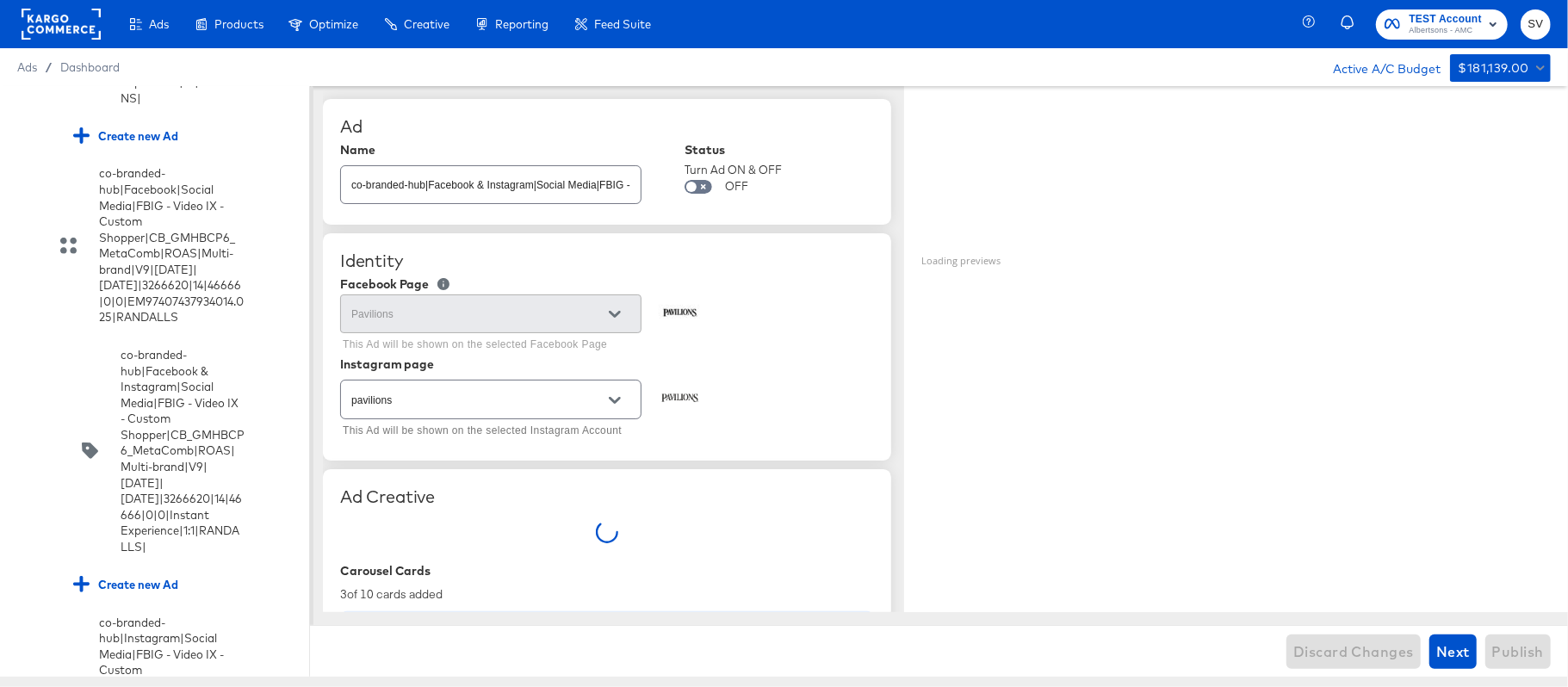 type on "x" 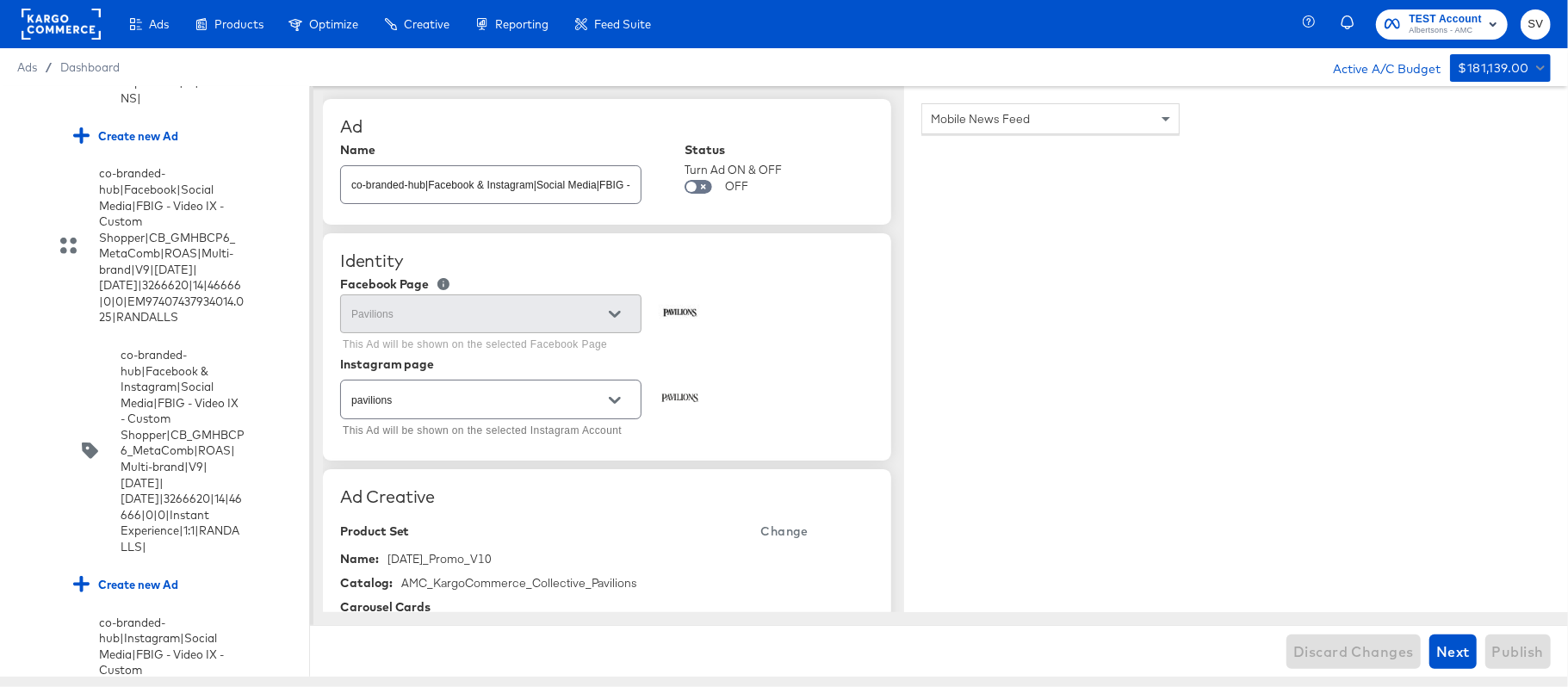 scroll, scrollTop: 7632, scrollLeft: 0, axis: vertical 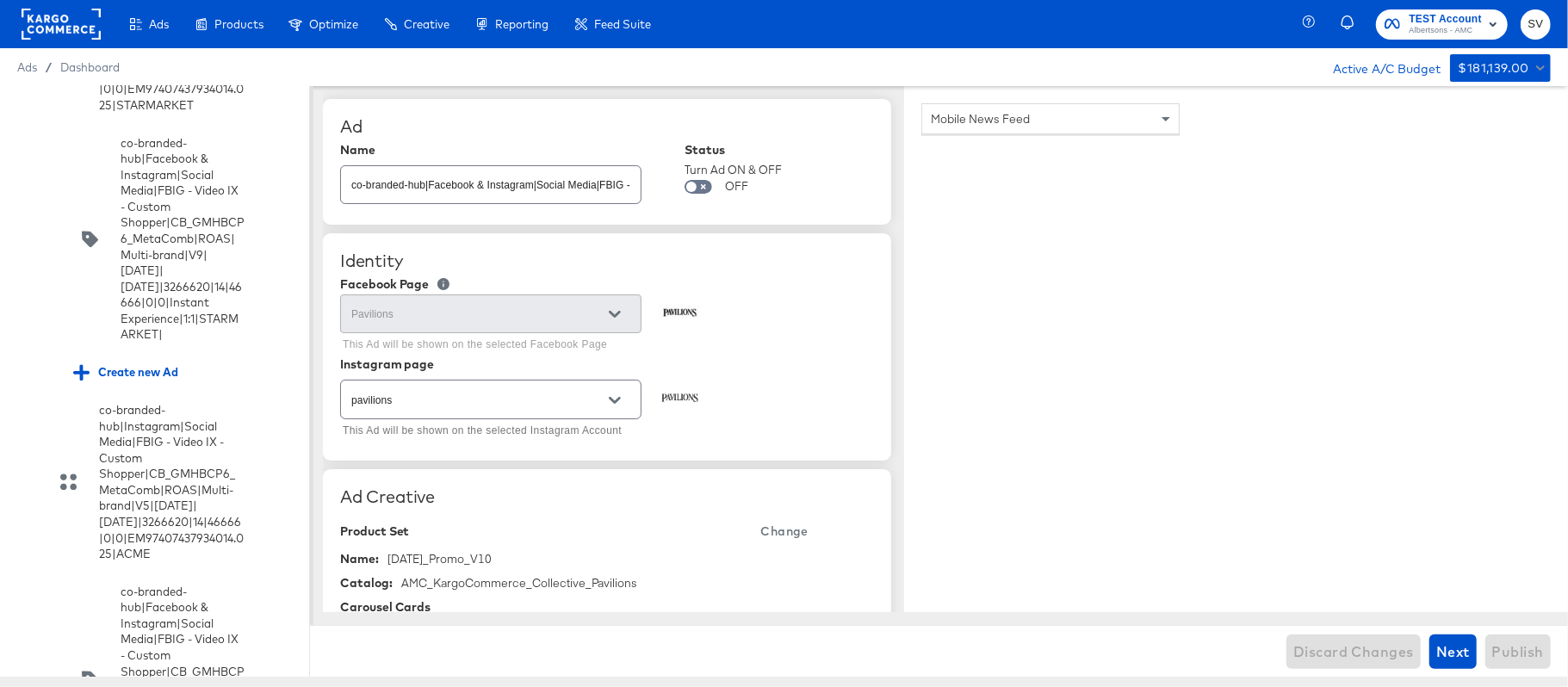 click at bounding box center [268, -211] 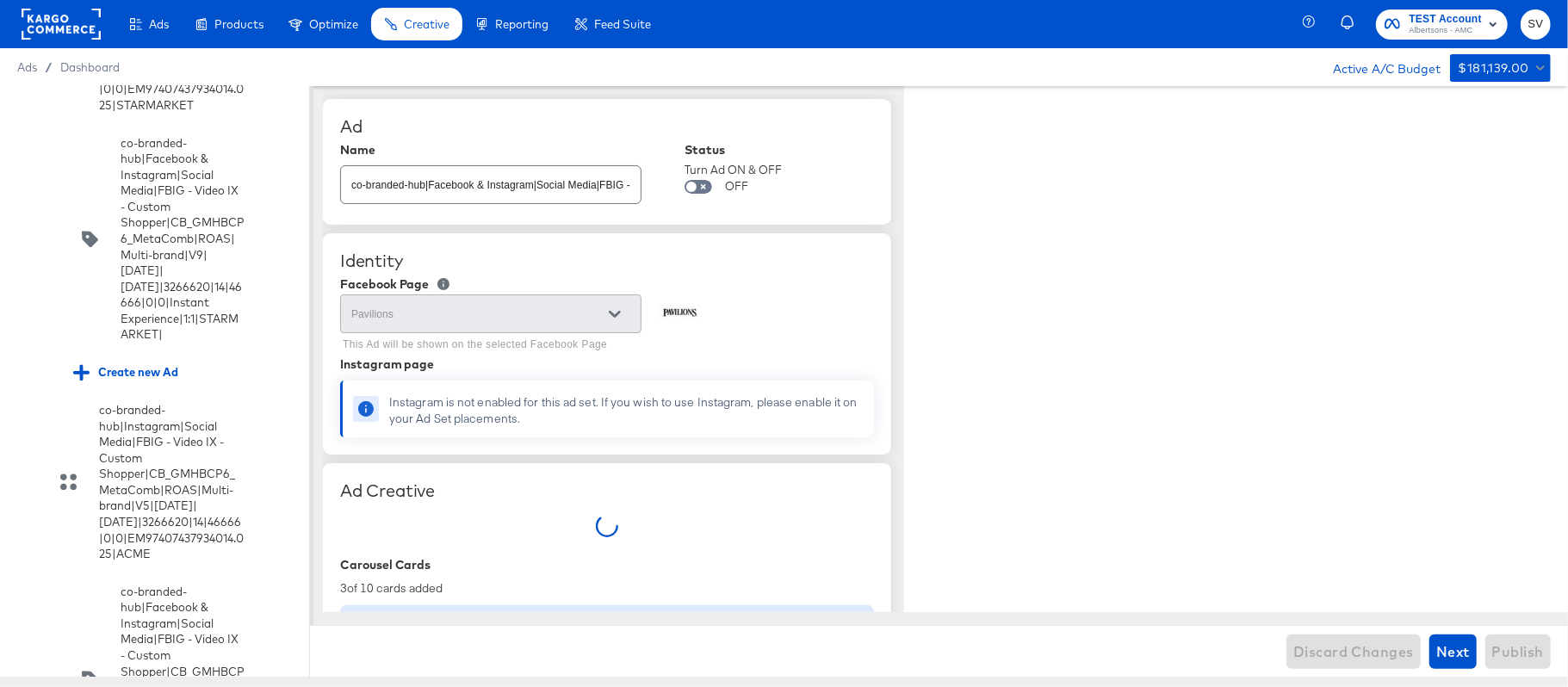 type on "x" 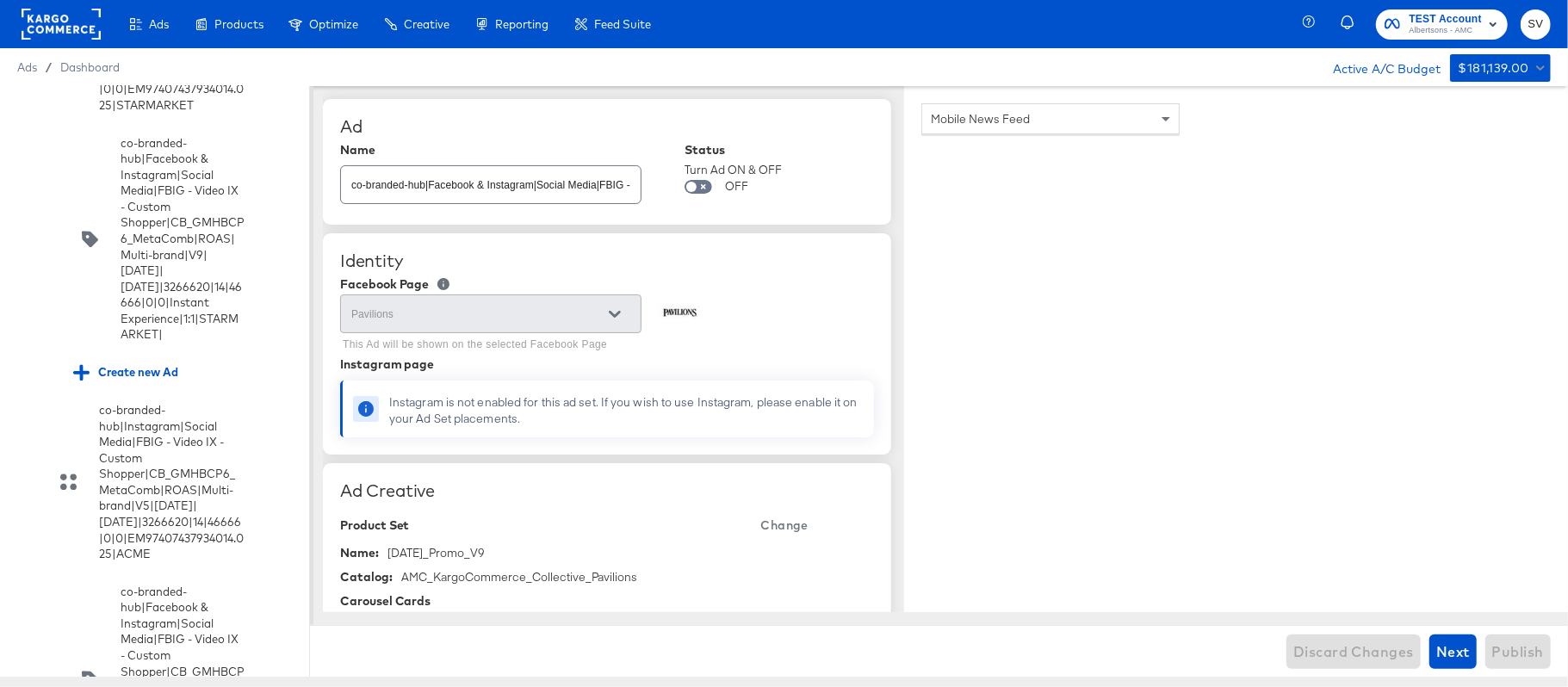 scroll, scrollTop: 9106, scrollLeft: 0, axis: vertical 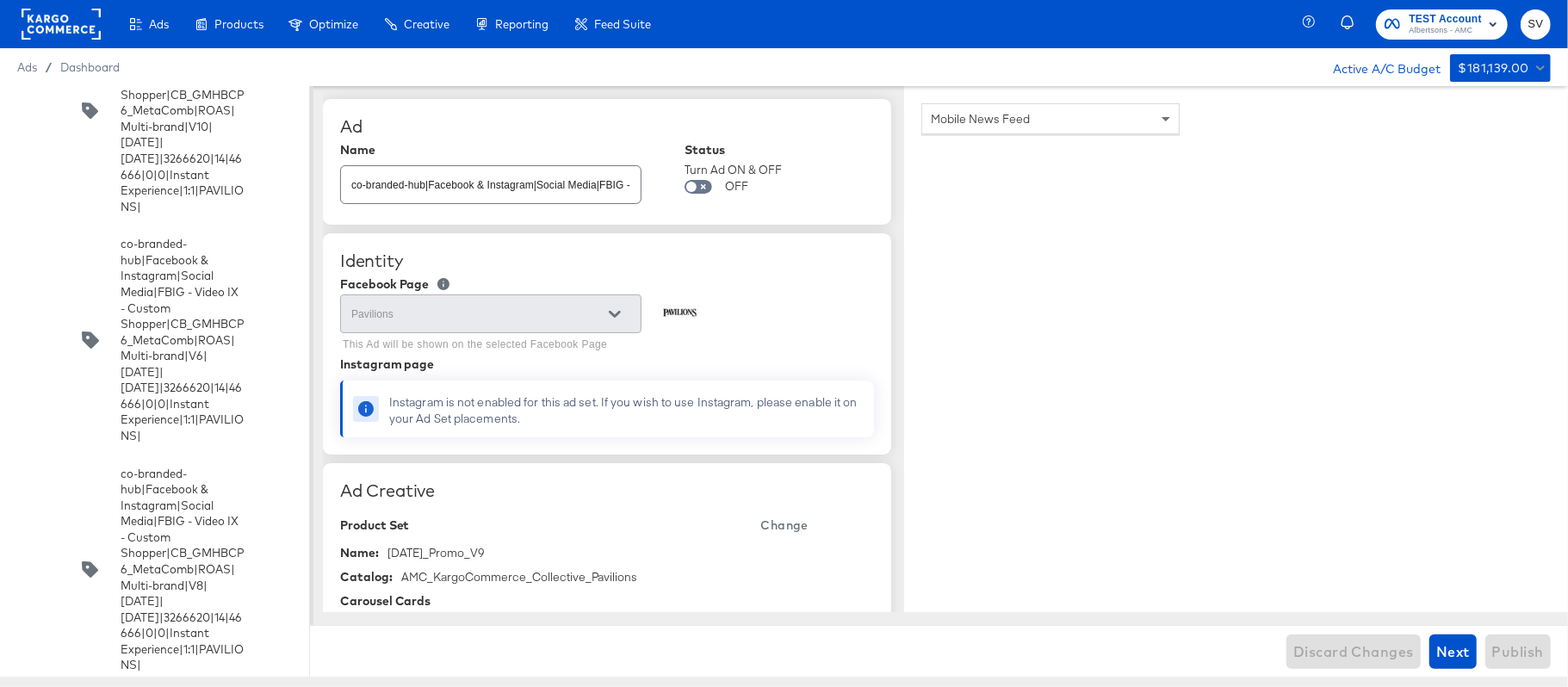 click at bounding box center [268, -355] 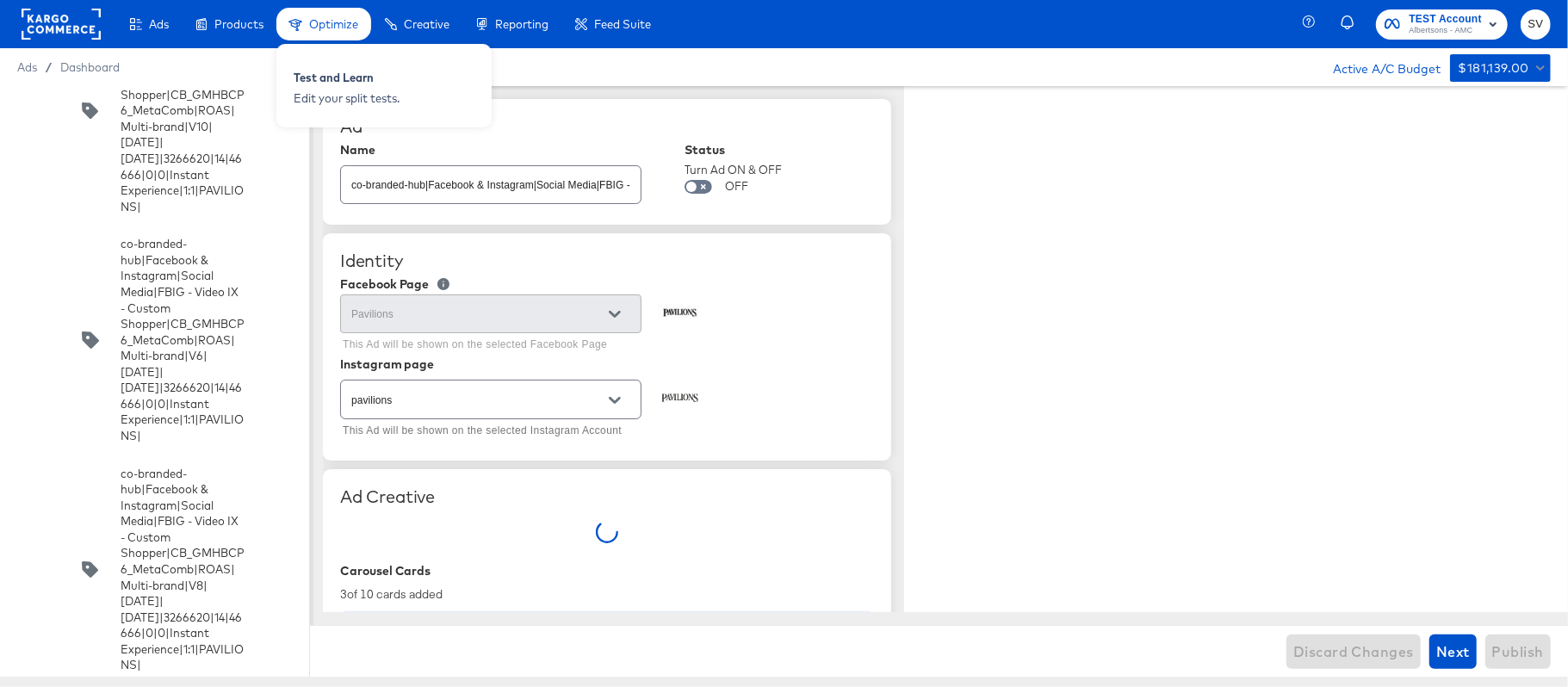 type on "x" 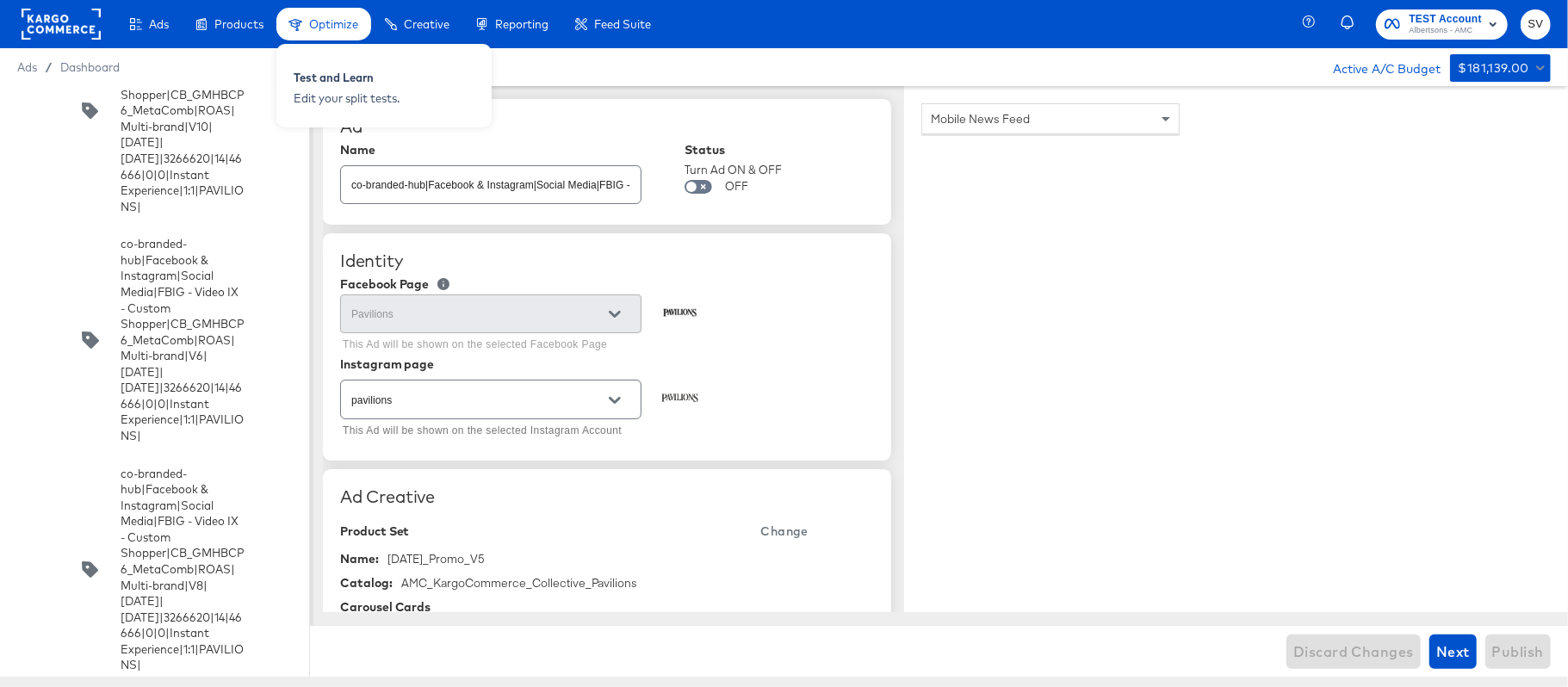 scroll, scrollTop: 19322, scrollLeft: 0, axis: vertical 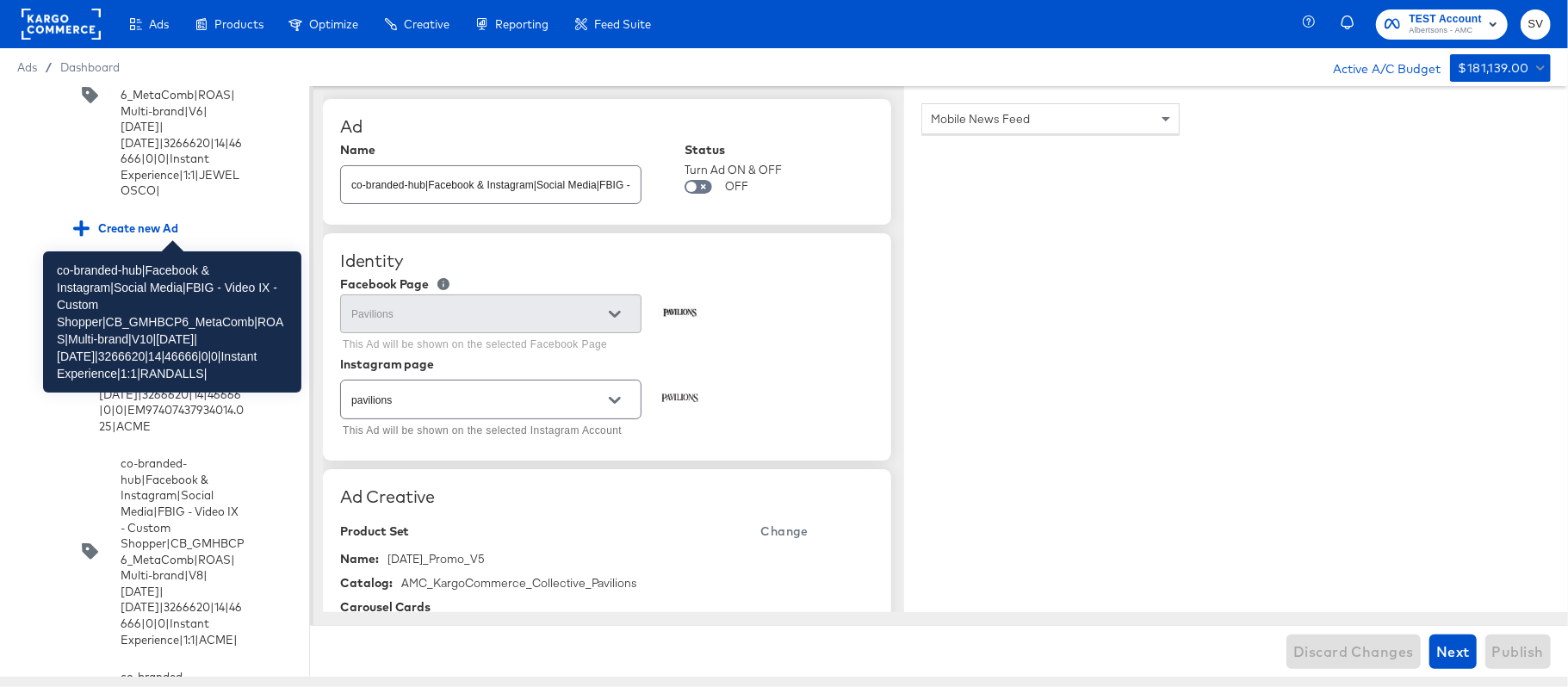 click on "co-branded-hub|Facebook & Instagram|Social Media|FBIG - Video IX - Custom Shopper|CB_GMHBCP6_MetaComb|ROAS|Multi-brand|V4|[DATE]|[DATE]|3266620|14|46666|0|0|Instant Experience|1:1|RANDALLS|" at bounding box center (183, -1058) 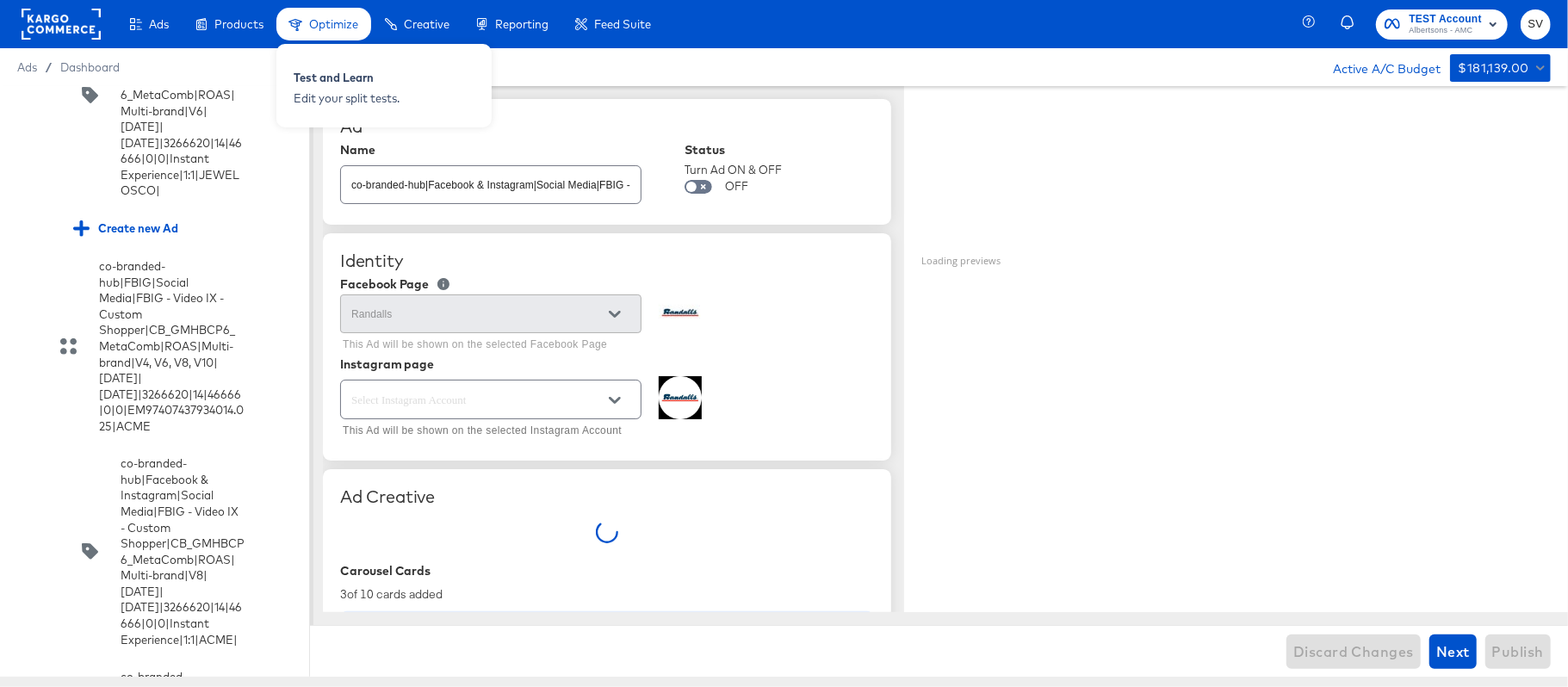 type on "x" 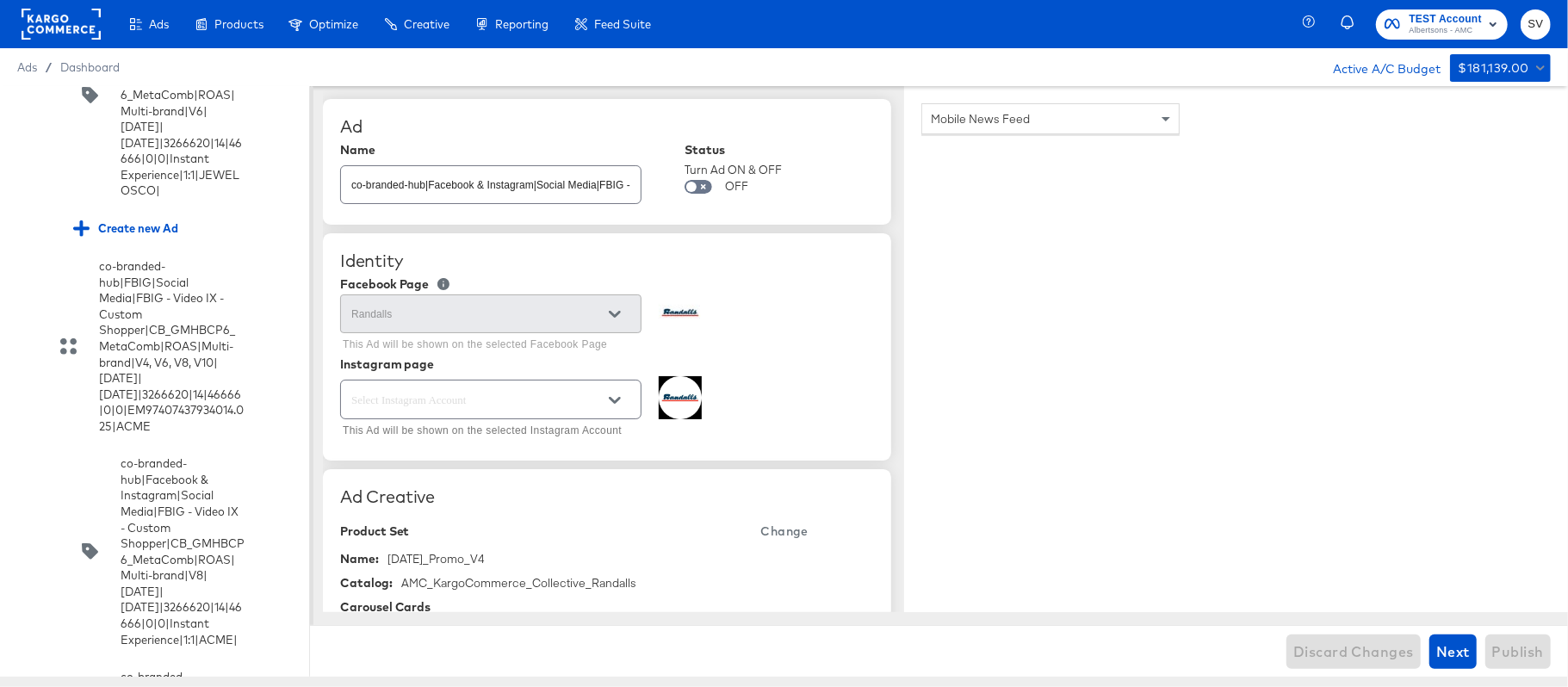 scroll, scrollTop: 18586, scrollLeft: 0, axis: vertical 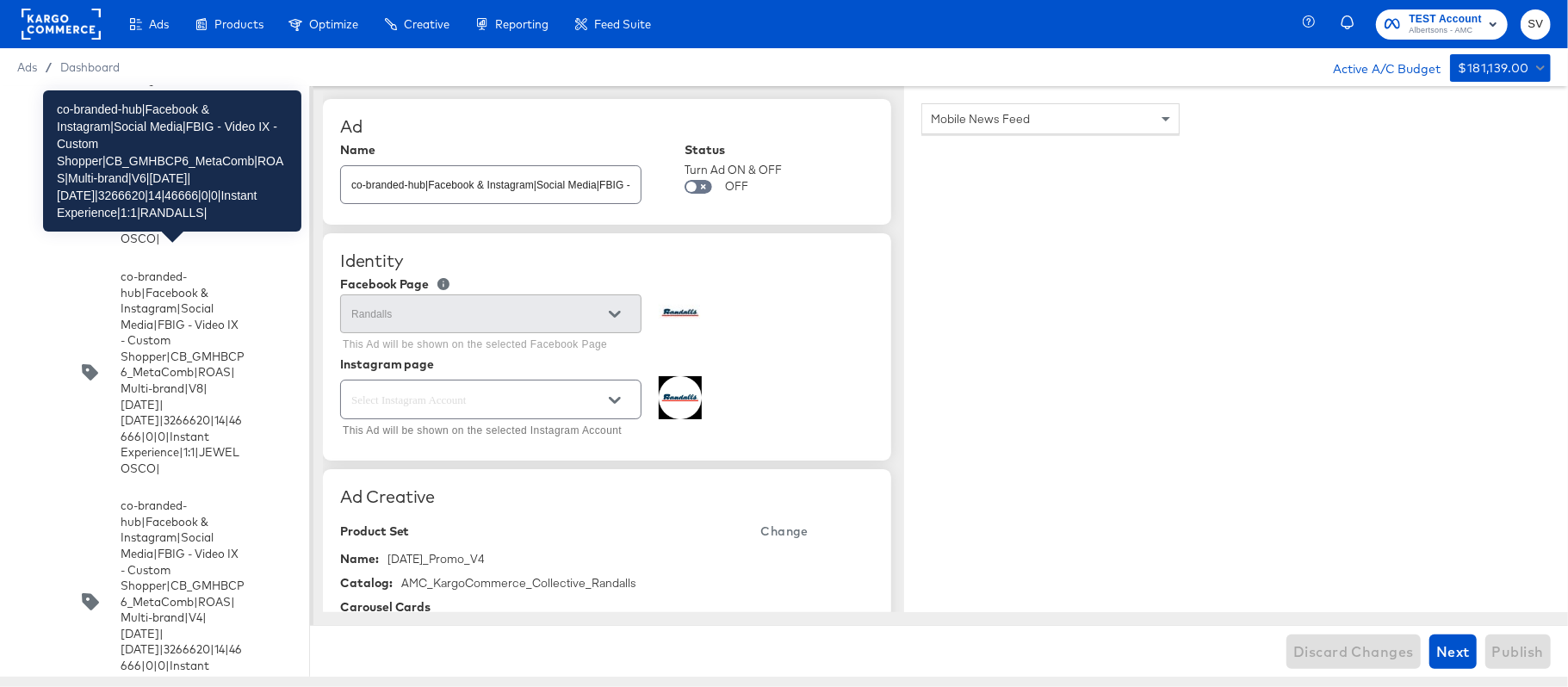 click on "co-branded-hub|Facebook & Instagram|Social Media|FBIG - Video IX - Custom Shopper|CB_GMHBCP6_MetaComb|ROAS|Multi-brand|V6|[DATE]|[DATE]|3266620|14|46666|0|0|Instant Experience|1:1|RANDALLS|" at bounding box center [183, -1010] 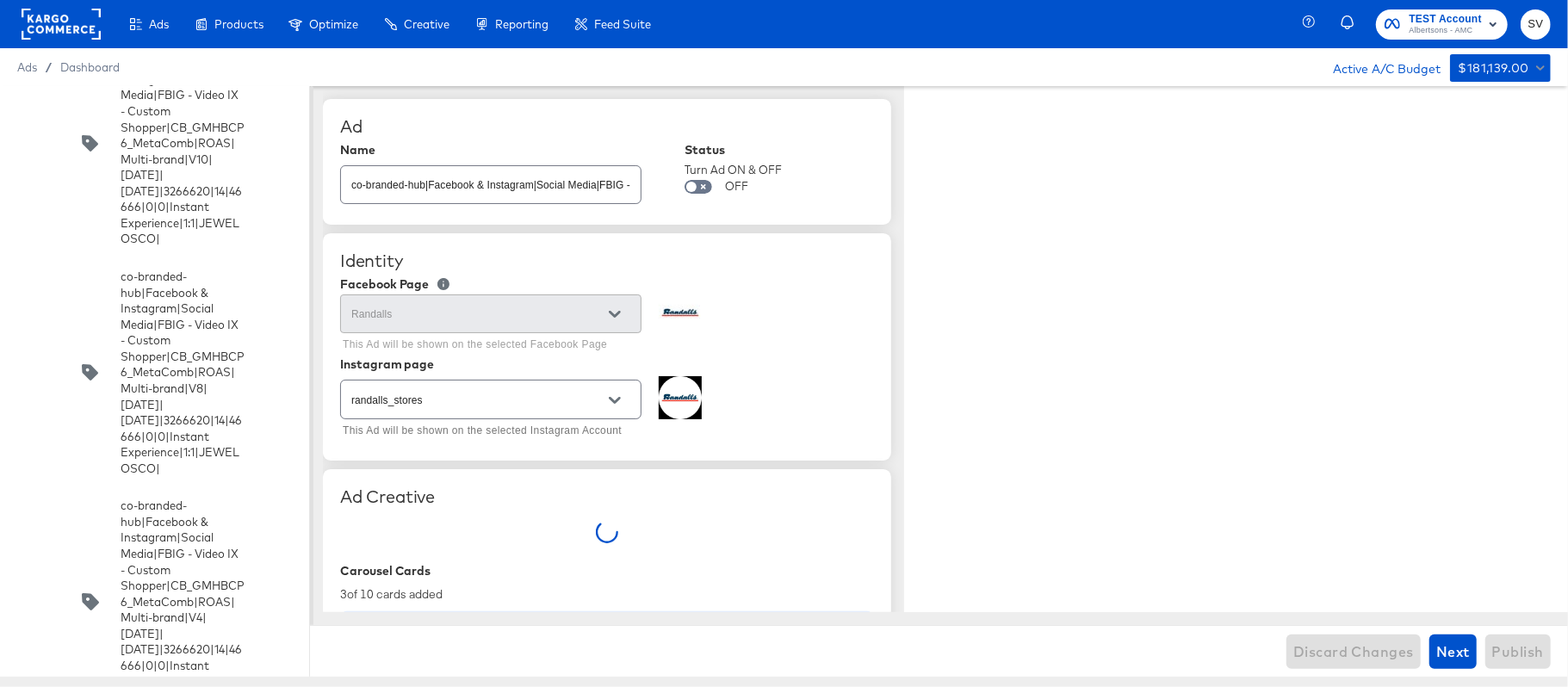 type on "x" 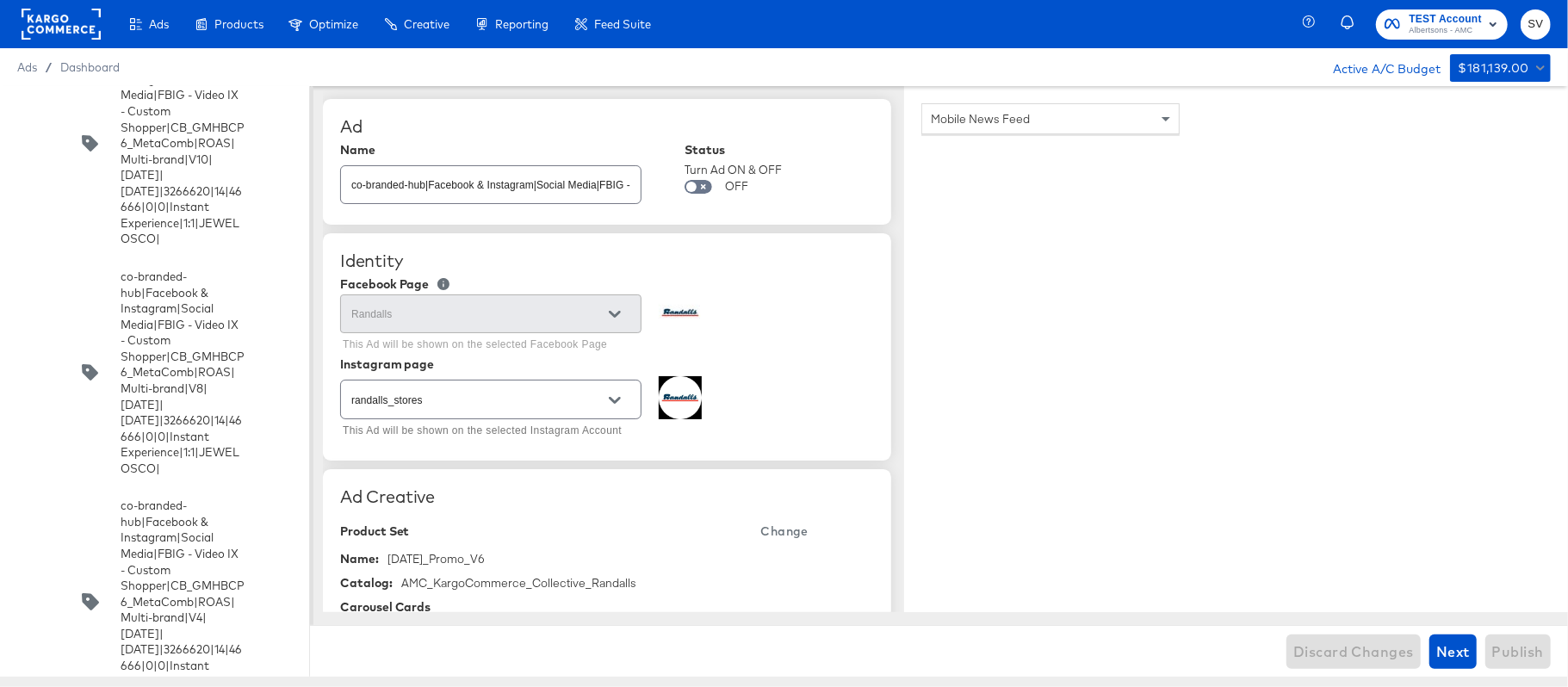 scroll, scrollTop: 18656, scrollLeft: 0, axis: vertical 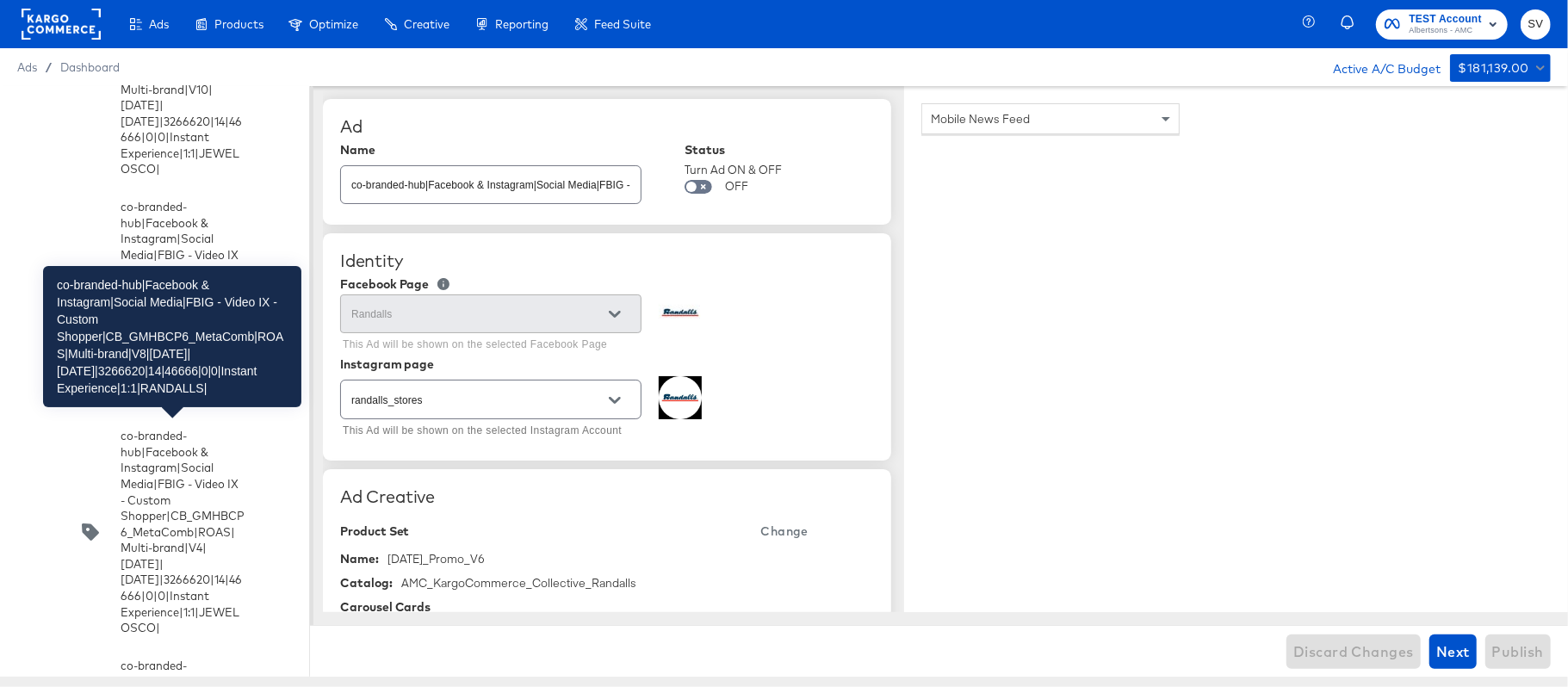 click on "co-branded-hub|Facebook & Instagram|Social Media|FBIG - Video IX - Custom Shopper|CB_GMHBCP6_MetaComb|ROAS|Multi-brand|V8|[DATE]|[DATE]|3266620|14|46666|0|0|Instant Experience|1:1|RANDALLS|" at bounding box center [183, -851] 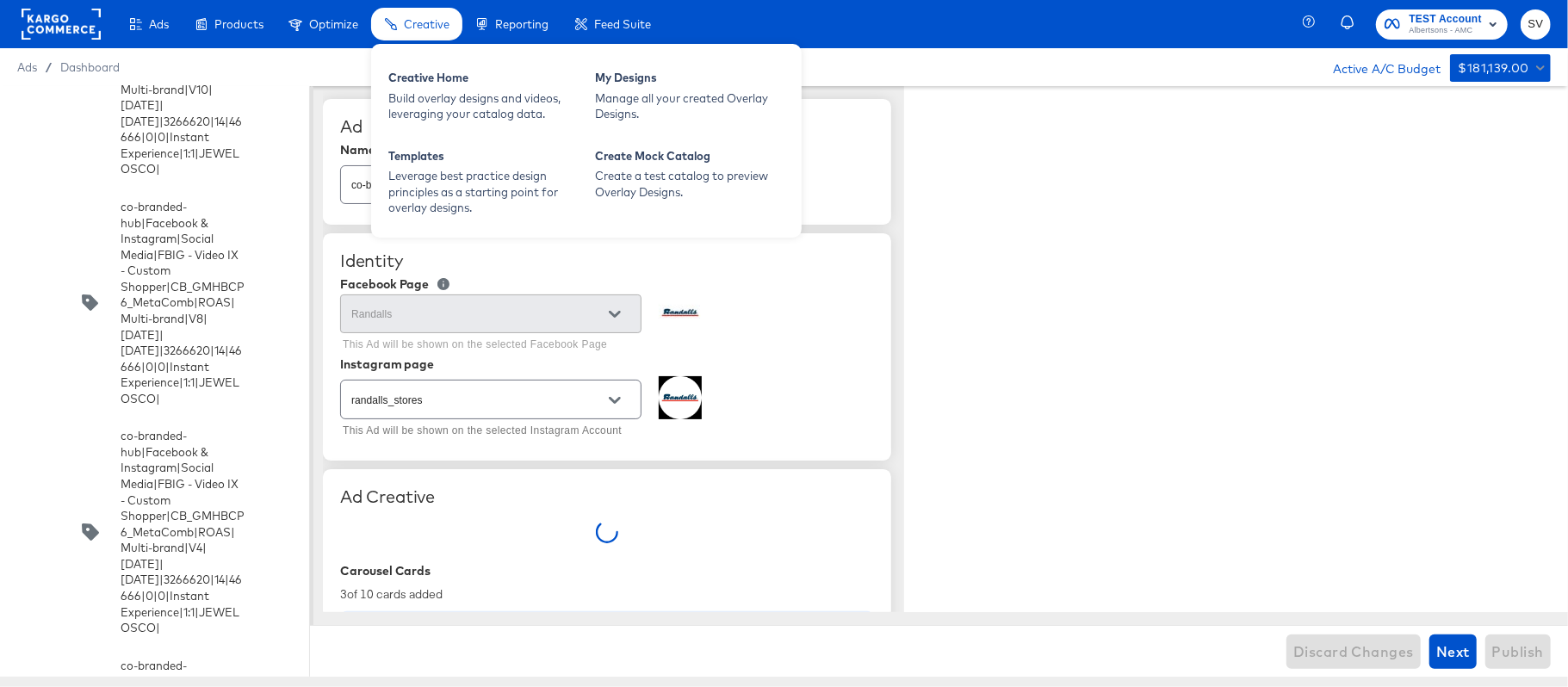 type on "x" 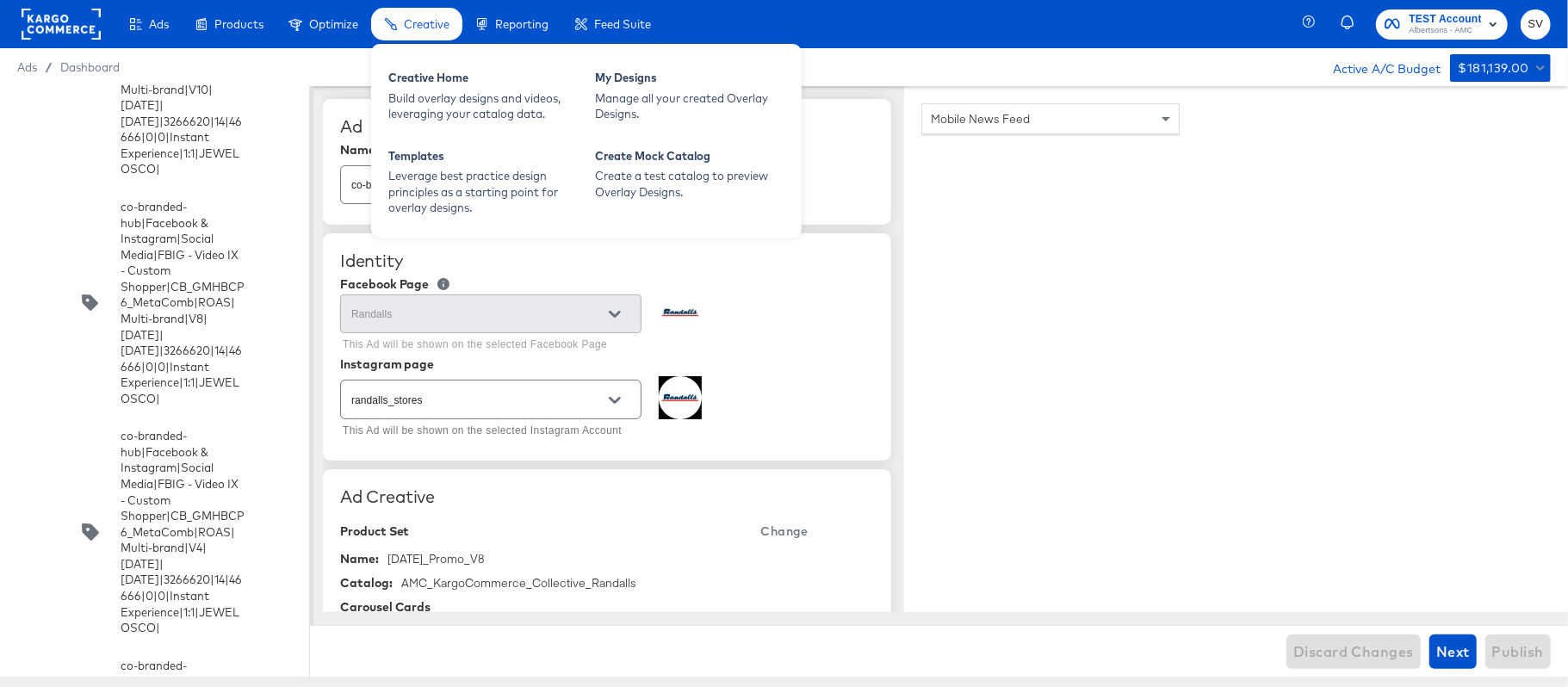 scroll, scrollTop: 19076, scrollLeft: 0, axis: vertical 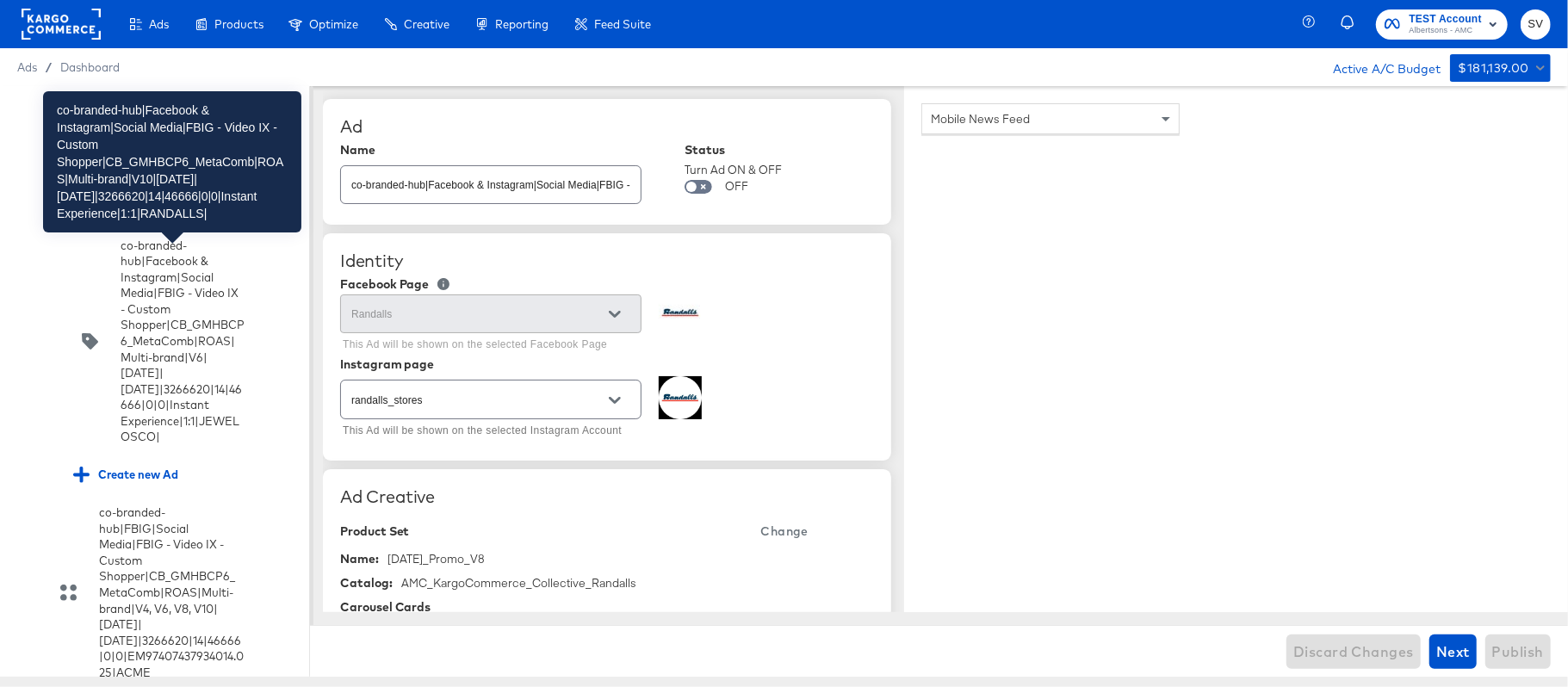 click on "co-branded-hub|Facebook & Instagram|Social Media|FBIG - Video IX - Custom Shopper|CB_GMHBCP6_MetaComb|ROAS|Multi-brand|V10|[DATE]|[DATE]|3266620|14|46666|0|0|Instant Experience|1:1|RANDALLS|" at bounding box center (183, -1041) 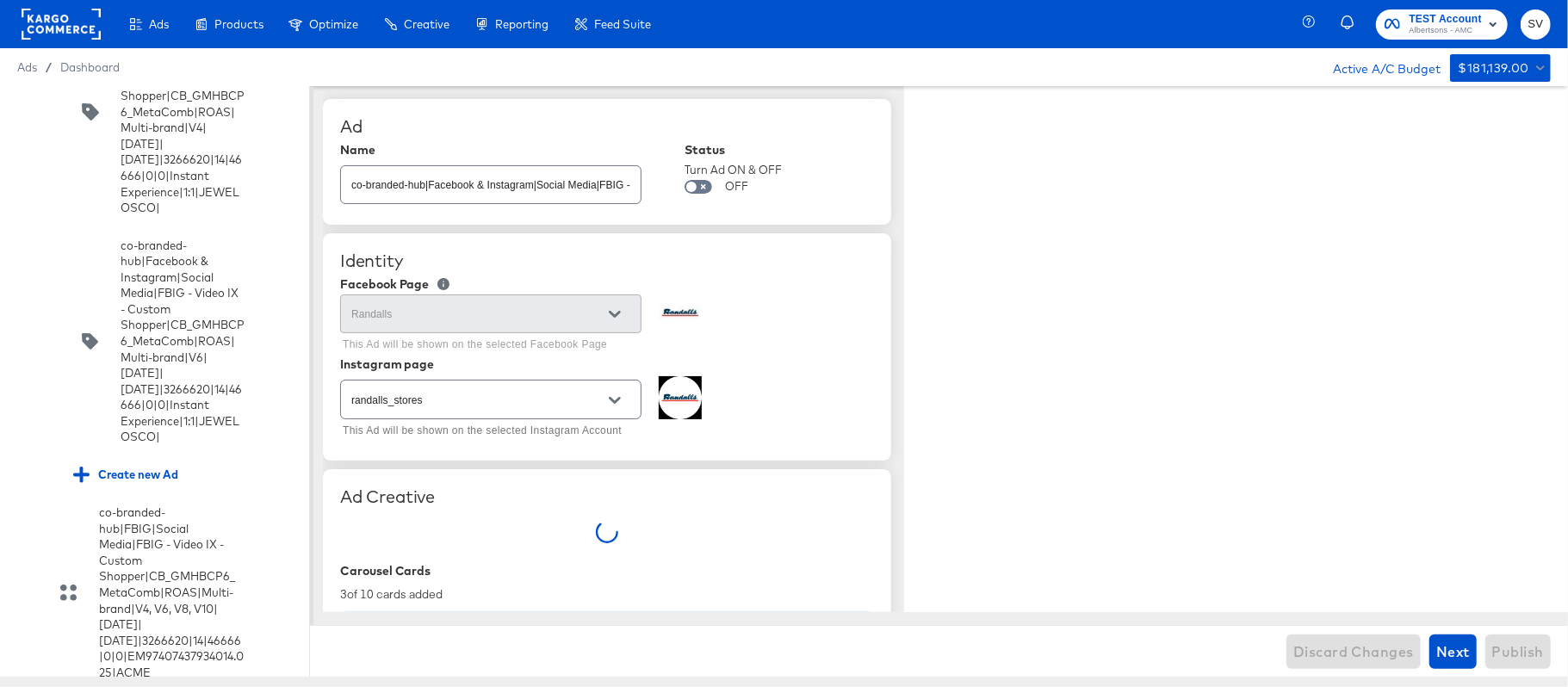 type on "x" 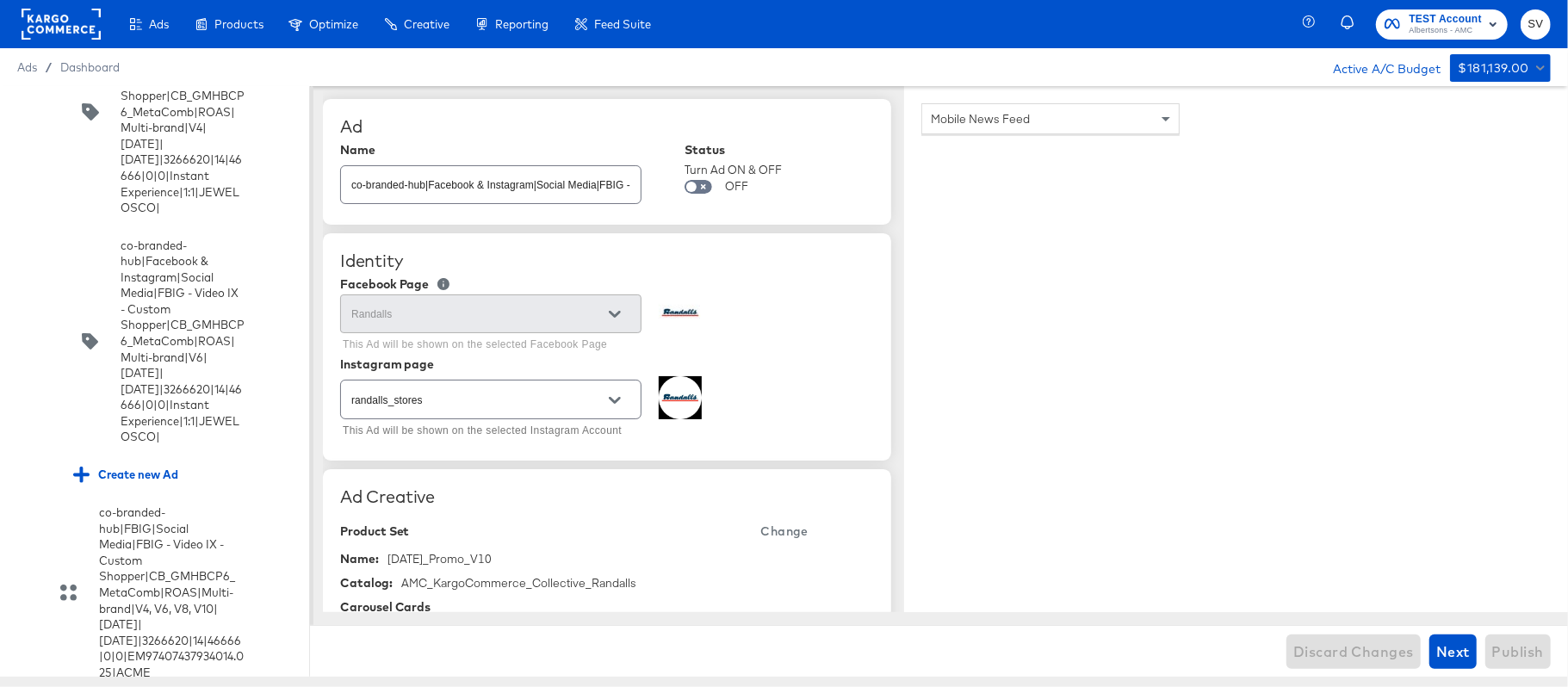 scroll, scrollTop: 10803, scrollLeft: 0, axis: vertical 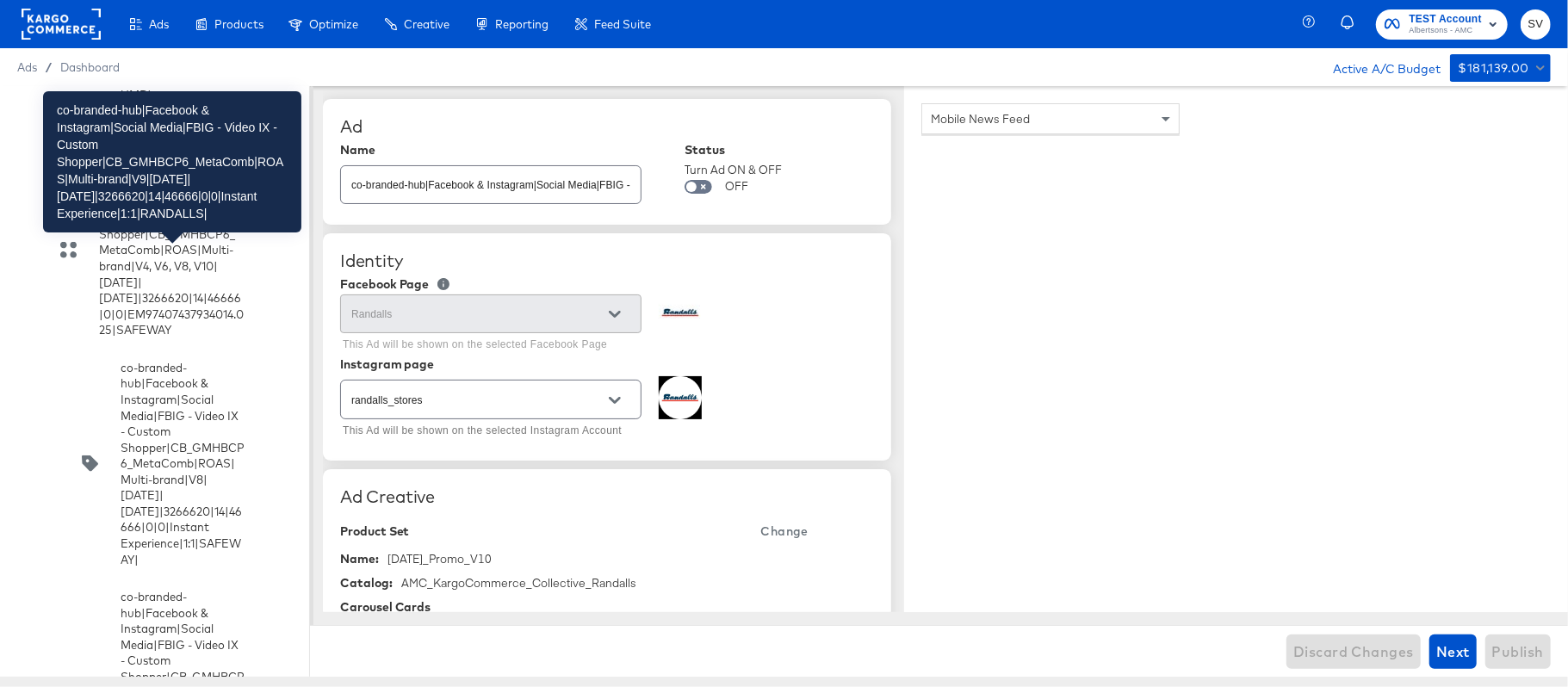 click on "co-branded-hub|Facebook & Instagram|Social Media|FBIG - Video IX - Custom Shopper|CB_GMHBCP6_MetaComb|ROAS|Multi-brand|V9|[DATE]|[DATE]|3266620|14|46666|0|0|Instant Experience|1:1|RANDALLS|" at bounding box center [183, -450] 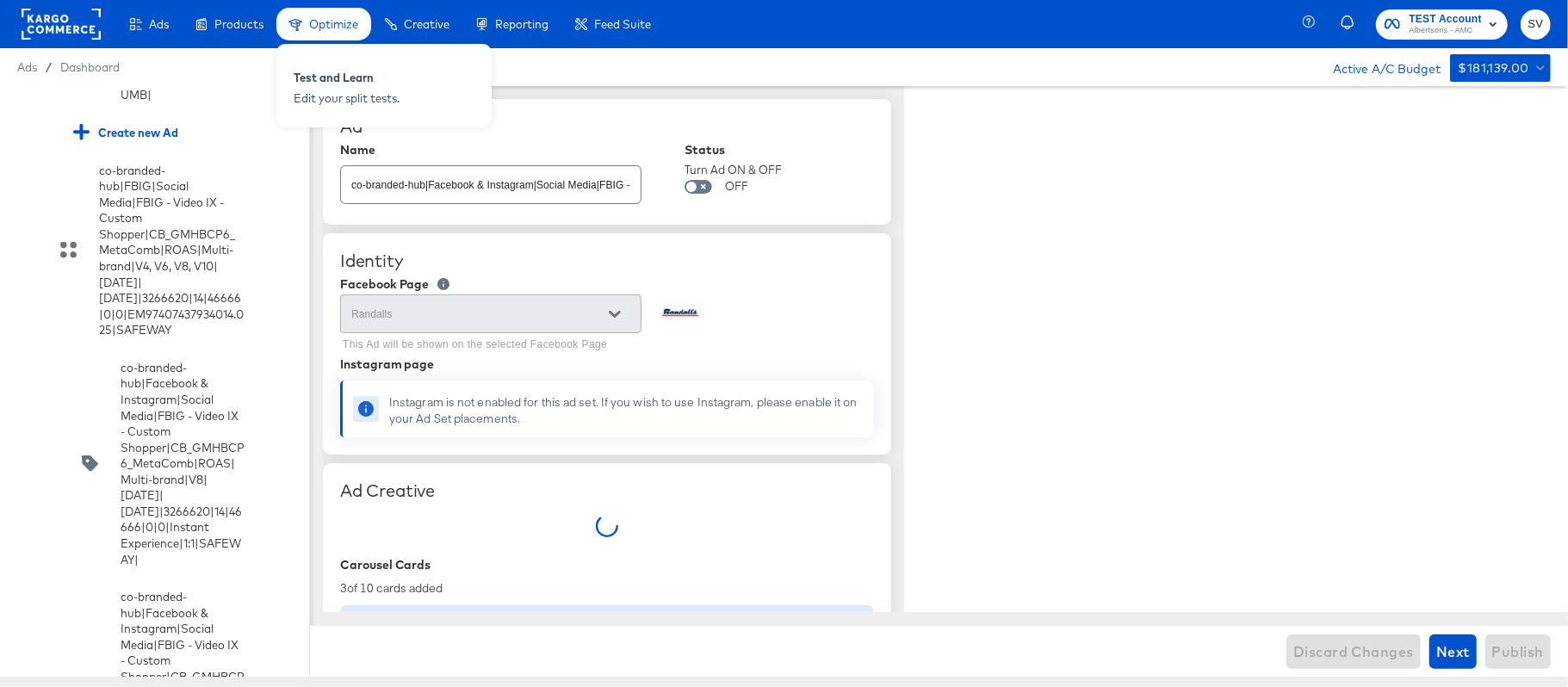 type on "x" 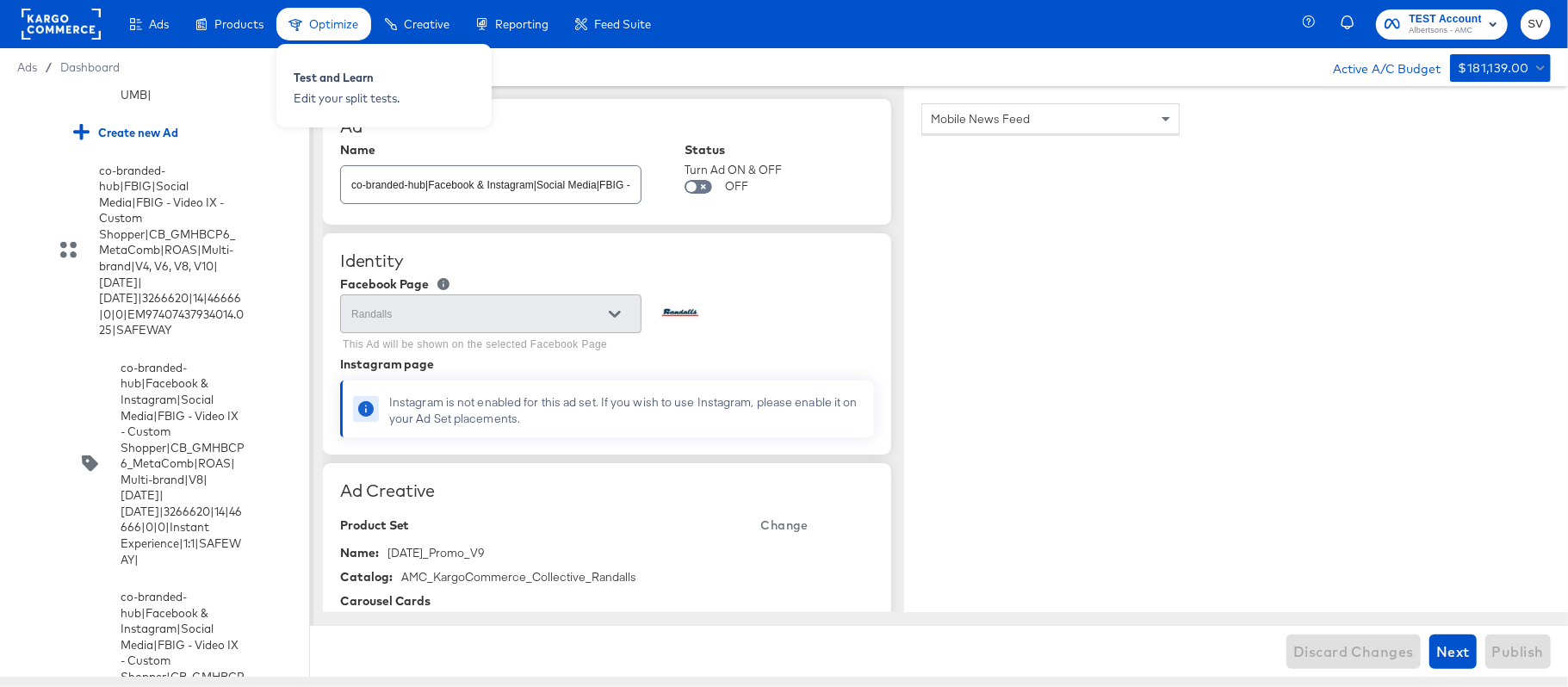 scroll, scrollTop: 14935, scrollLeft: 0, axis: vertical 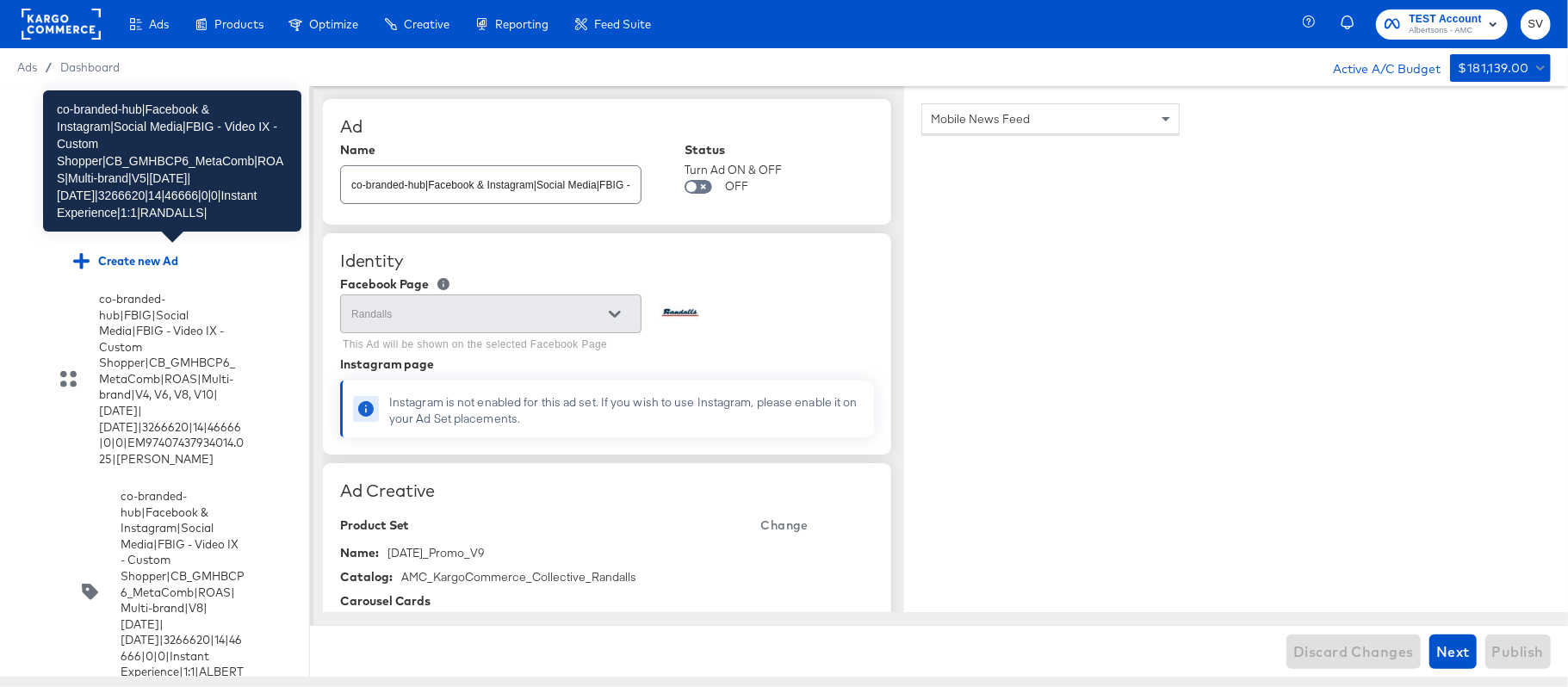 click on "co-branded-hub|Facebook & Instagram|Social Media|FBIG - Video IX - Custom Shopper|CB_GMHBCP6_MetaComb|ROAS|Multi-brand|V5|[DATE]|[DATE]|3266620|14|46666|0|0|Instant Experience|1:1|RANDALLS|" at bounding box center [183, -754] 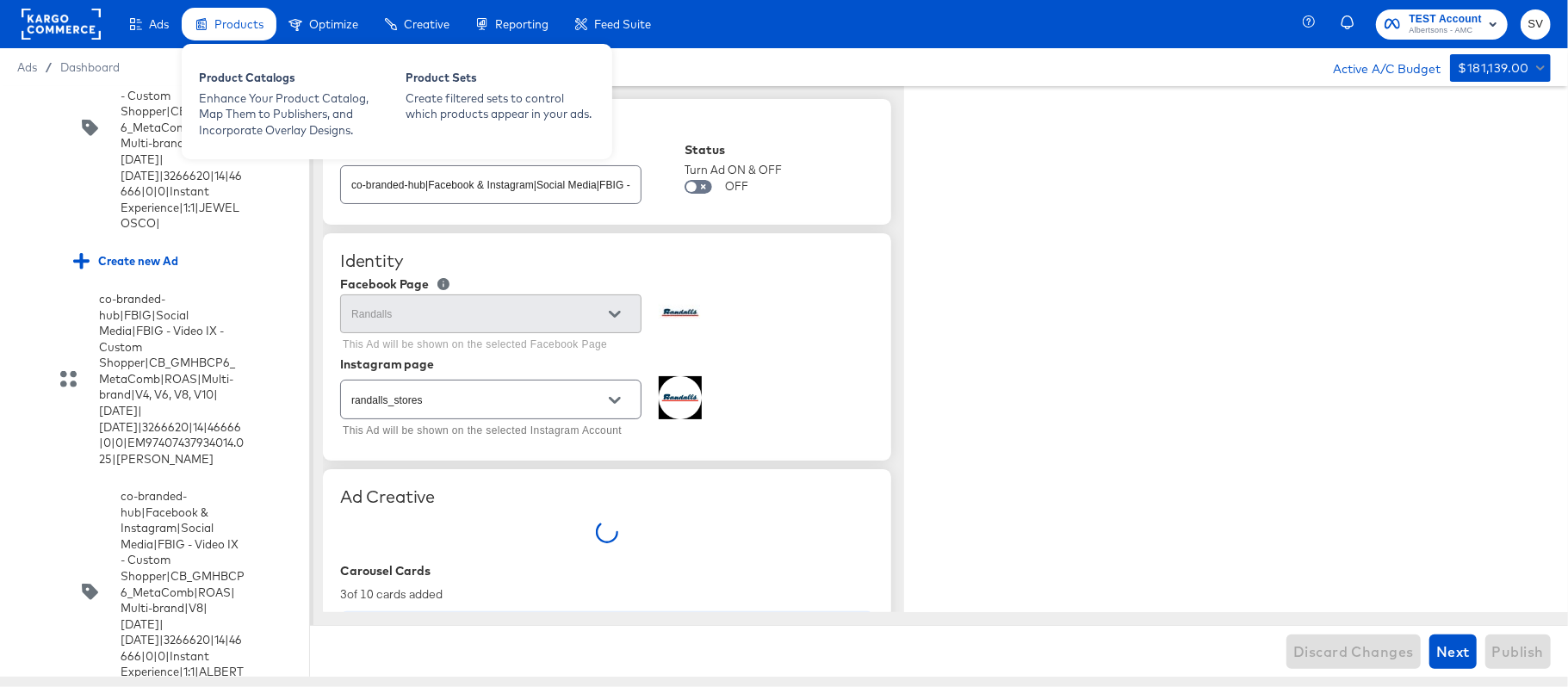type on "x" 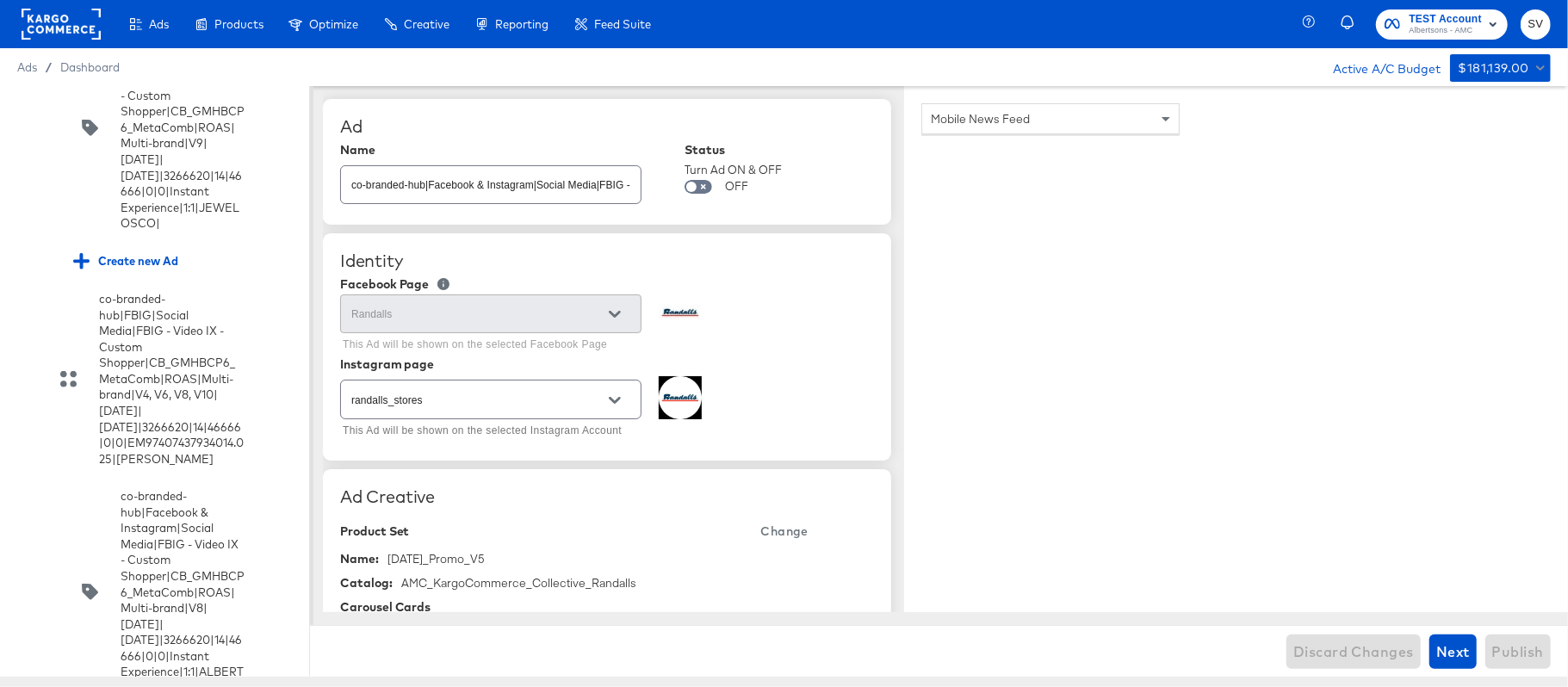scroll, scrollTop: 3228, scrollLeft: 0, axis: vertical 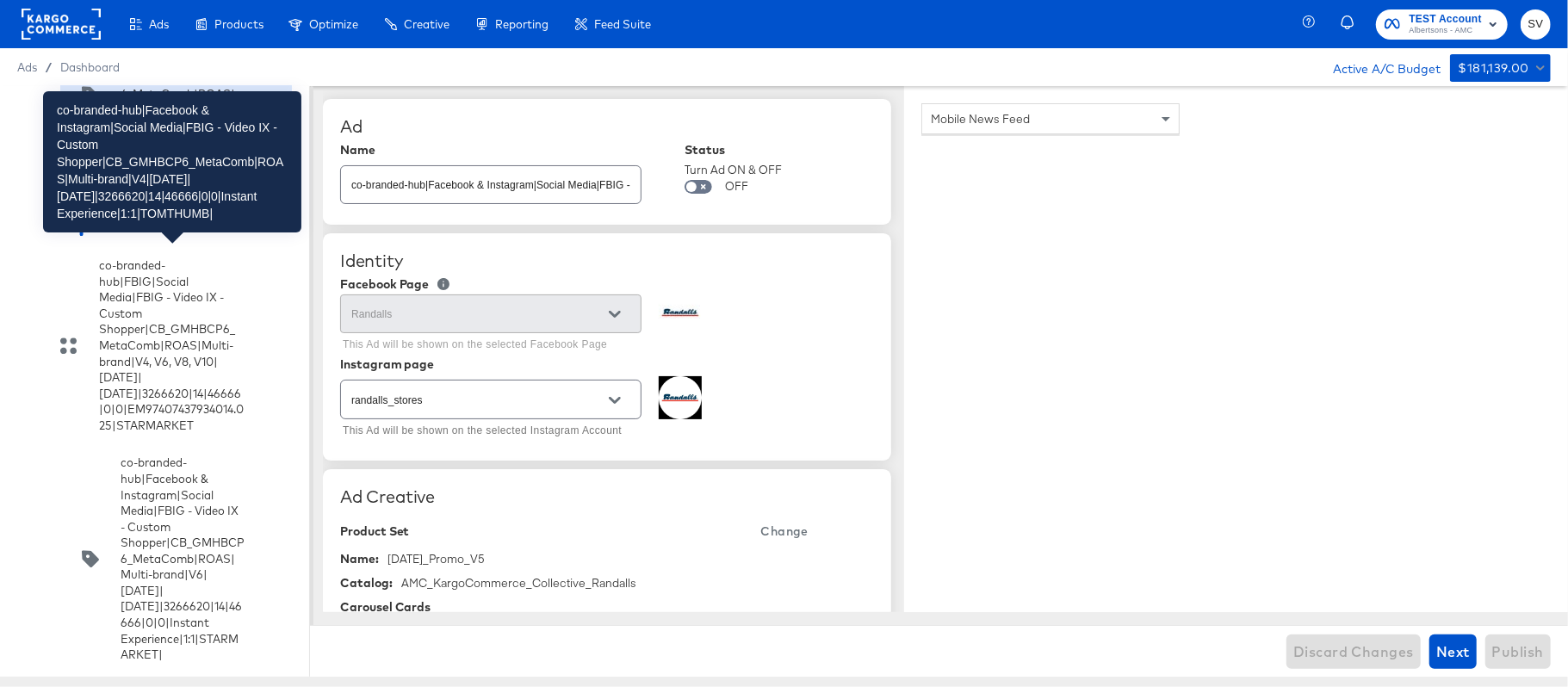 click on "co-branded-hub|Facebook & Instagram|Social Media|FBIG - Video IX - Custom Shopper|CB_GMHBCP6_MetaComb|ROAS|Multi-brand|V4|[DATE]|[DATE]|3266620|14|46666|0|0|Instant Experience|1:1|TOMTHUMB|" at bounding box center (183, 94) 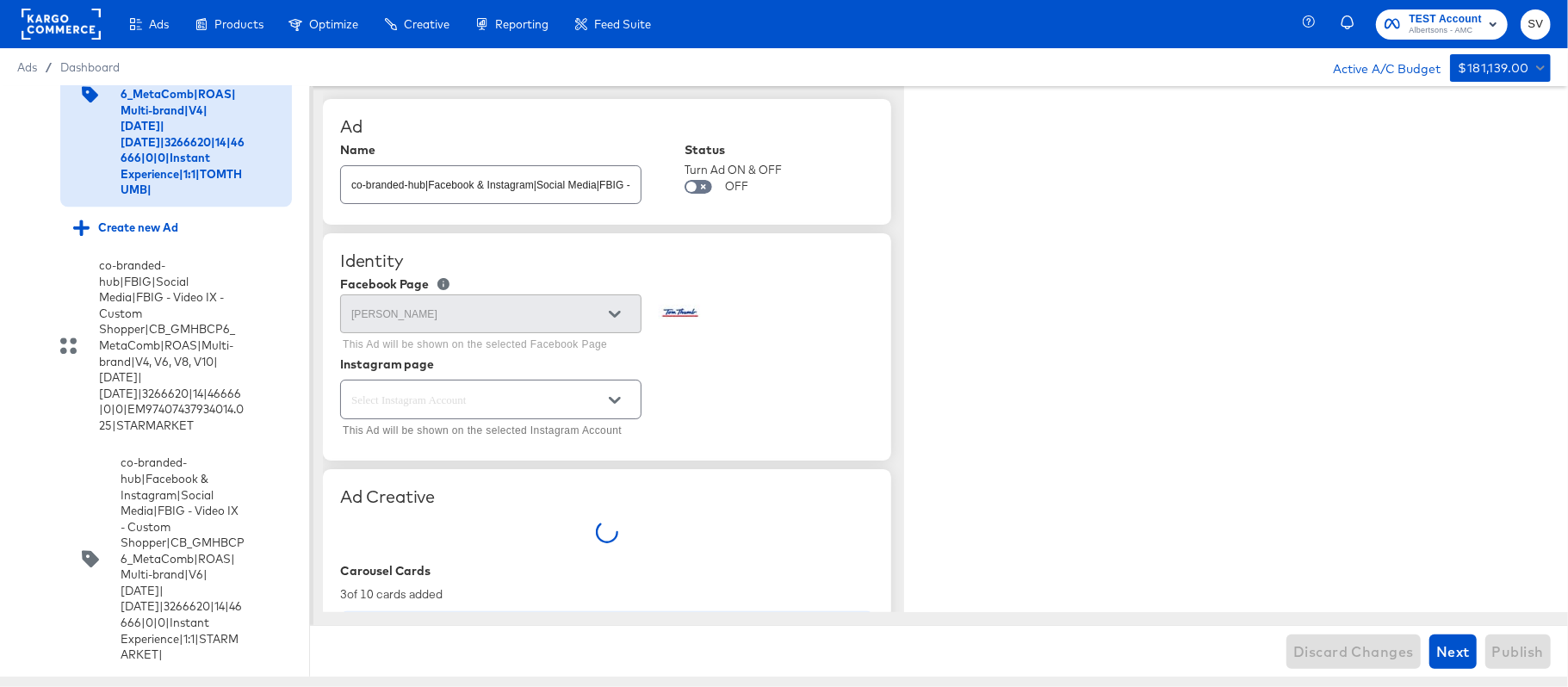 type on "x" 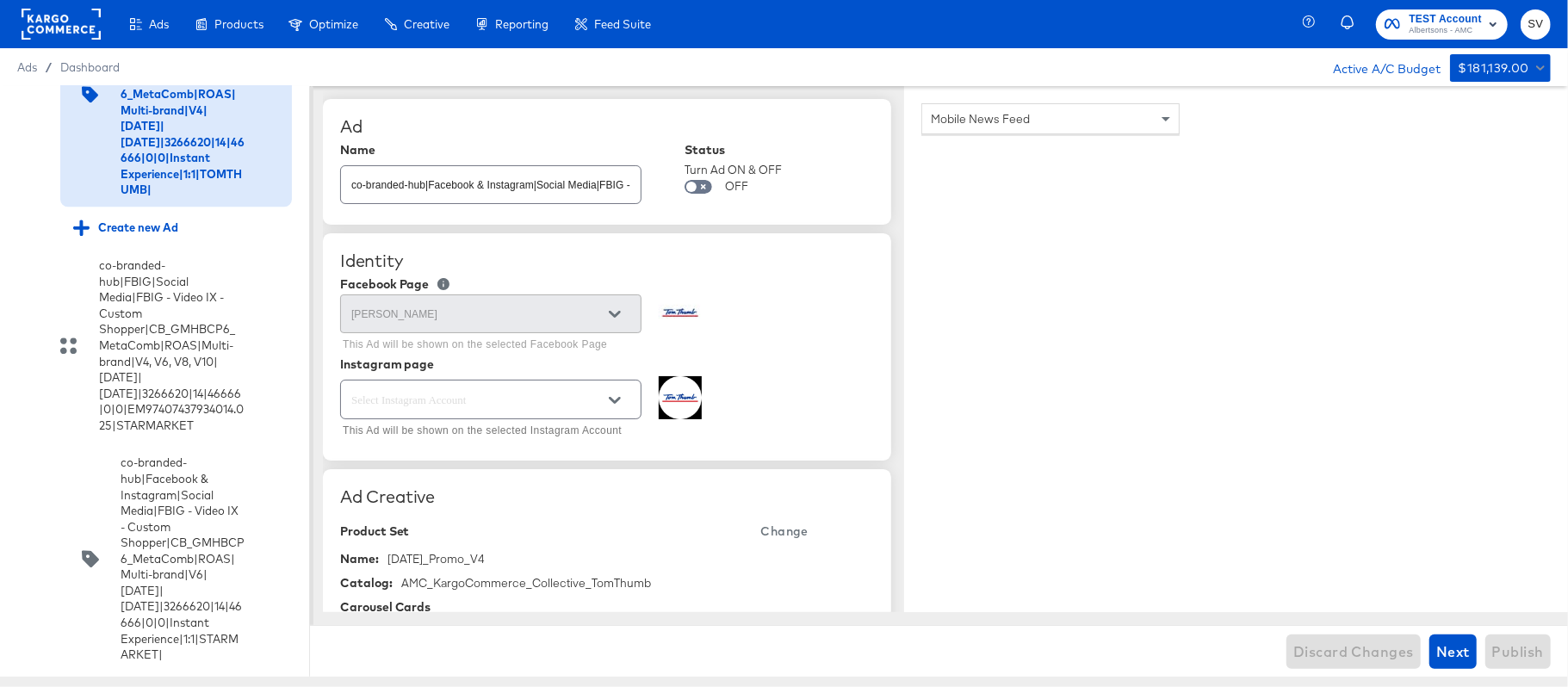 scroll, scrollTop: 2739, scrollLeft: 0, axis: vertical 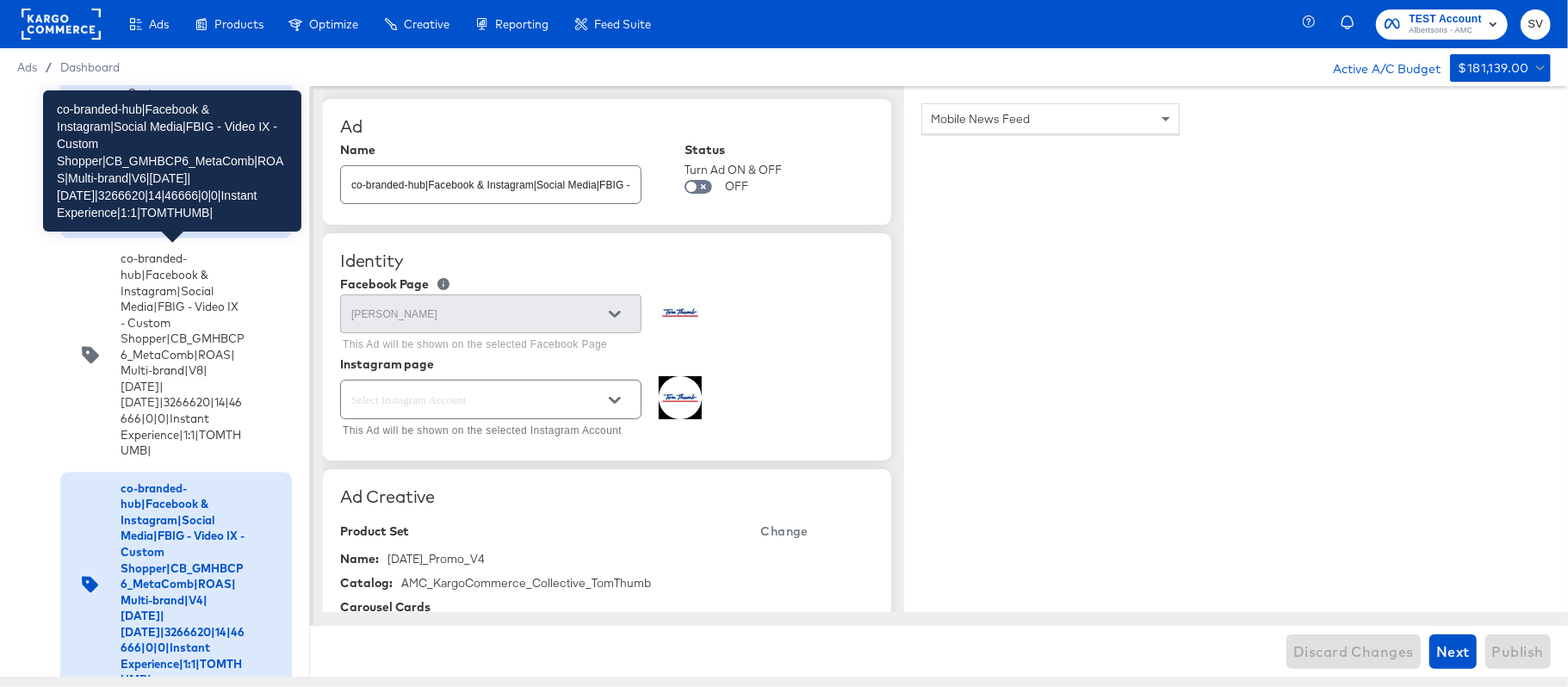 click on "co-branded-hub|Facebook & Instagram|Social Media|FBIG - Video IX - Custom Shopper|CB_GMHBCP6_MetaComb|ROAS|Multi-brand|V6|[DATE]|[DATE]|3266620|14|46666|0|0|Instant Experience|1:1|TOMTHUMB|" at bounding box center (183, 125) 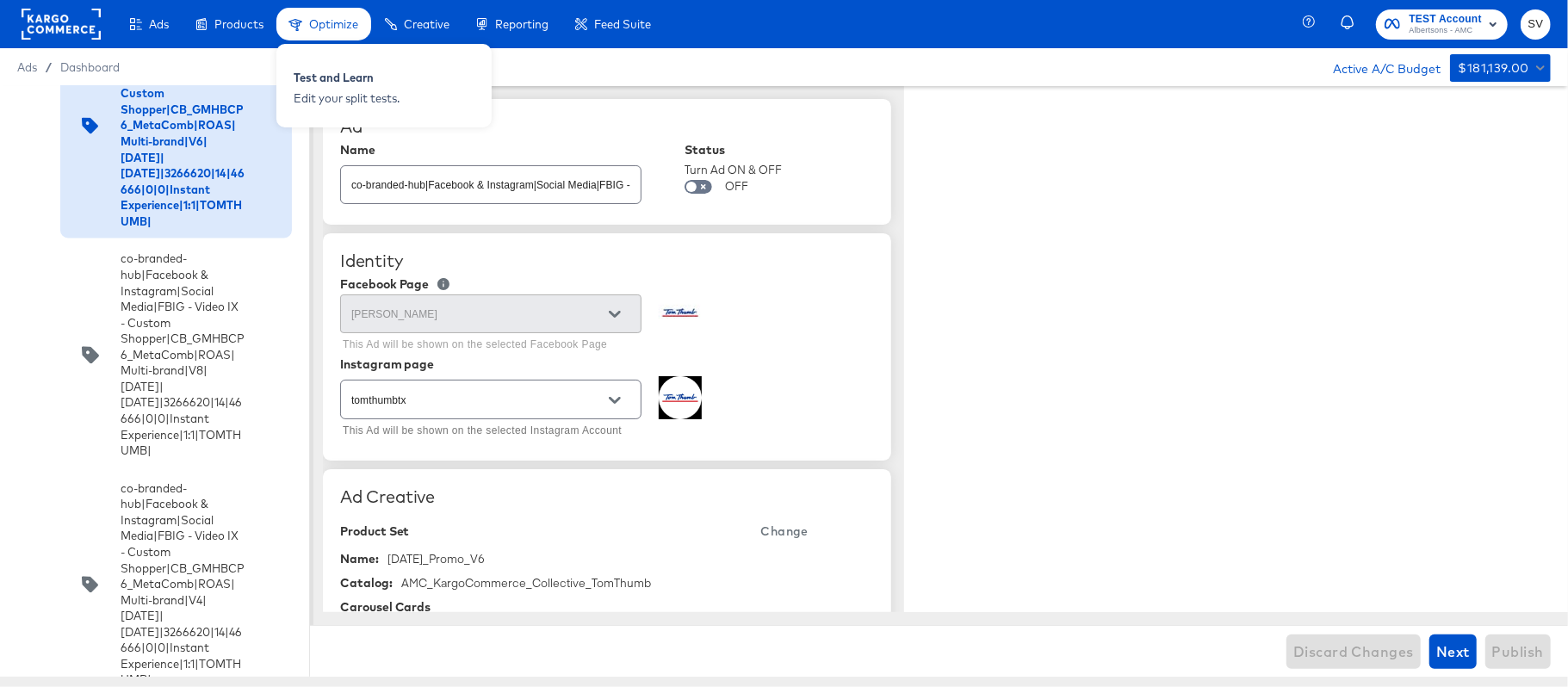 type on "x" 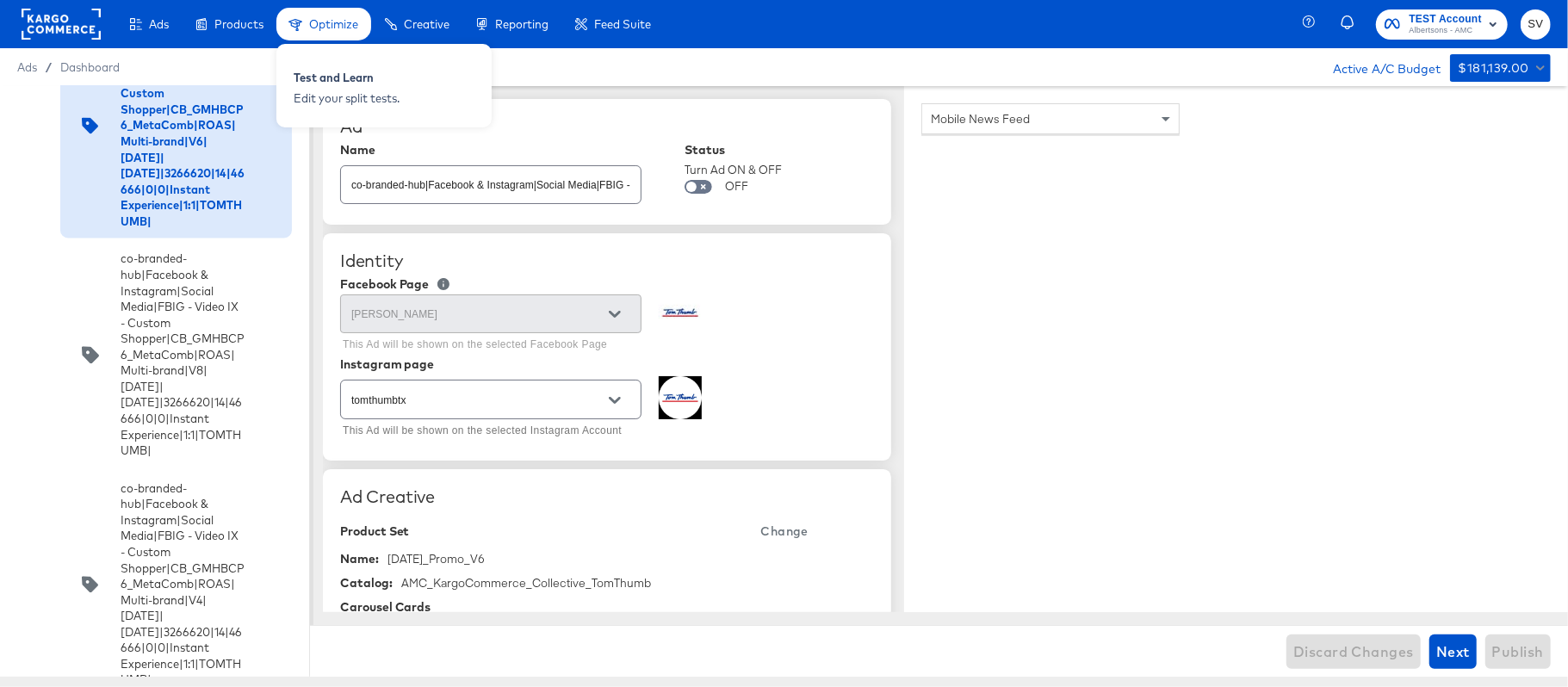 scroll, scrollTop: 2810, scrollLeft: 0, axis: vertical 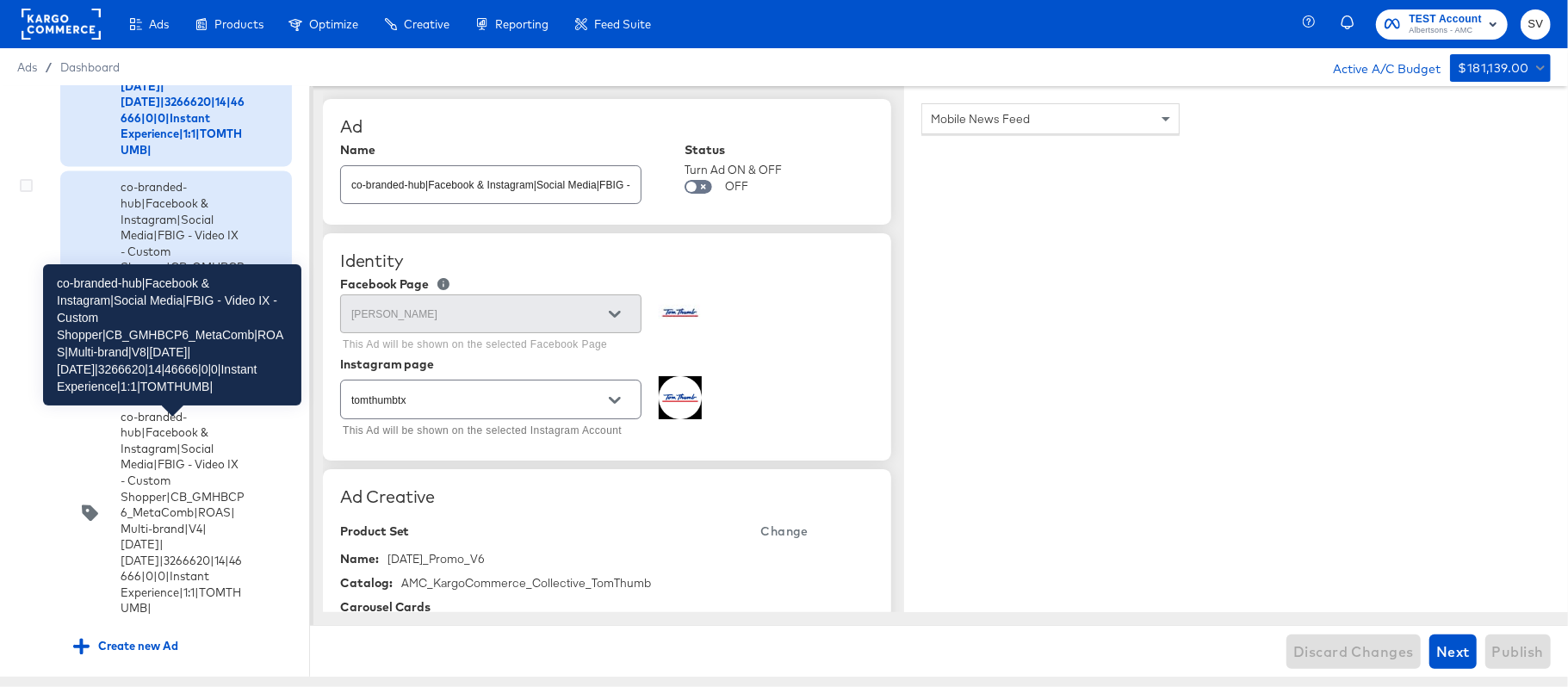 click on "co-branded-hub|Facebook & Instagram|Social Media|FBIG - Video IX - Custom Shopper|CB_GMHBCP6_MetaComb|ROAS|Multi-brand|V8|[DATE]|[DATE]|3266620|14|46666|0|0|Instant Experience|1:1|TOMTHUMB|" at bounding box center (183, 282) 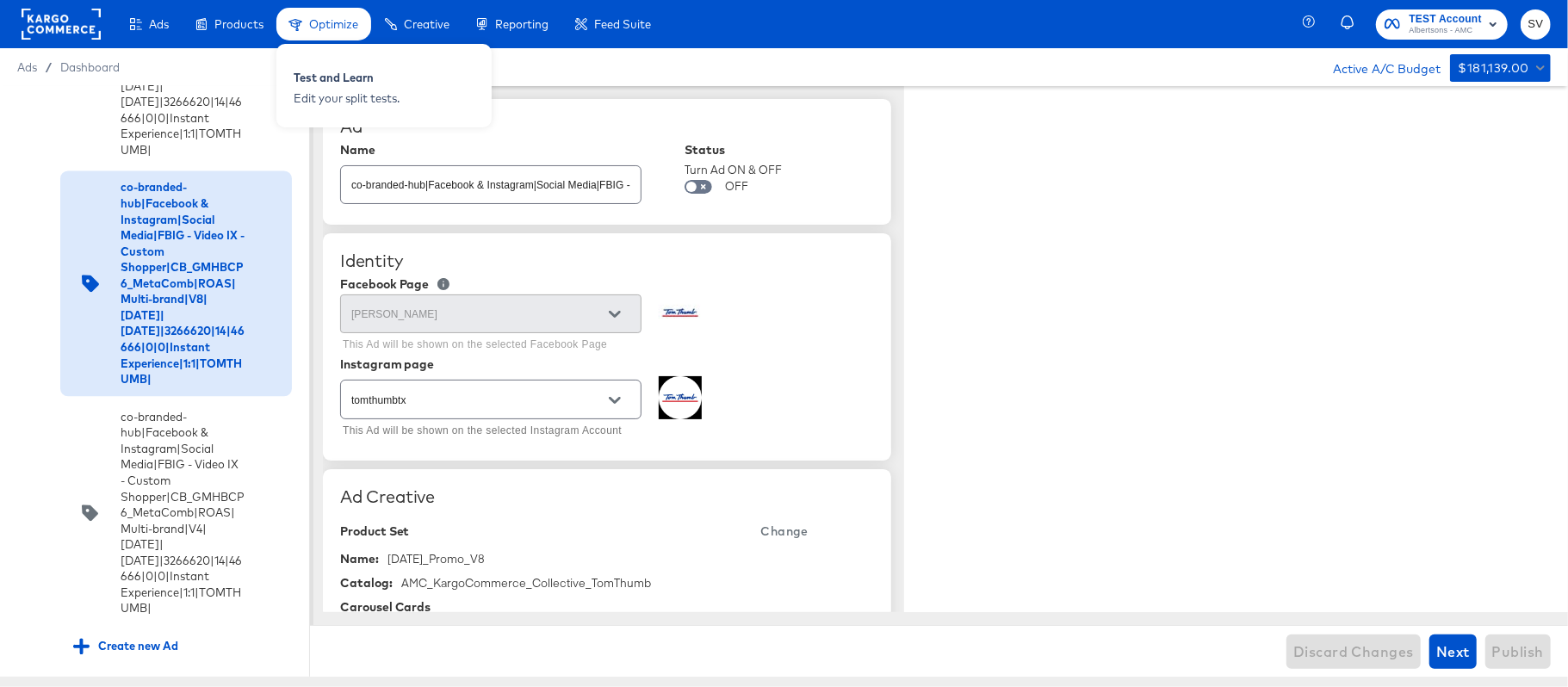 type on "x" 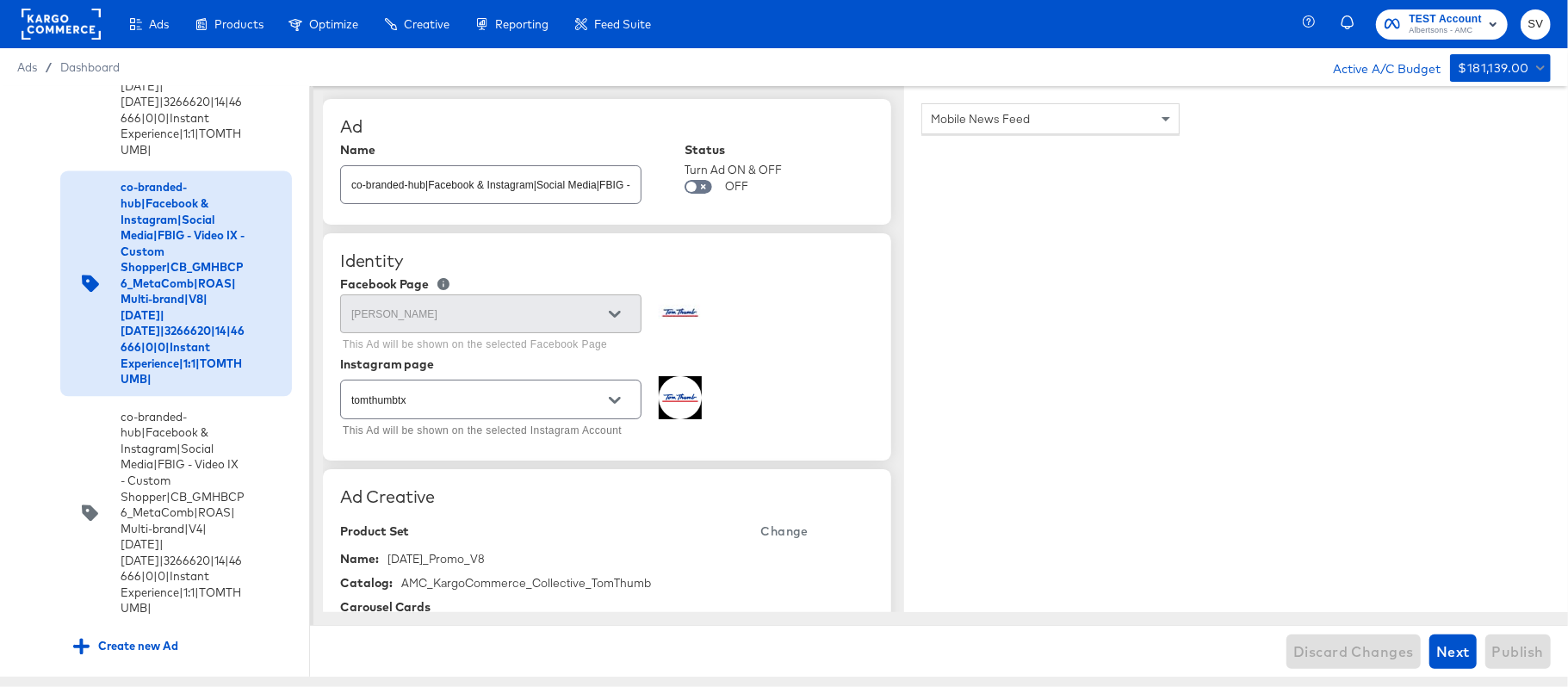 click on "co-branded-hub|Facebook & Instagram|Social Media|FBIG - Video IX - Custom Shopper|CB_GMHBCP6_MetaComb|ROAS|Multi-brand|V10|[DATE]|[DATE]|3266620|14|46666|0|0|Instant Experience|1:1|TOMTHUMB|" at bounding box center [183, -176] 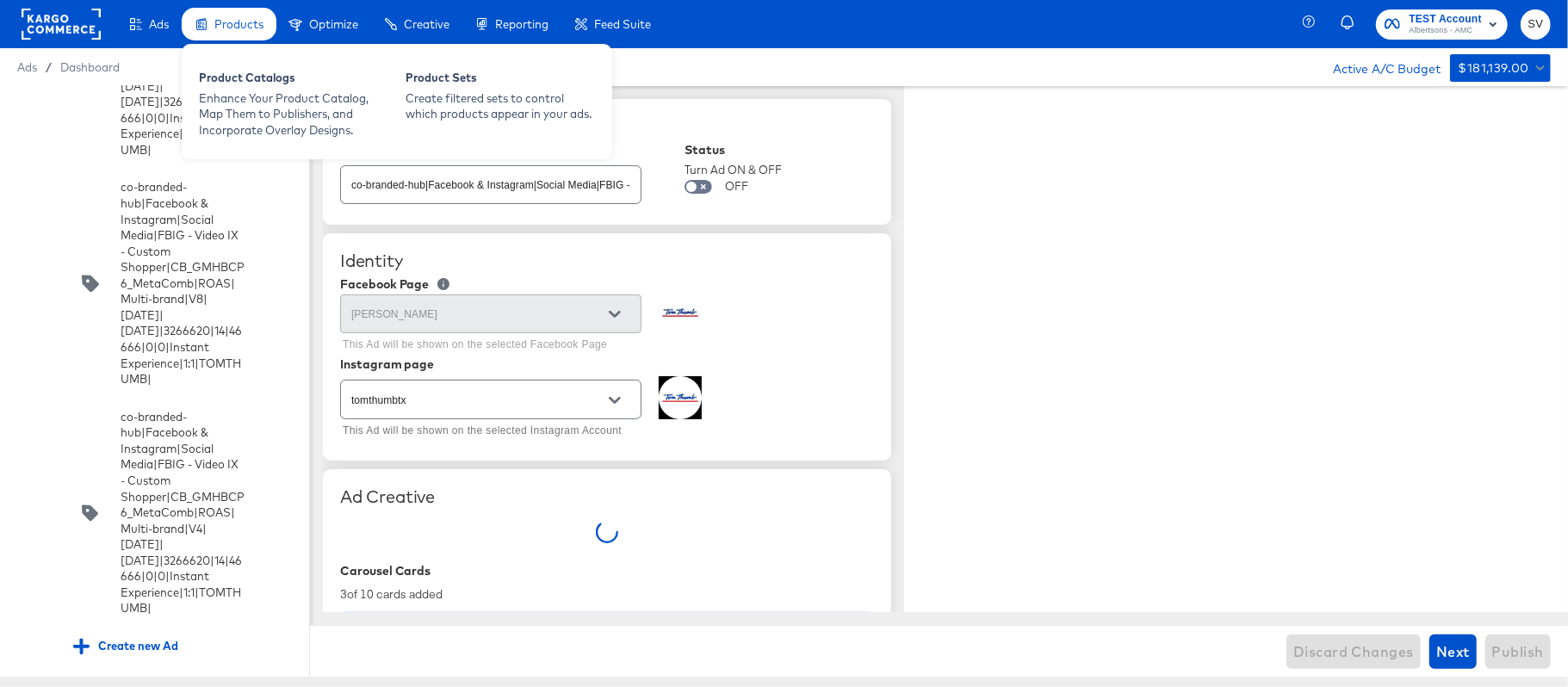 type on "x" 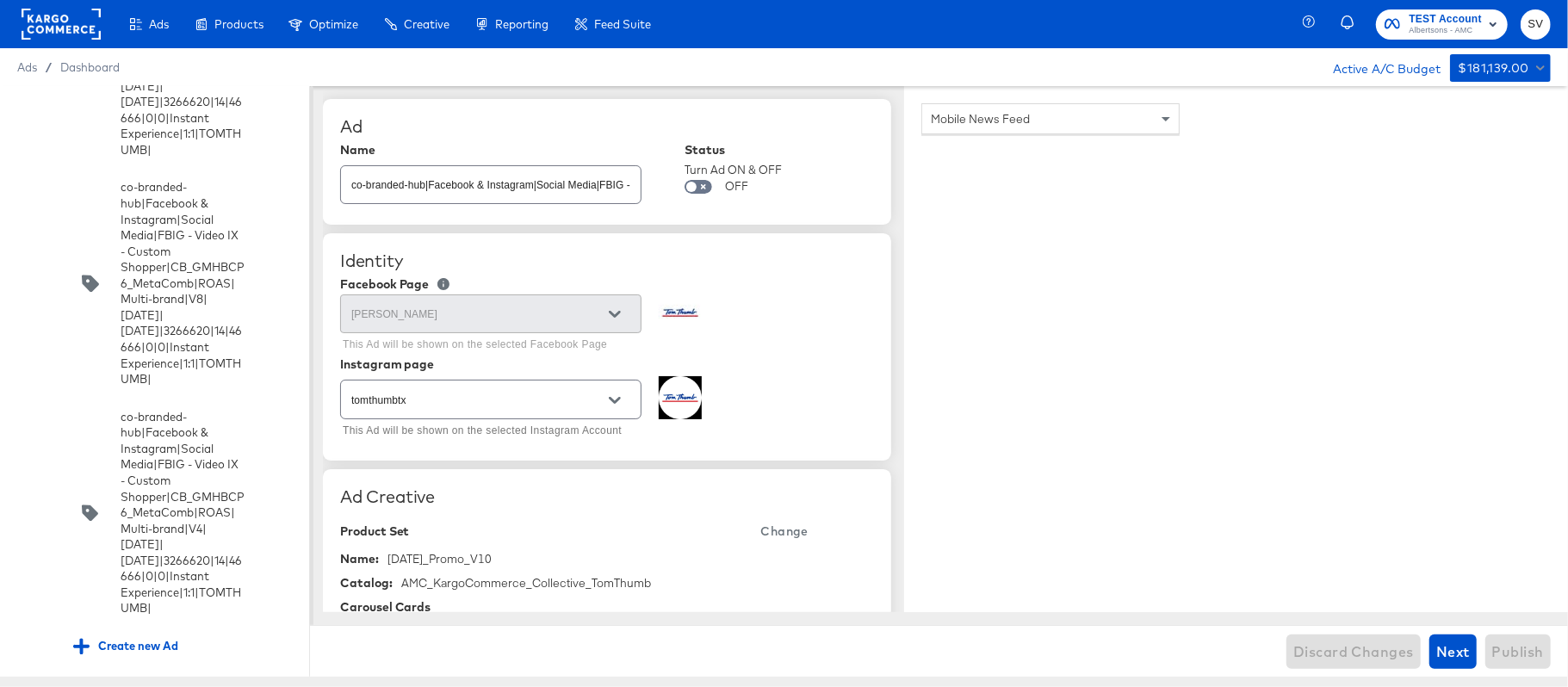 scroll, scrollTop: 17624, scrollLeft: 0, axis: vertical 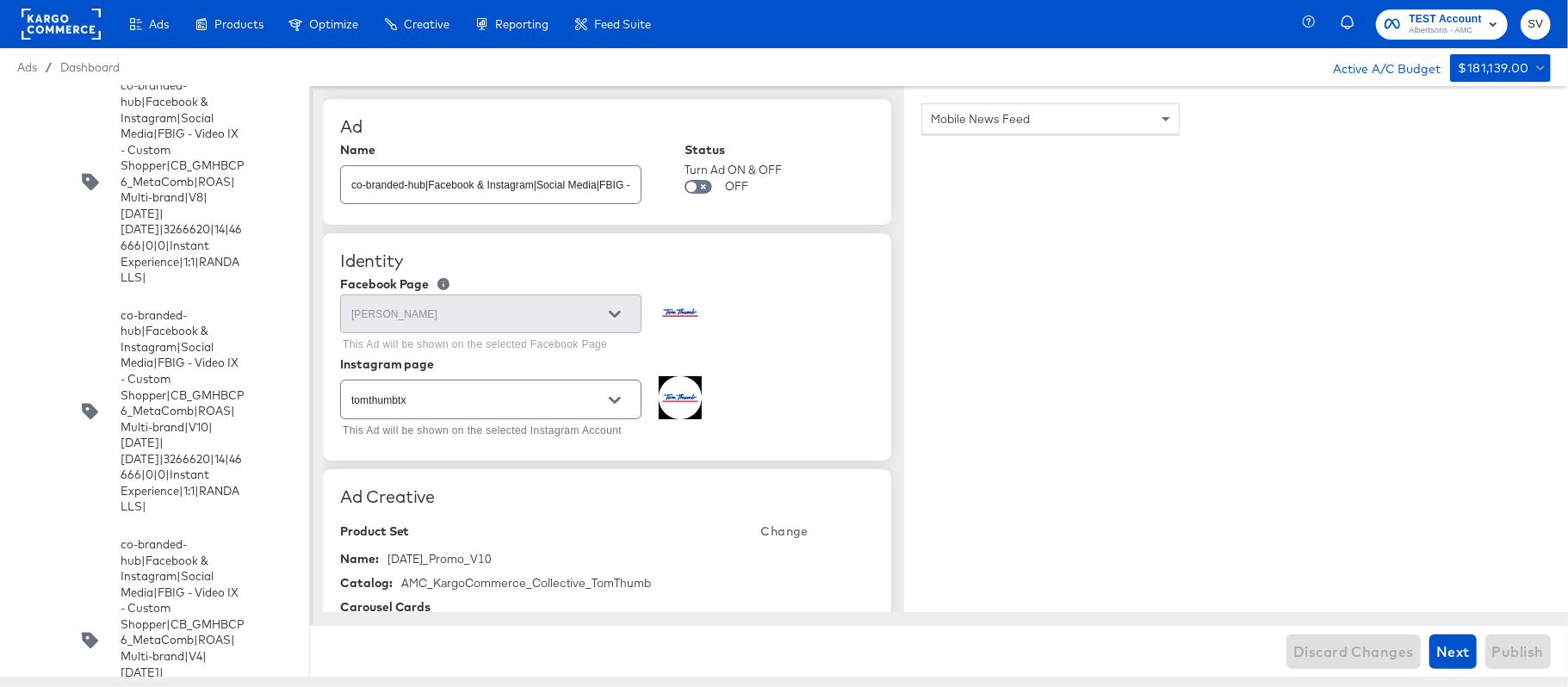 click on "co-branded-hub|Facebook & Instagram|Social Media|FBIG - Video IX - Custom Shopper|CB_GMHBCP6_MetaComb|ROAS|Multi-brand|V9|[DATE]|[DATE]|3266620|14|46666|0|0|Instant Experience|1:1|TOMTHUMB|" at bounding box center (183, -962) 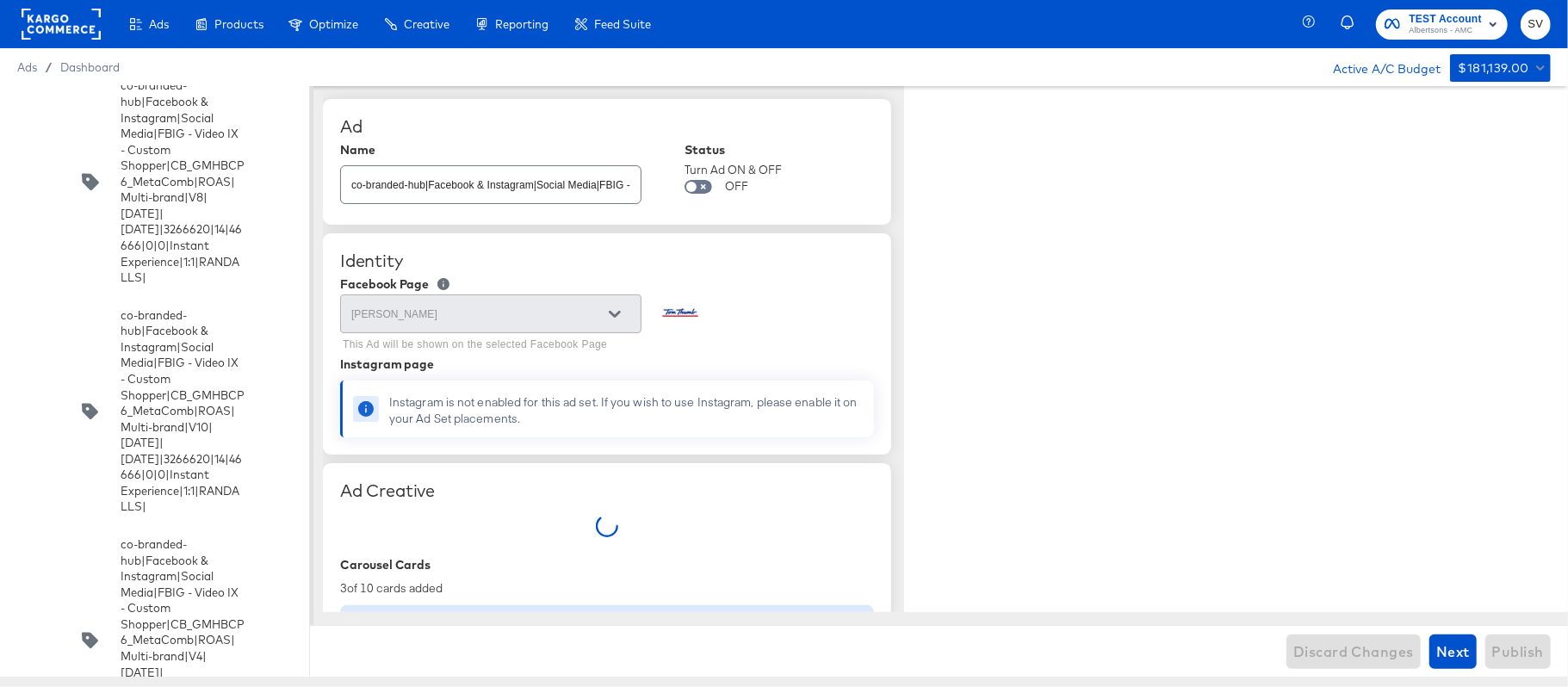 type on "x" 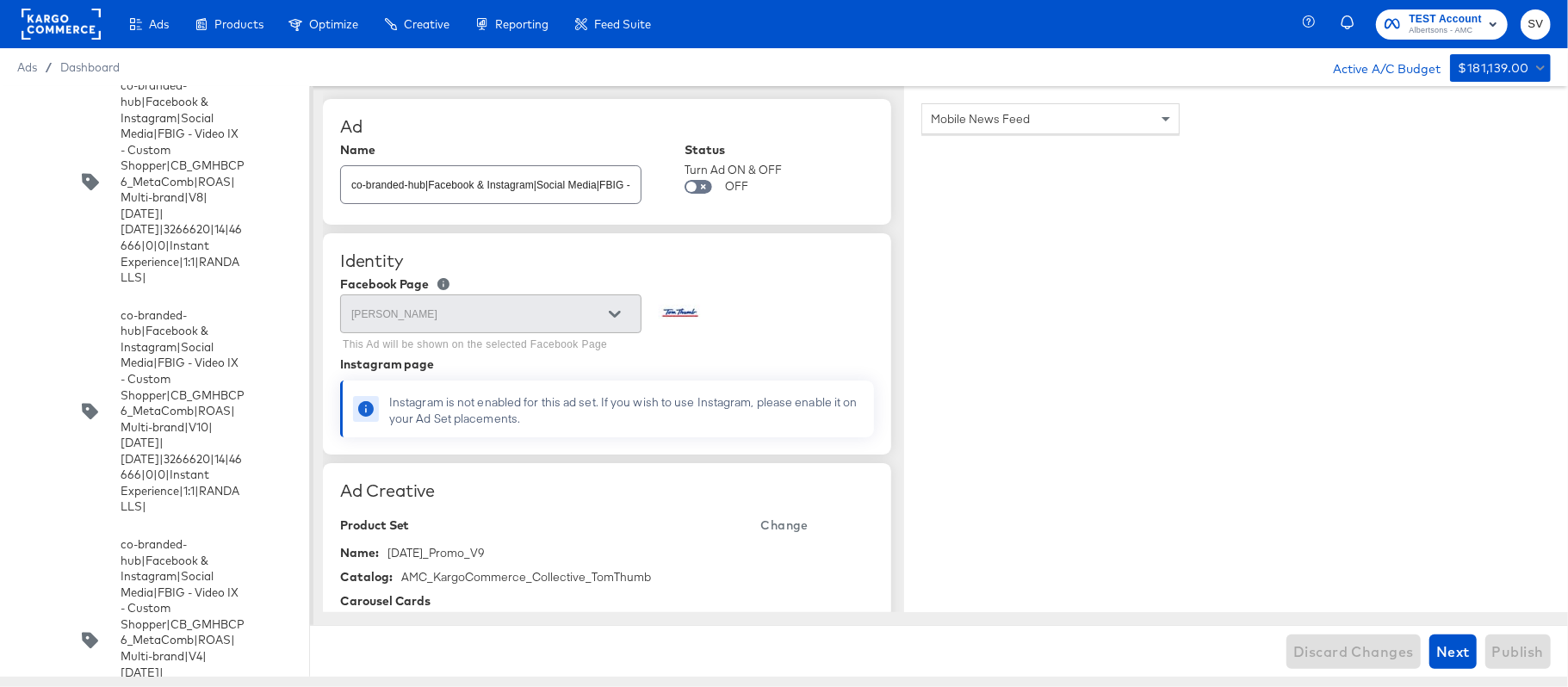 scroll, scrollTop: 11299, scrollLeft: 0, axis: vertical 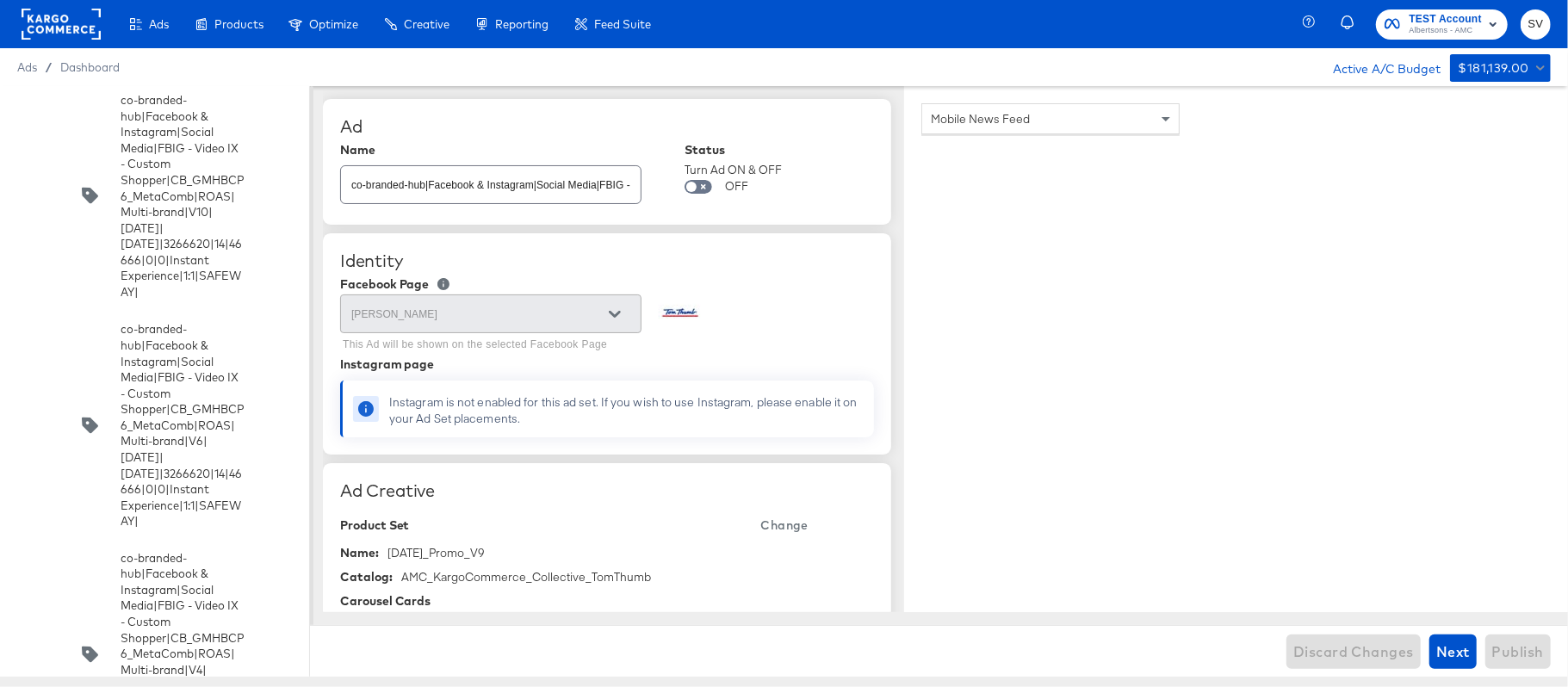 click 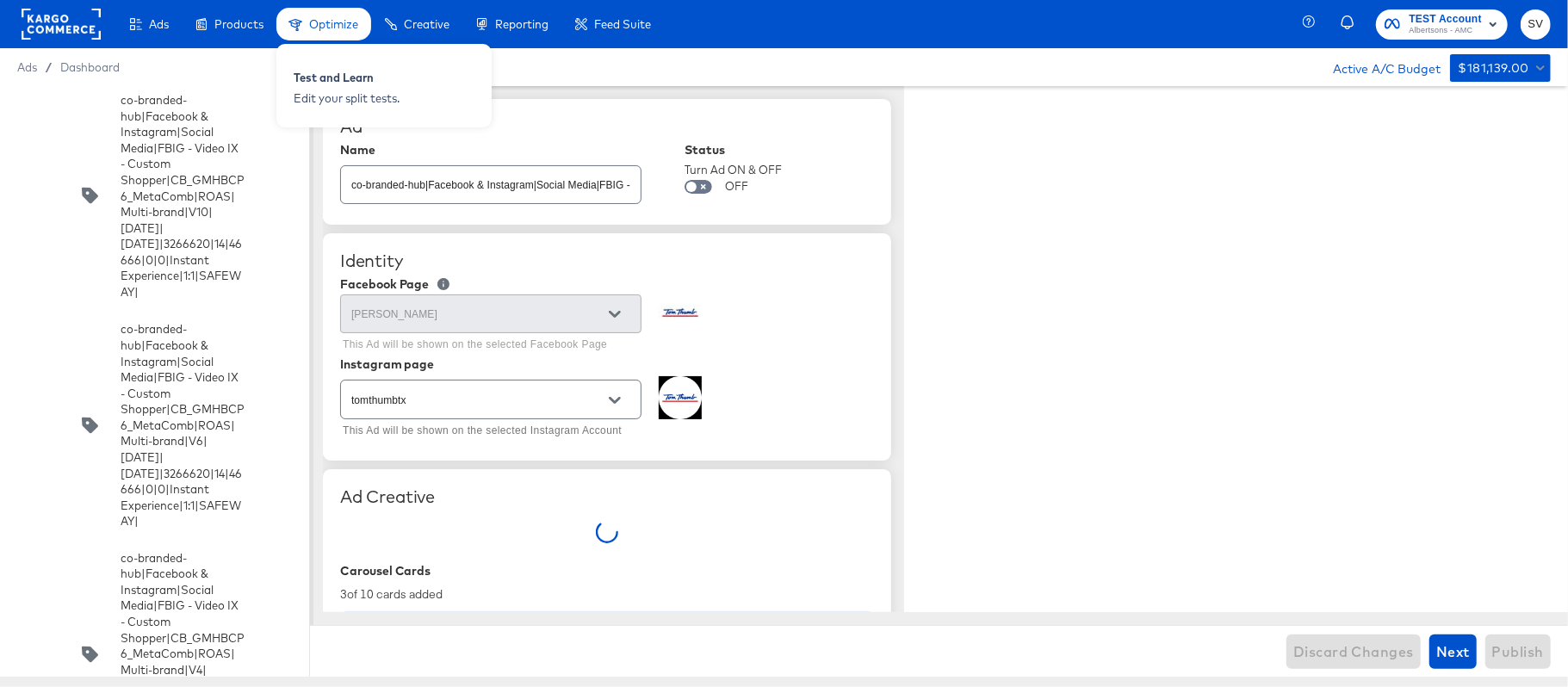 type on "x" 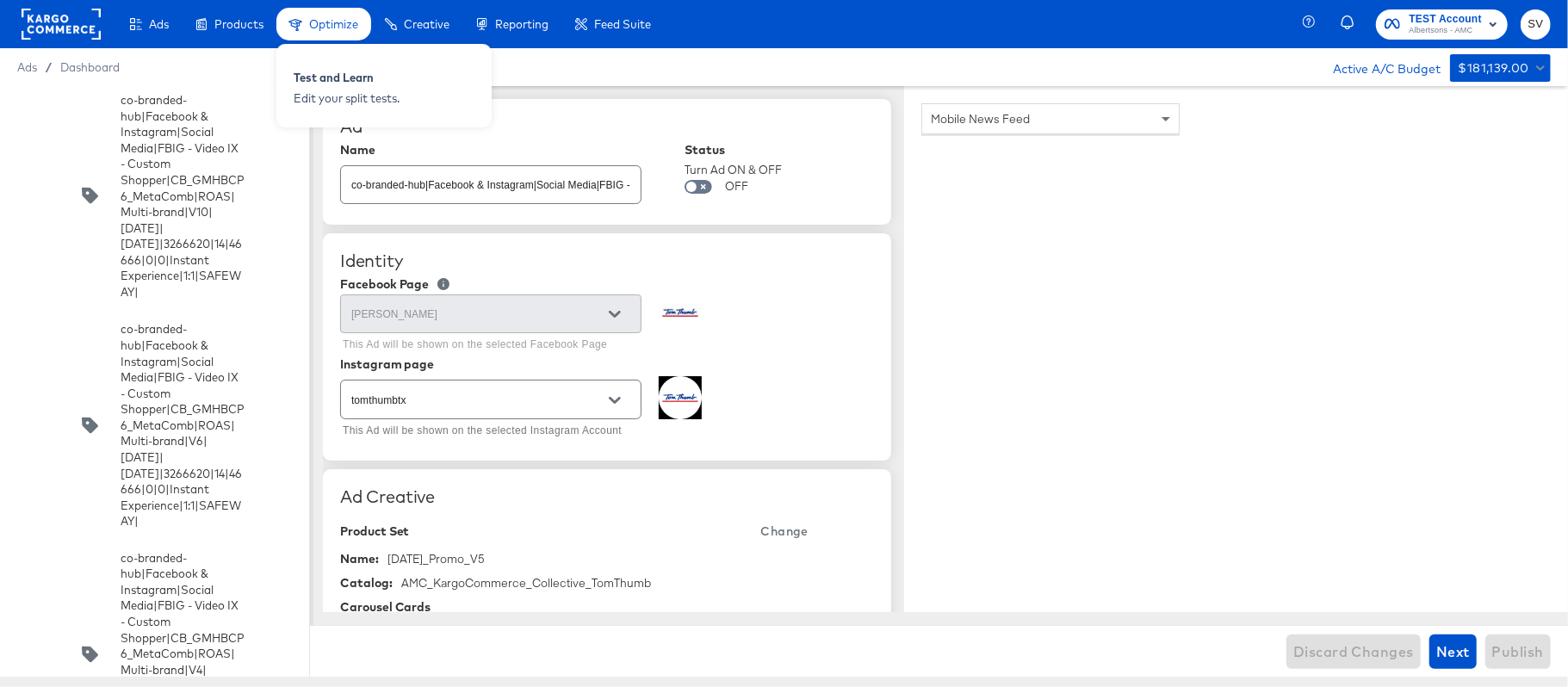 scroll, scrollTop: 21264, scrollLeft: 0, axis: vertical 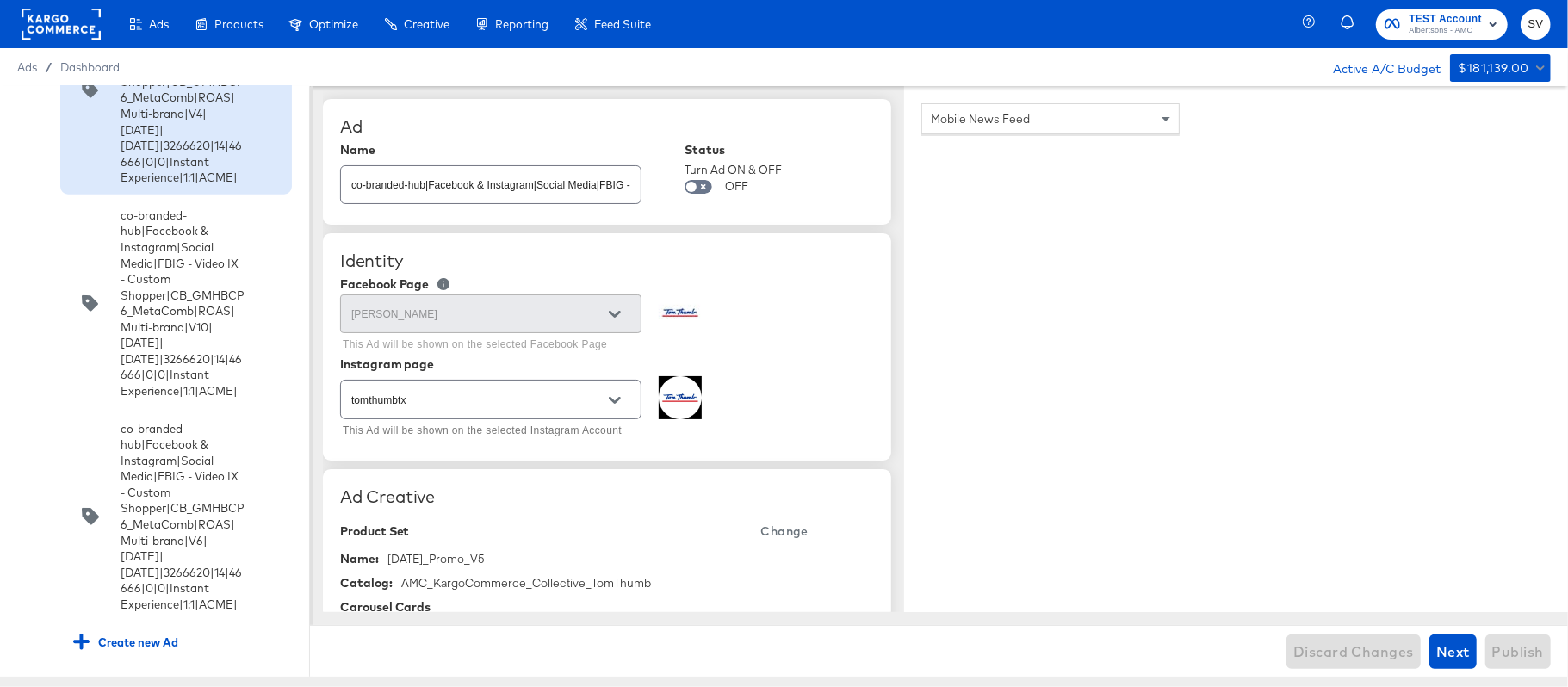 click on "co-branded-hub|Facebook & Instagram|Social Media|FBIG - Video IX - Custom Shopper|CB_GMHBCP6_MetaComb|ROAS|Multi-brand|V4|[DATE]|[DATE]|3266620|14|46666|0|0|Instant Experience|1:1|ACME|" at bounding box center [183, 90] 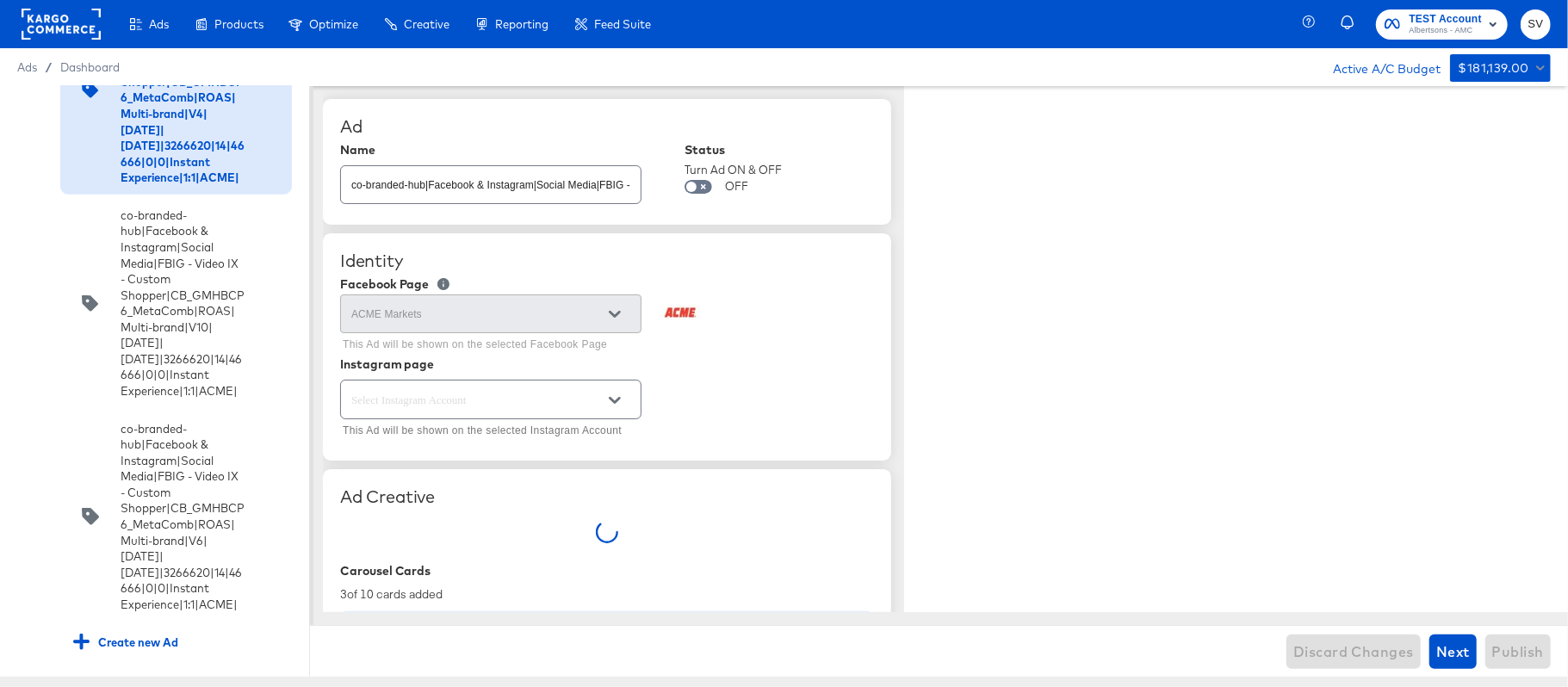 type on "x" 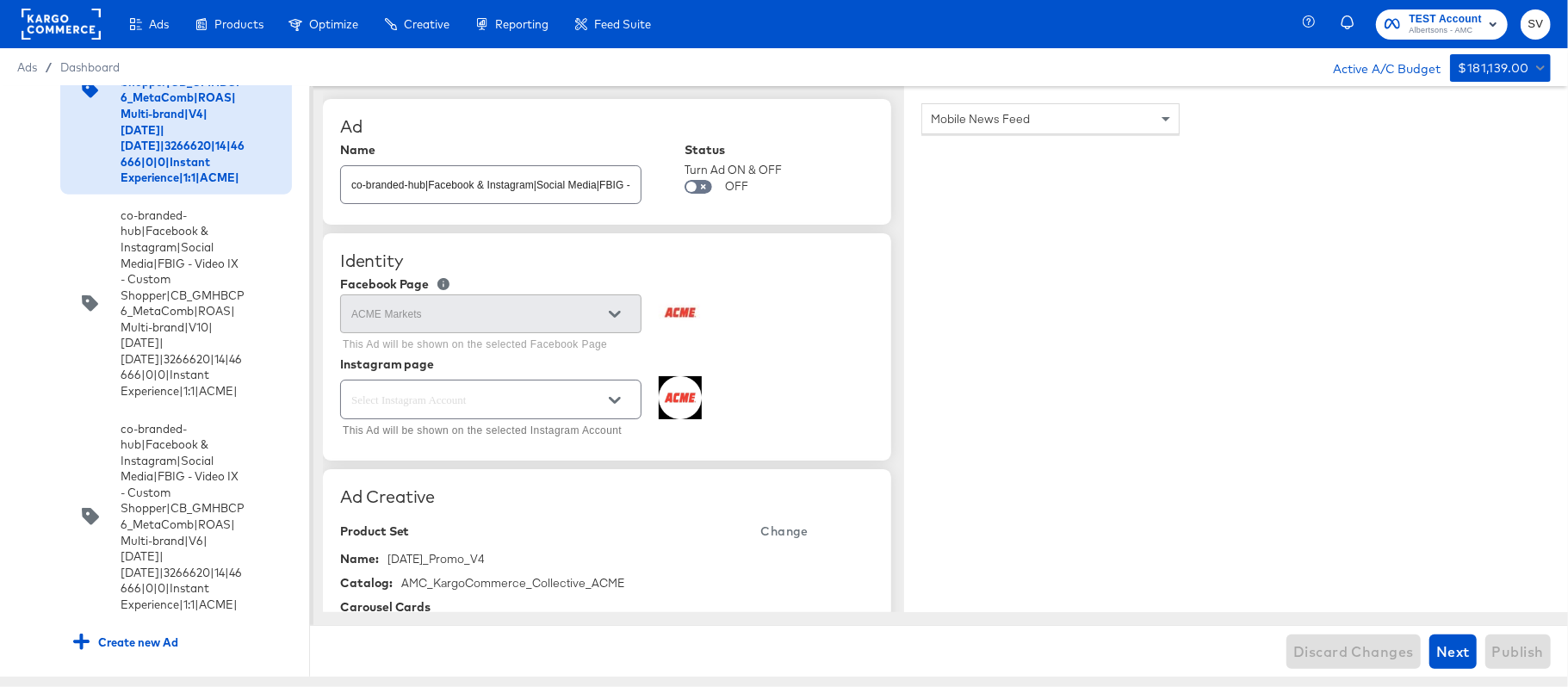 scroll, scrollTop: 21645, scrollLeft: 0, axis: vertical 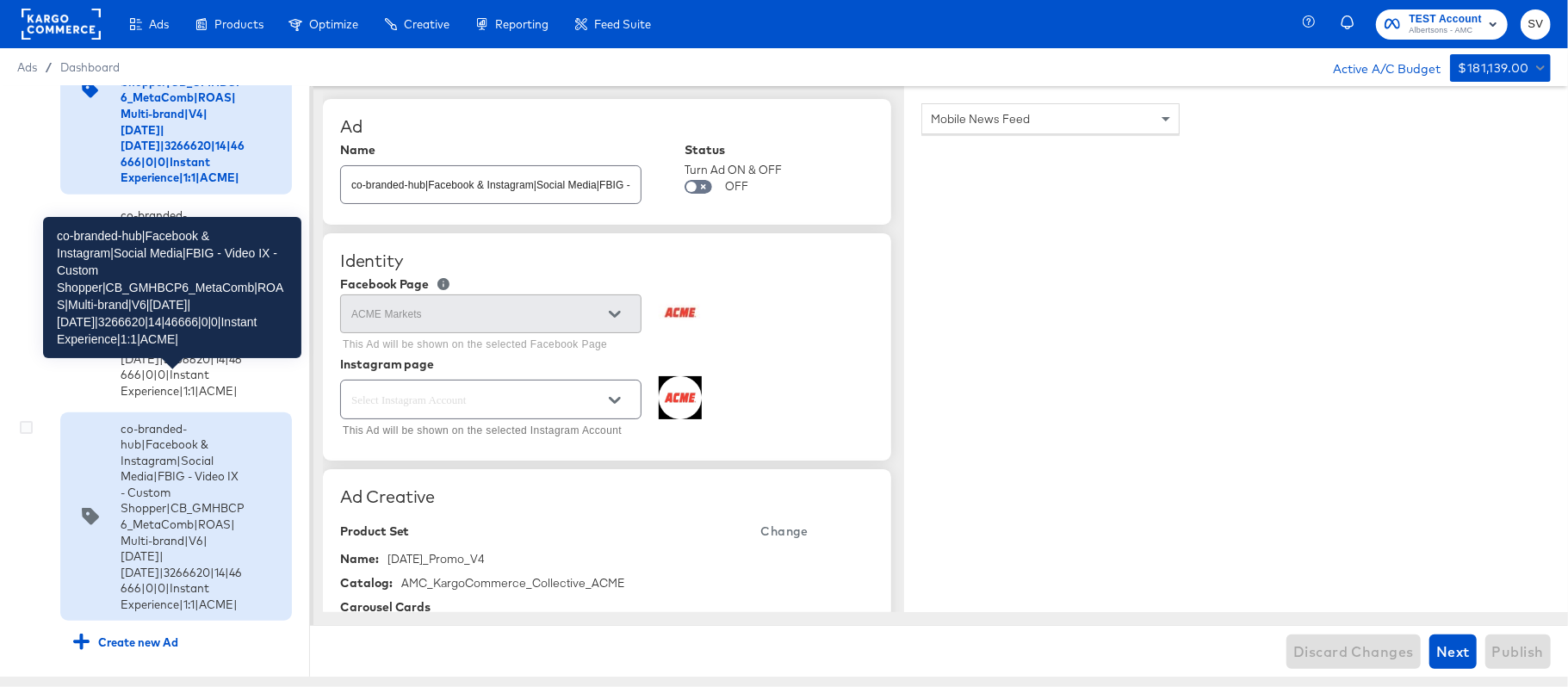 click on "co-branded-hub|Facebook & Instagram|Social Media|FBIG - Video IX - Custom Shopper|CB_GMHBCP6_MetaComb|ROAS|Multi-brand|V6|[DATE]|[DATE]|3266620|14|46666|0|0|Instant Experience|1:1|ACME|" at bounding box center (183, 517) 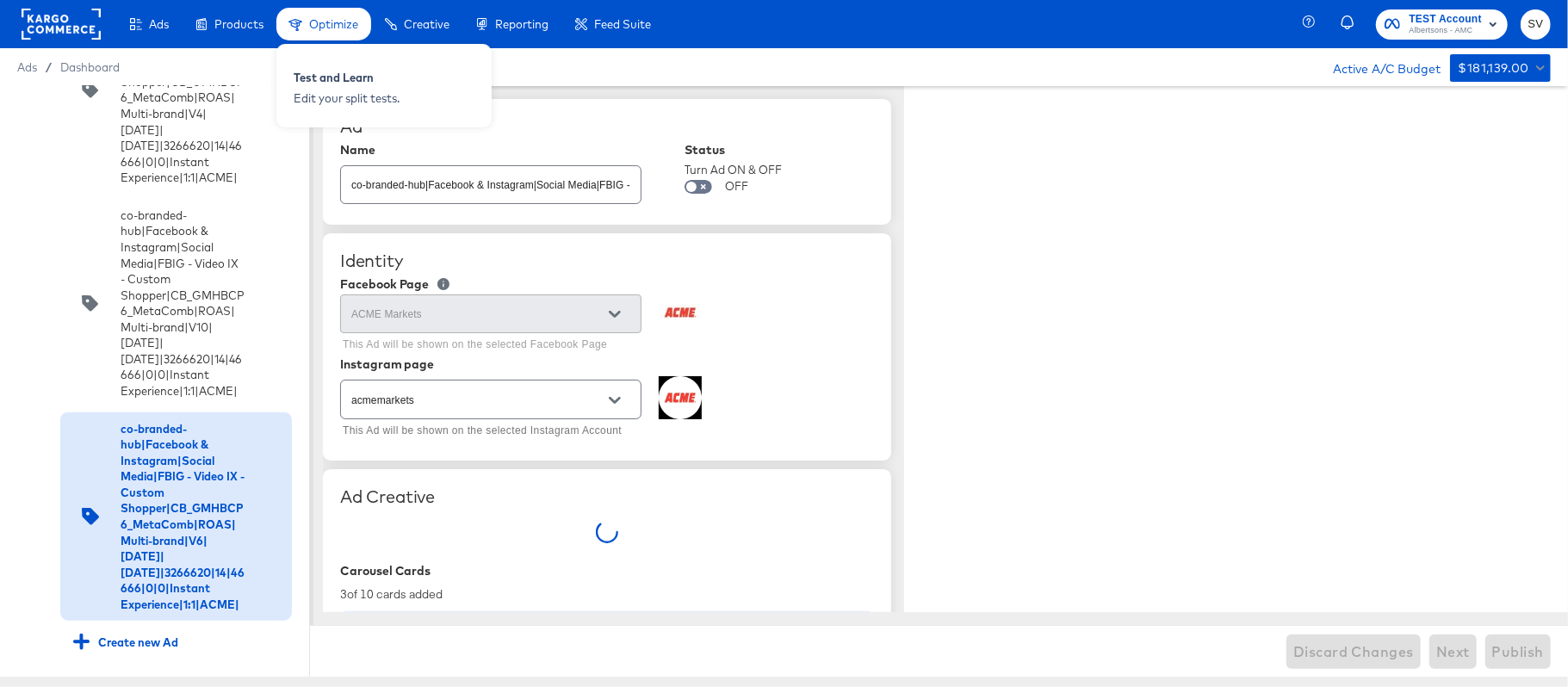 type on "x" 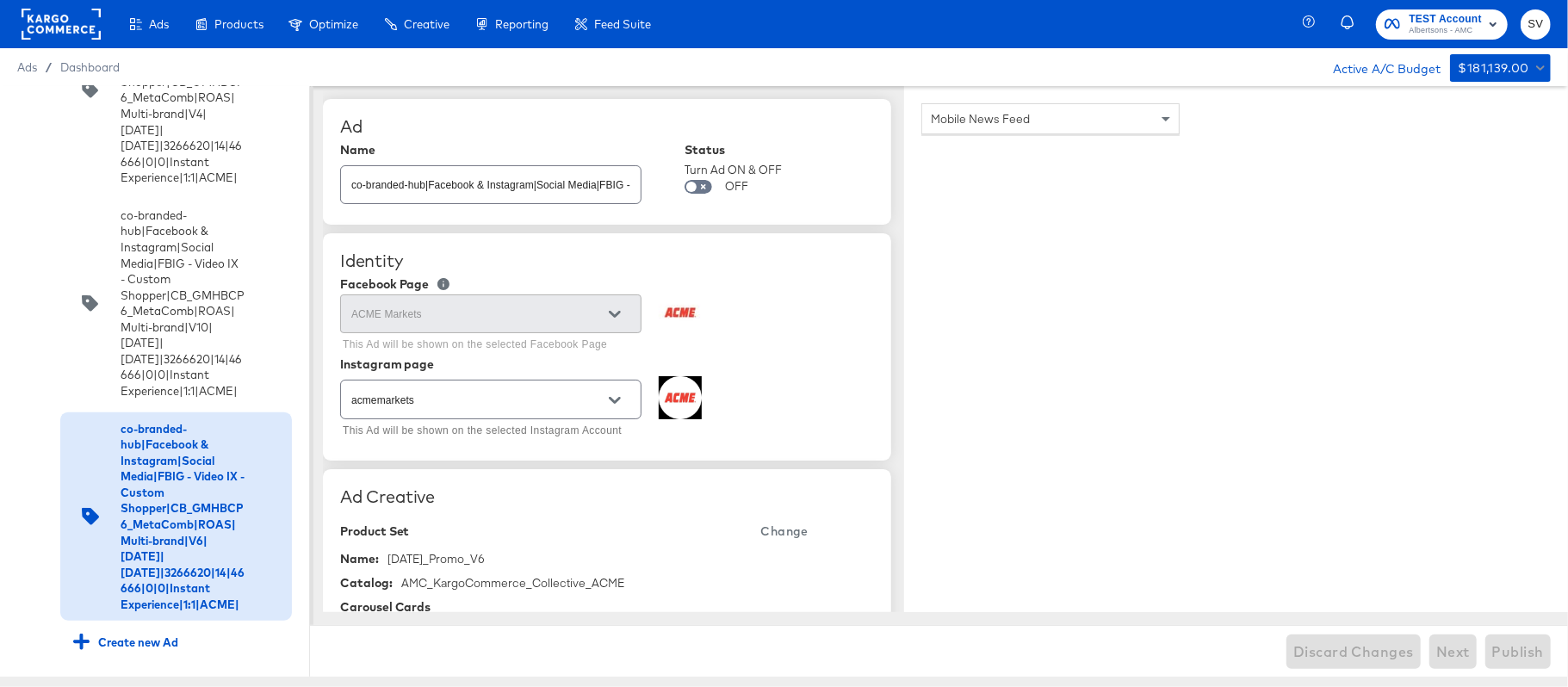 scroll, scrollTop: 21018, scrollLeft: 0, axis: vertical 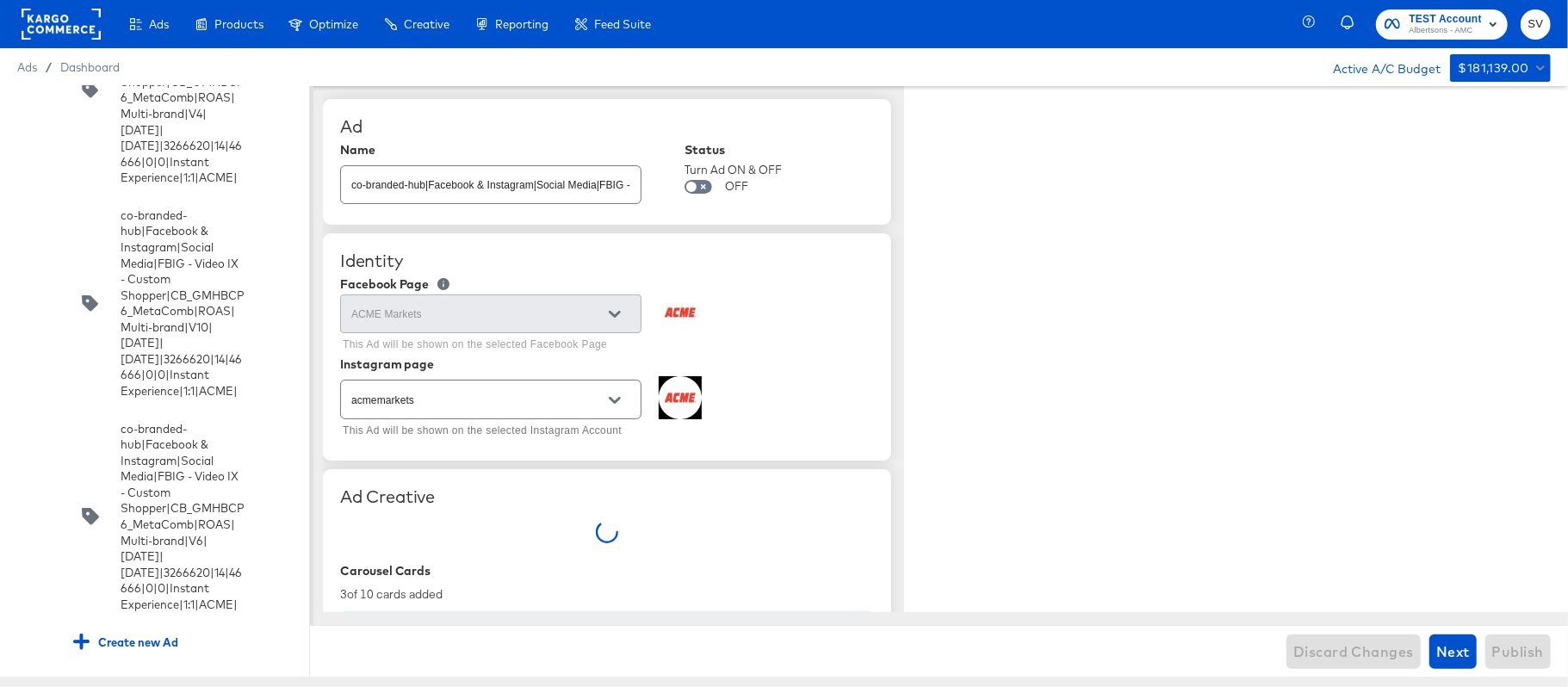 type on "x" 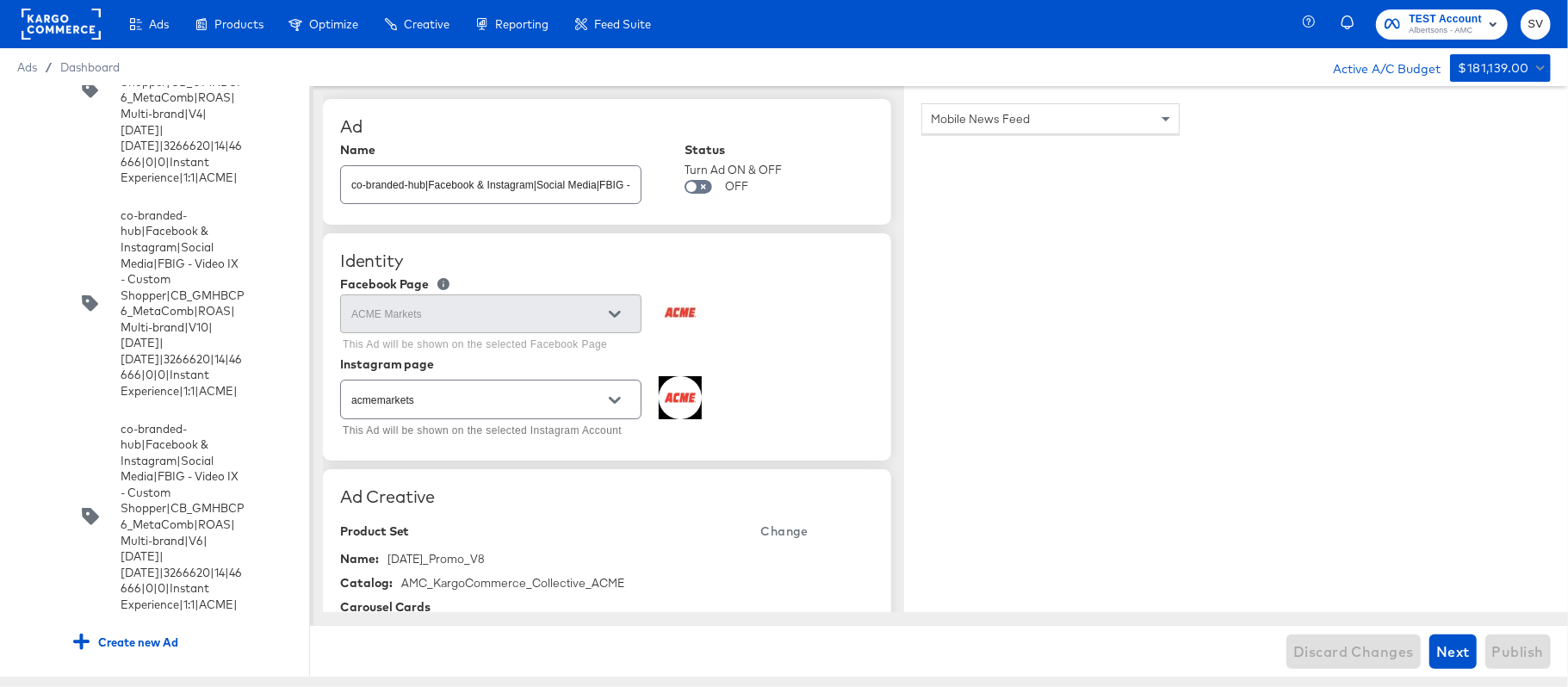 scroll, scrollTop: 21509, scrollLeft: 0, axis: vertical 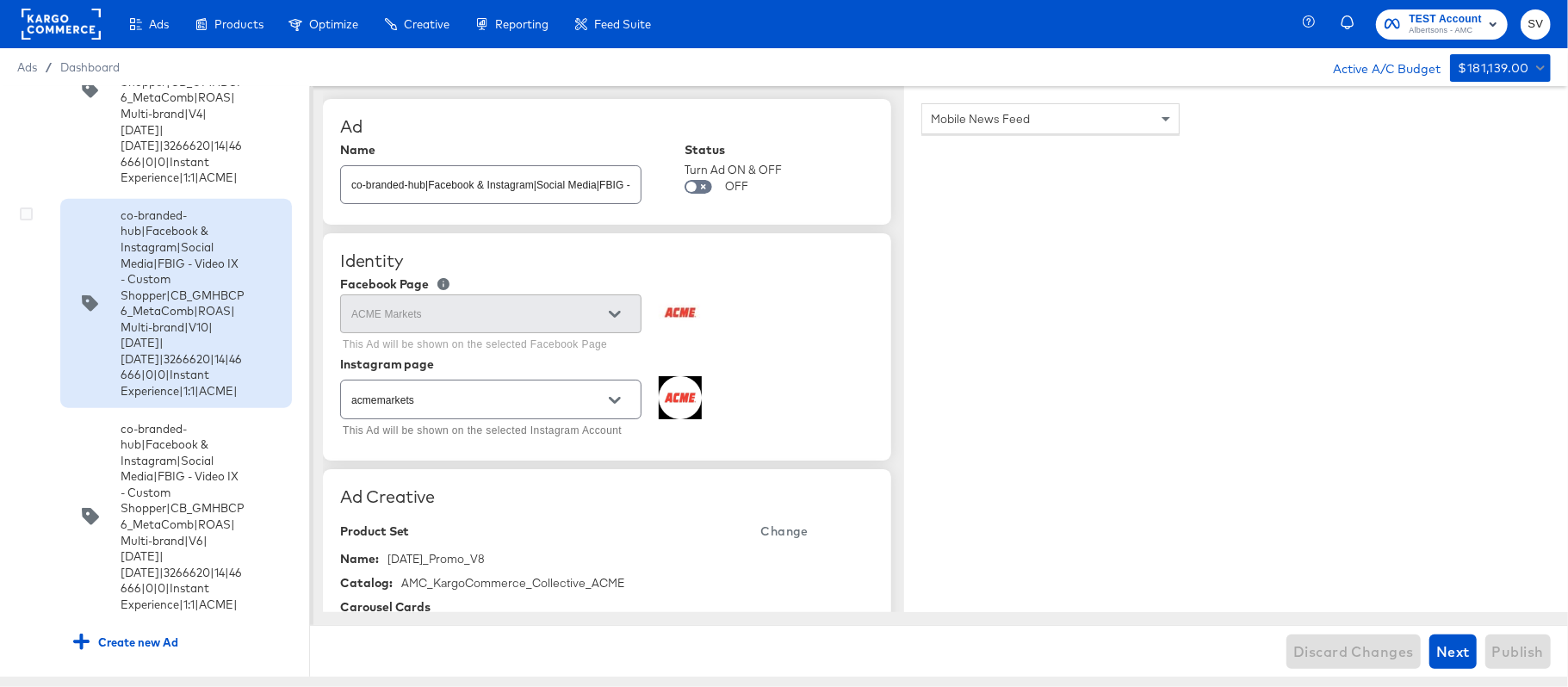 click on "co-branded-hub|Facebook & Instagram|Social Media|FBIG - Video IX - Custom Shopper|CB_GMHBCP6_MetaComb|ROAS|Multi-brand|V10|[DATE]|[DATE]|3266620|14|46666|0|0|Instant Experience|1:1|ACME|" at bounding box center [183, 303] 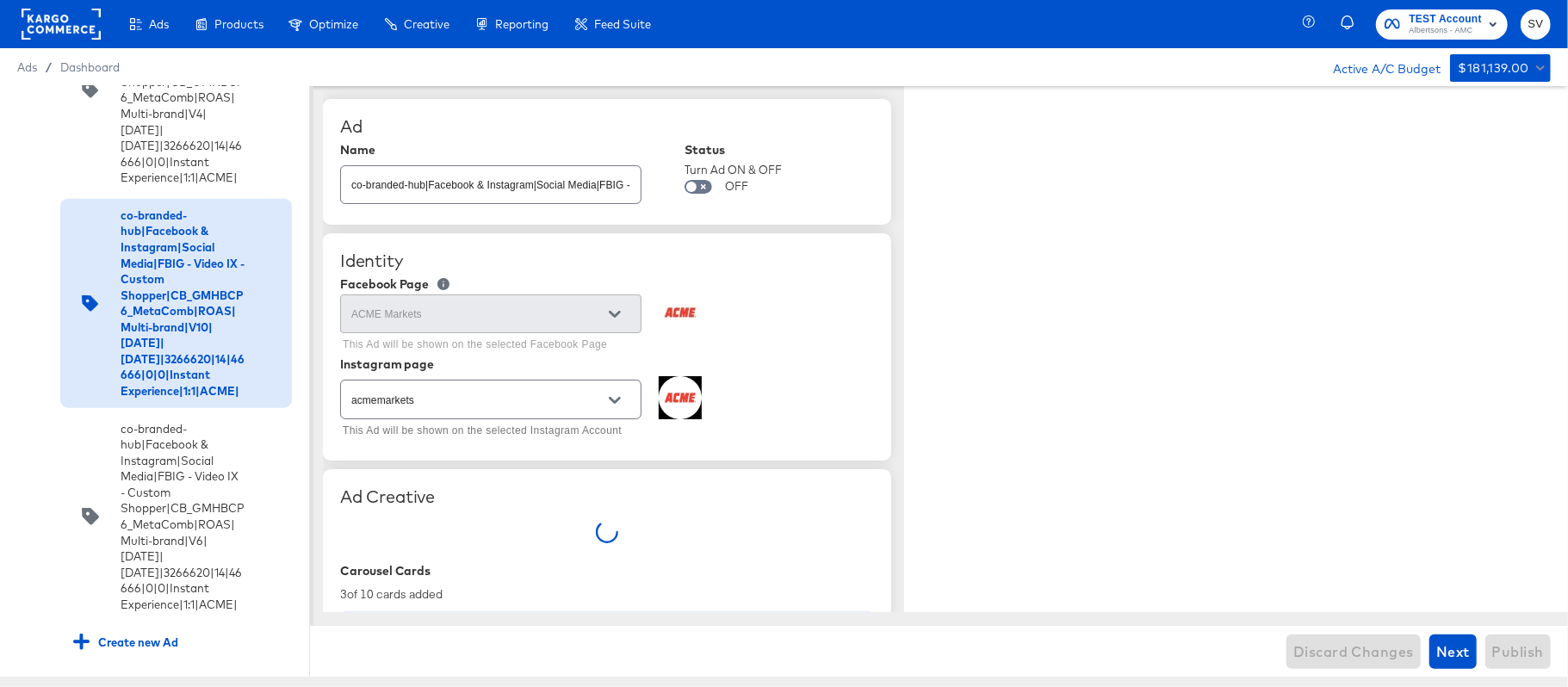 type on "x" 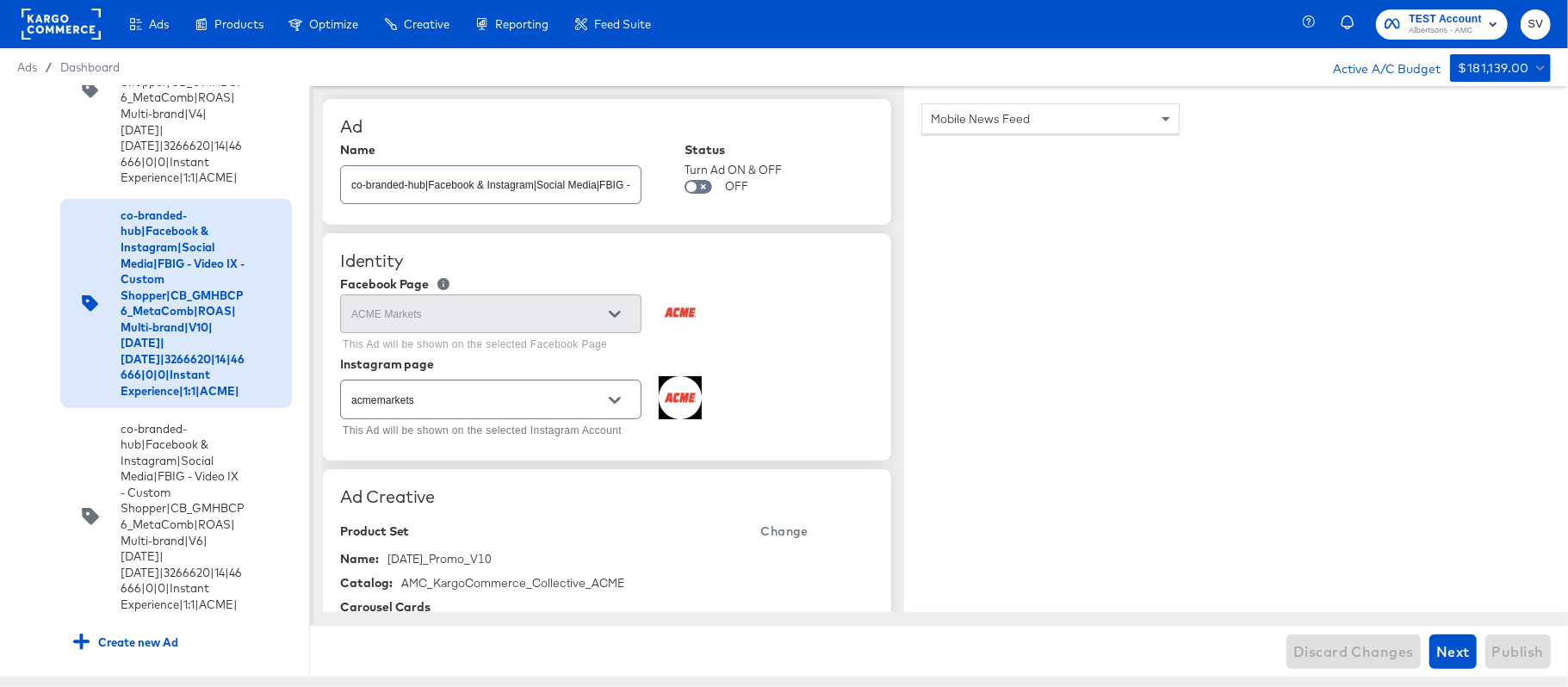 scroll, scrollTop: 15415, scrollLeft: 0, axis: vertical 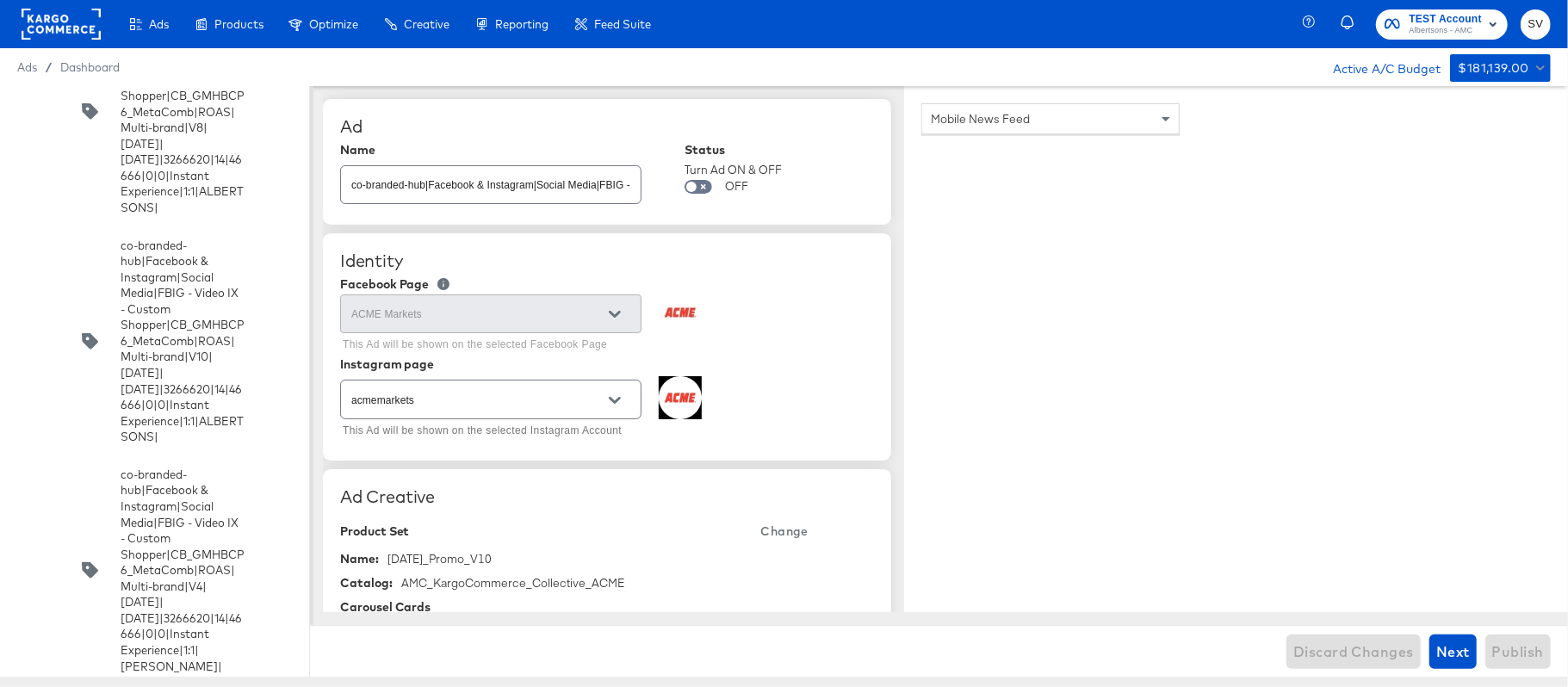 click on "co-branded-hub|Facebook & Instagram|Social Media|FBIG - Video IX - Custom Shopper|CB_GMHBCP6_MetaComb|ROAS|Multi-brand|V9|[DATE]|[DATE]|3266620|14|46666|0|0|Instant Experience|1:1|ACME|" at bounding box center (183, -794) 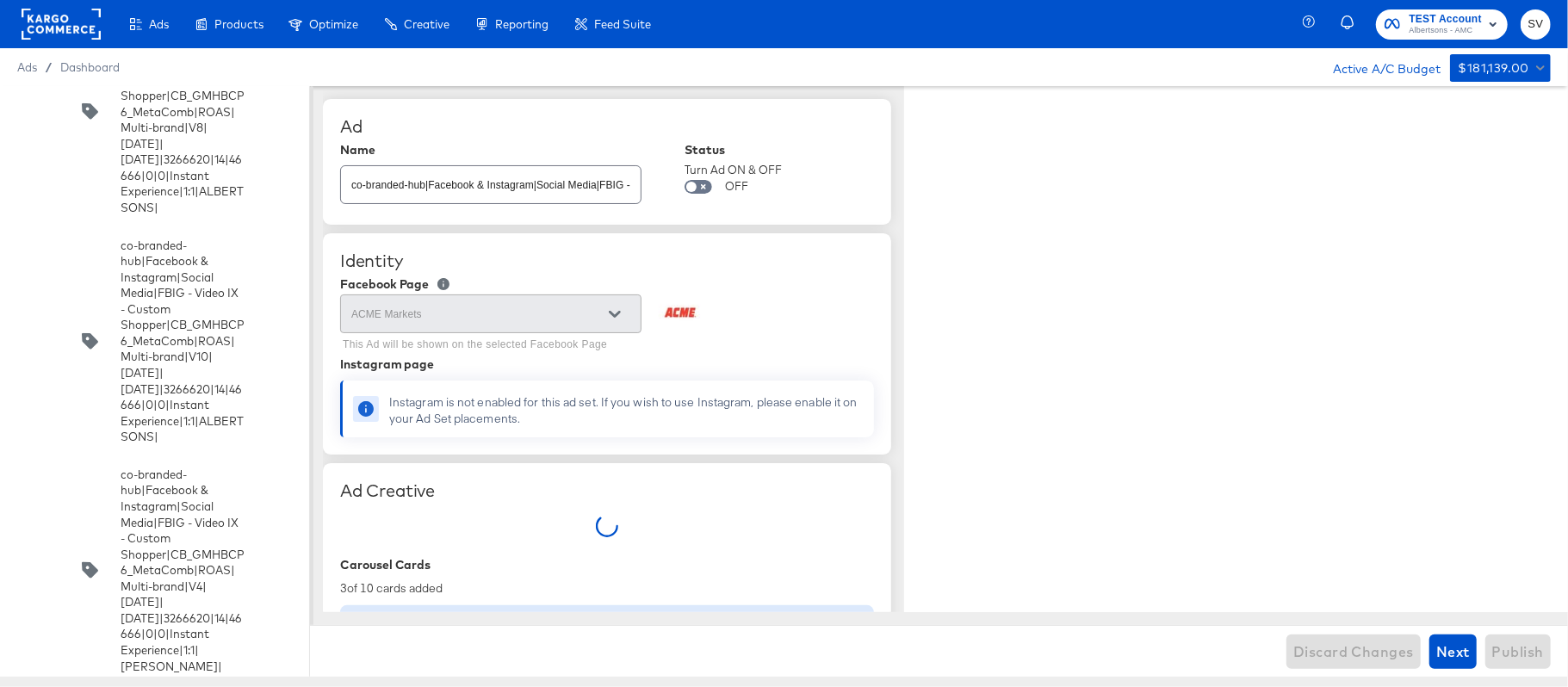 type on "x" 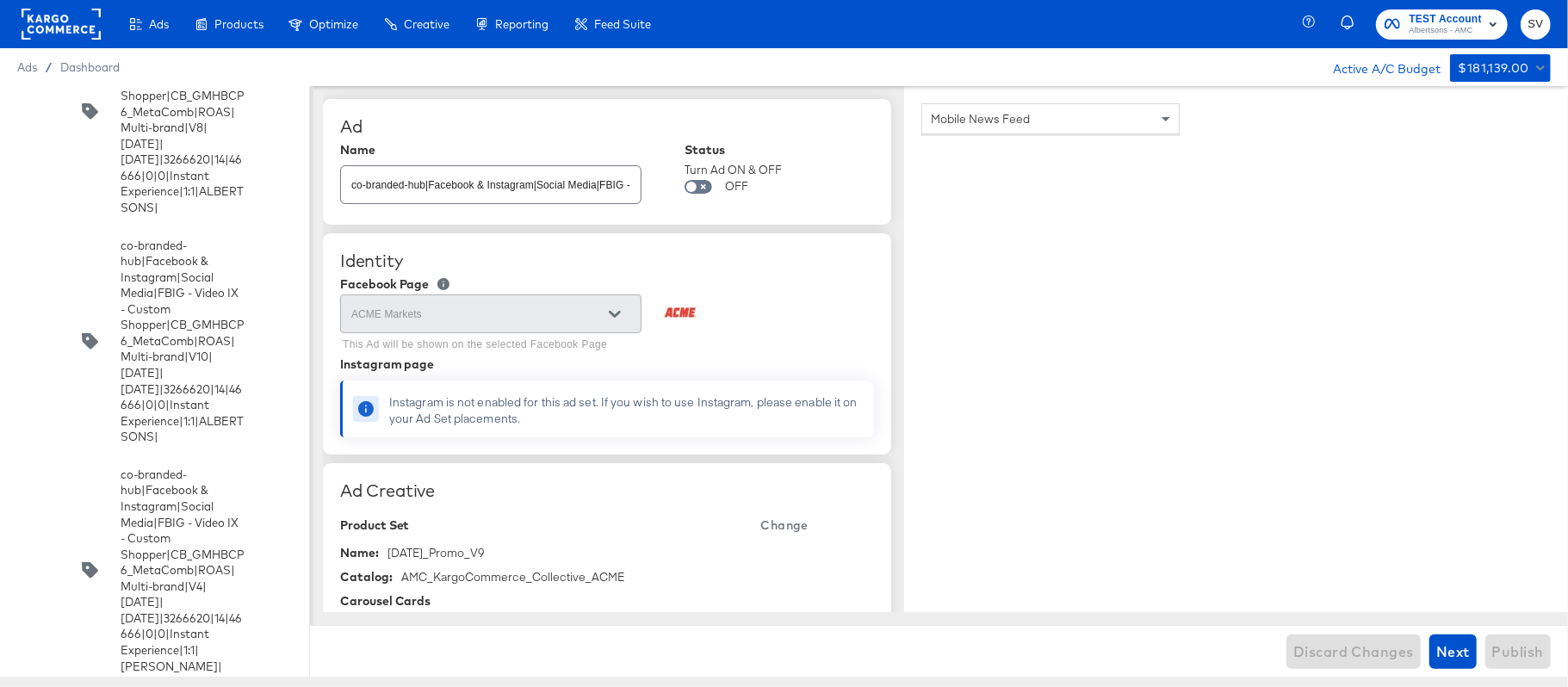 scroll, scrollTop: 8609, scrollLeft: 0, axis: vertical 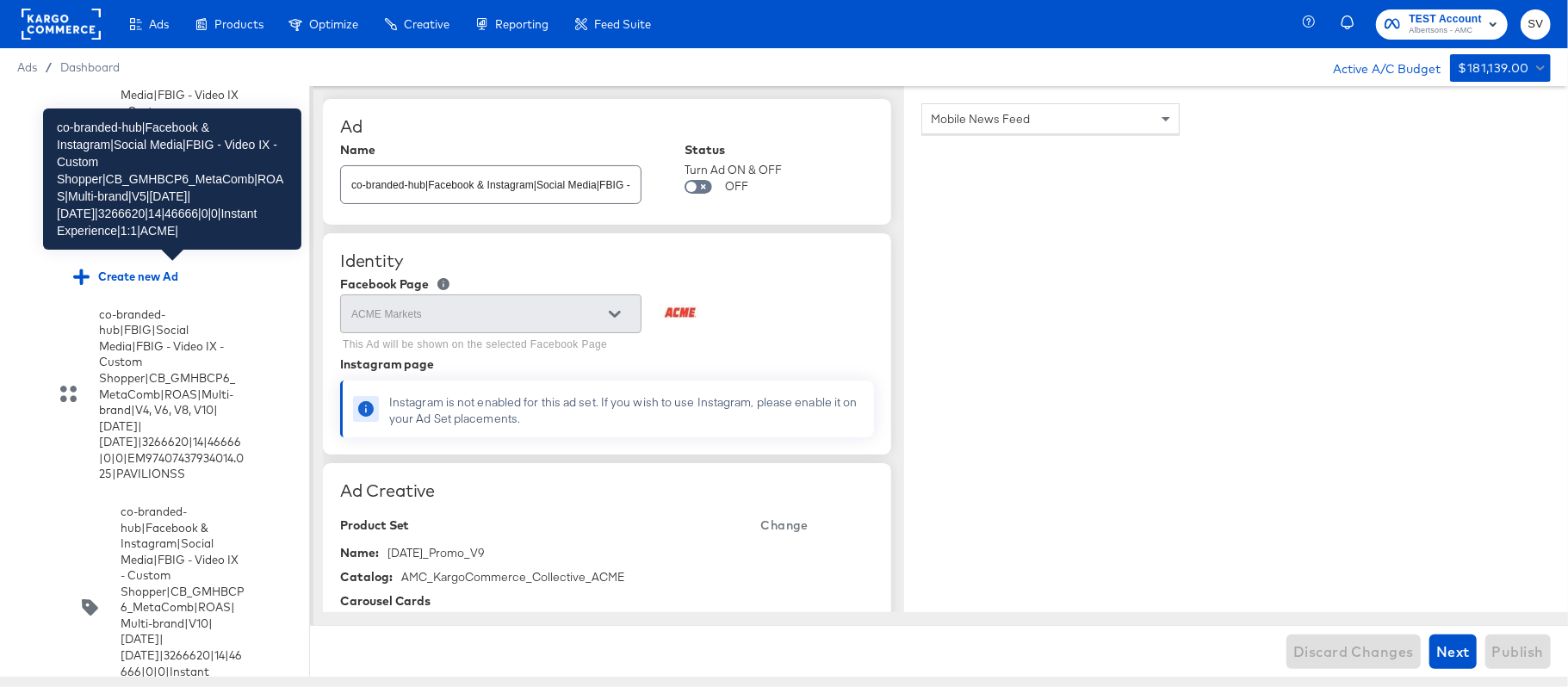 click on "co-branded-hub|Facebook & Instagram|Social Media|FBIG - Video IX - Custom Shopper|CB_GMHBCP6_MetaComb|ROAS|Multi-brand|V5|[DATE]|[DATE]|3266620|14|46666|0|0|Instant Experience|1:1|ACME|" at bounding box center (183, -298) 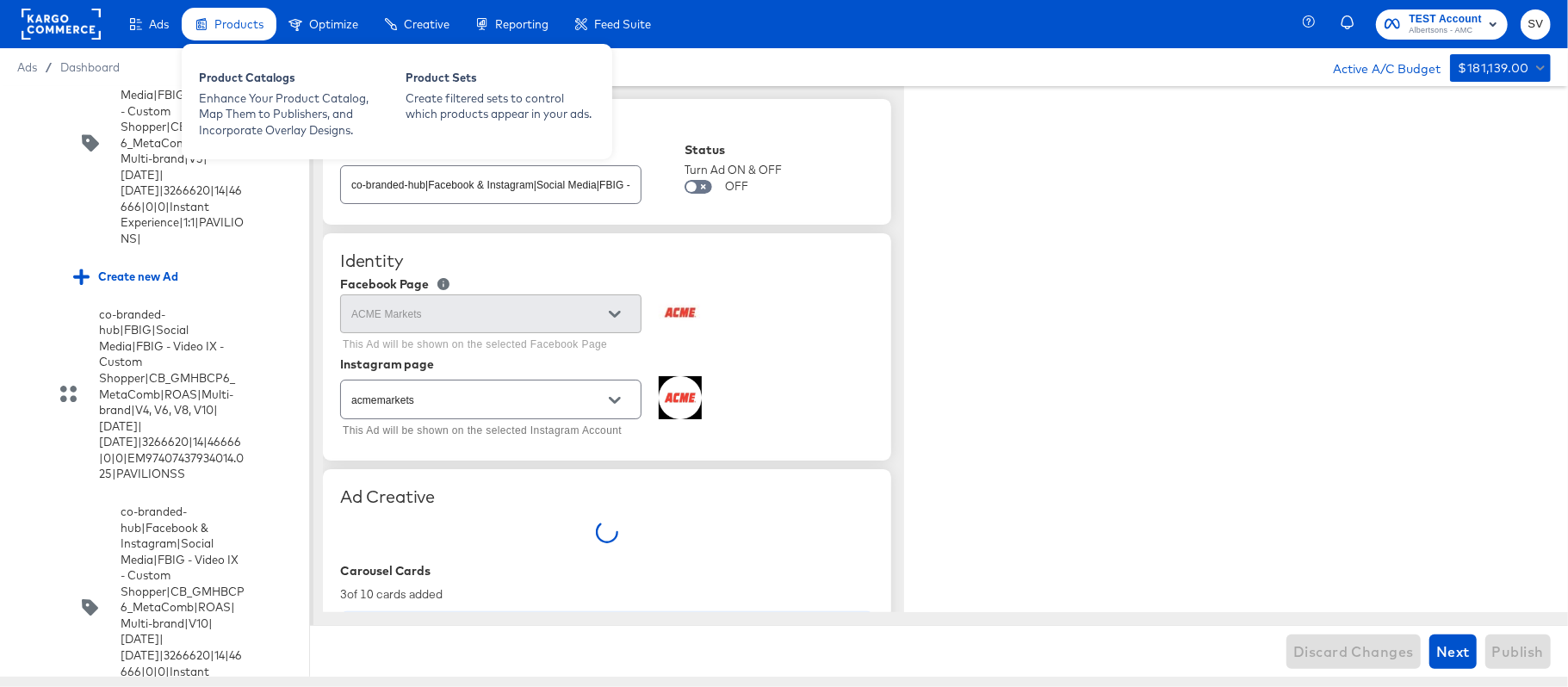 type on "x" 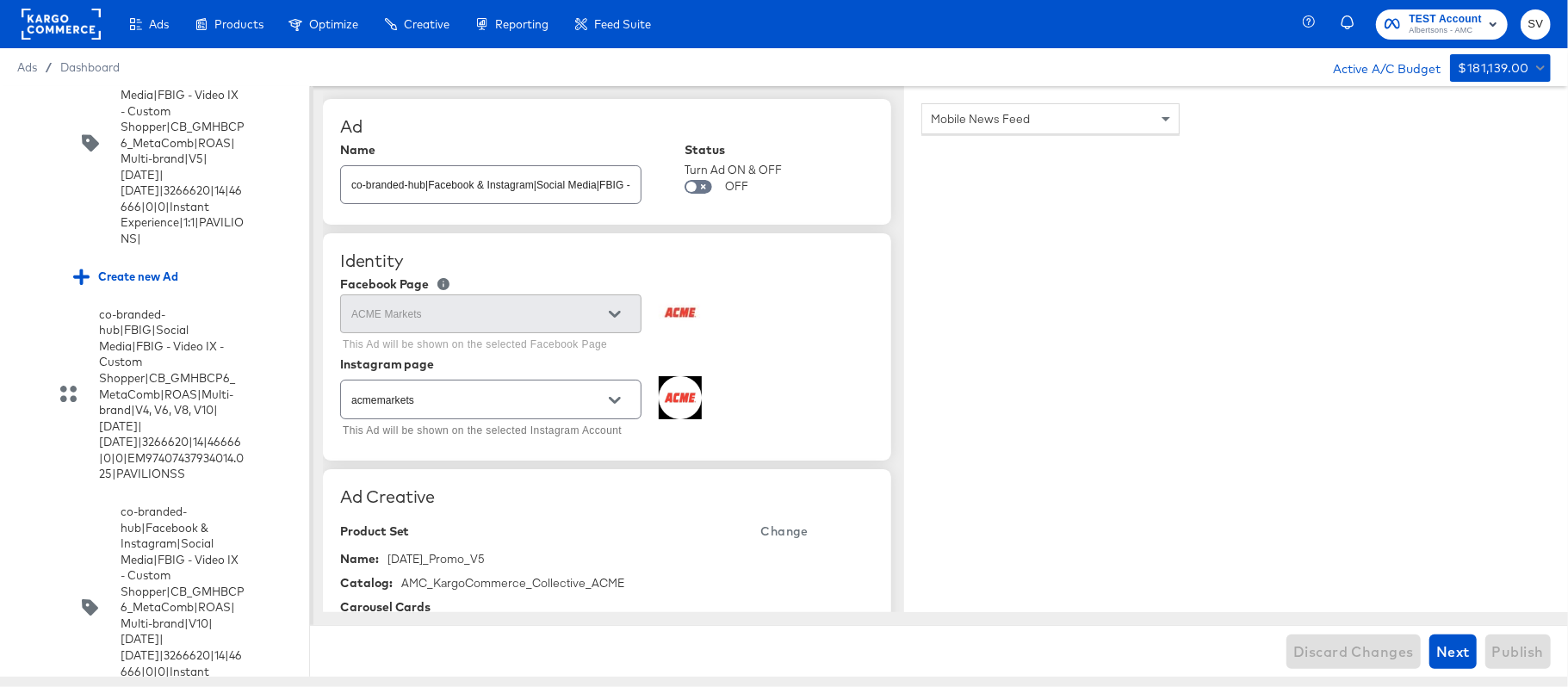 scroll, scrollTop: 6644, scrollLeft: 0, axis: vertical 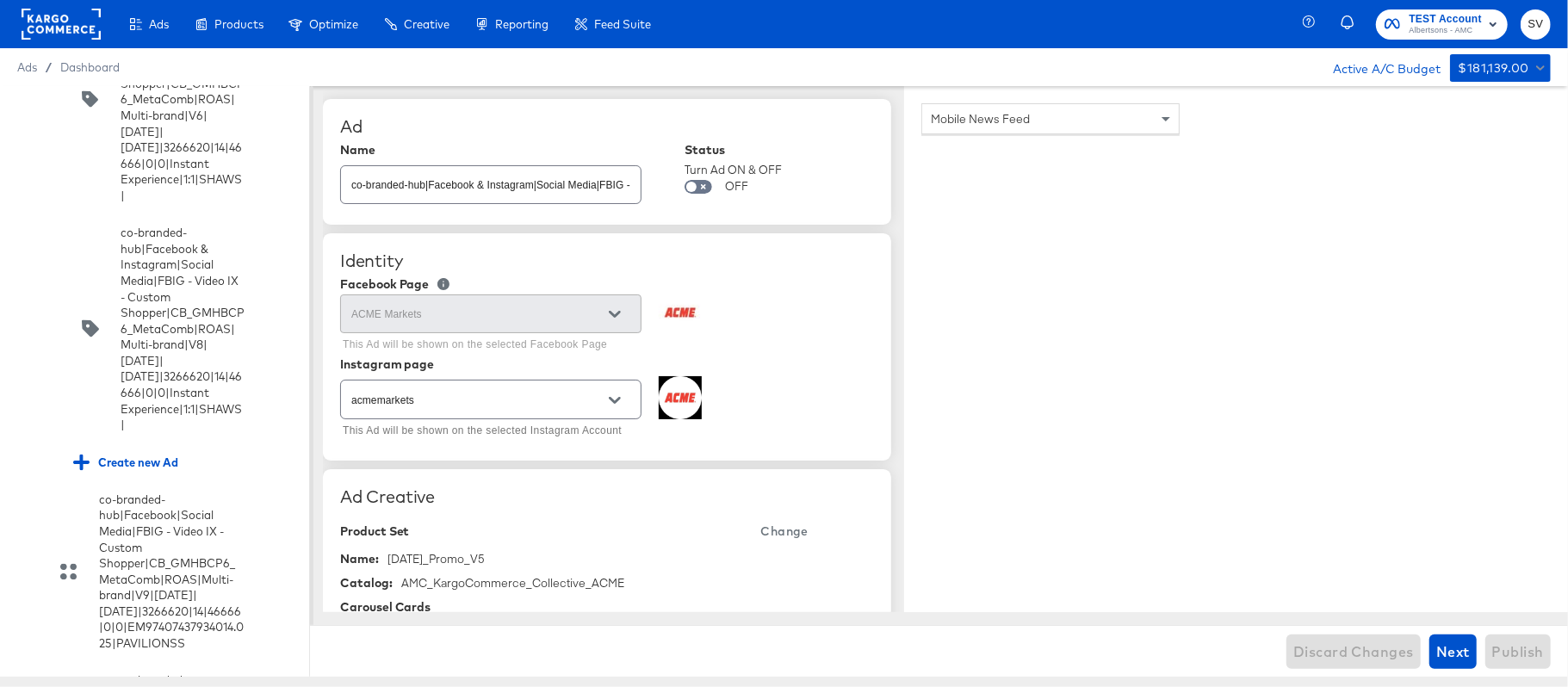 click on "co-branded-hub|Facebook & Instagram|Social Media|FBIG - Video IX - Custom Shopper|CB_GMHBCP6_MetaComb|ROAS|Multi-brand|V4|[DATE]|[DATE]|3266620|14|46666|0|0|Instant Experience|1:1|SHAWS|" at bounding box center (176, -130) 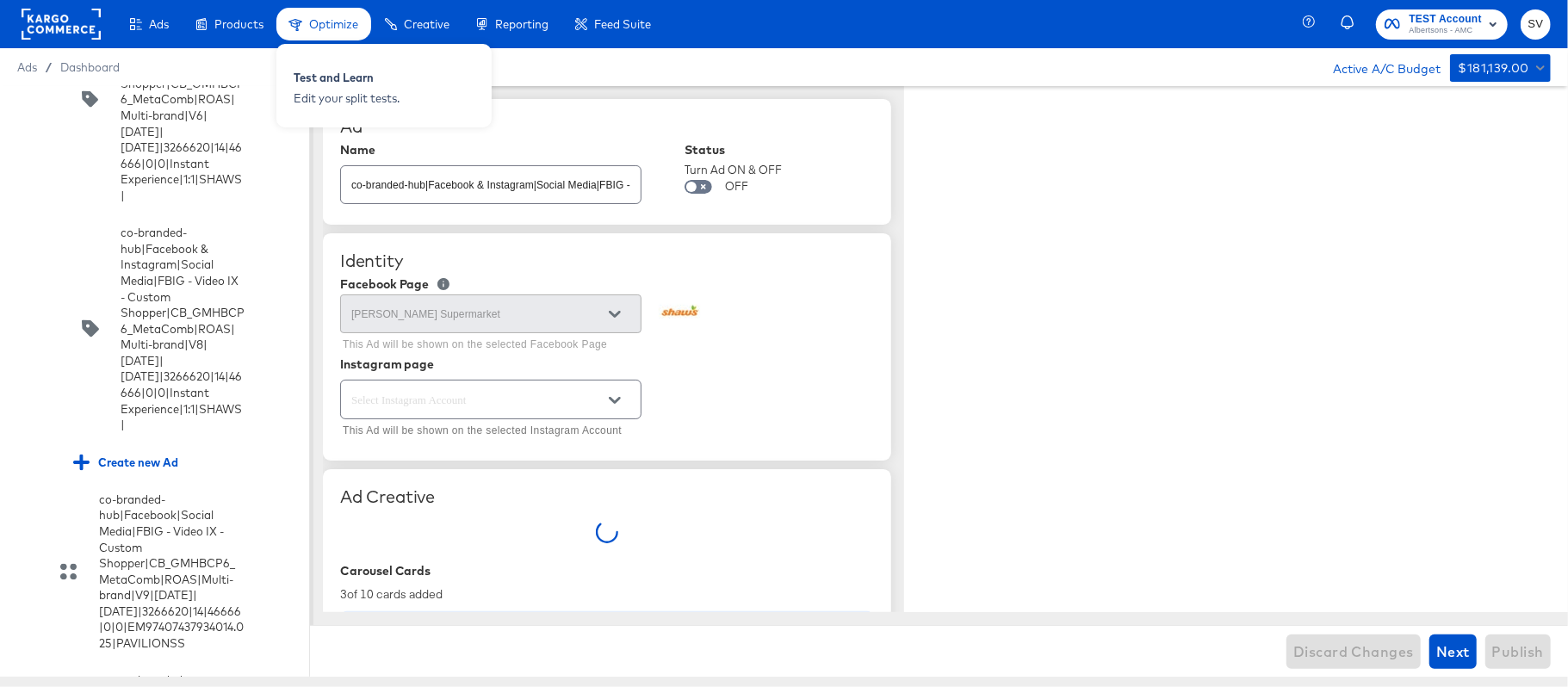 type on "x" 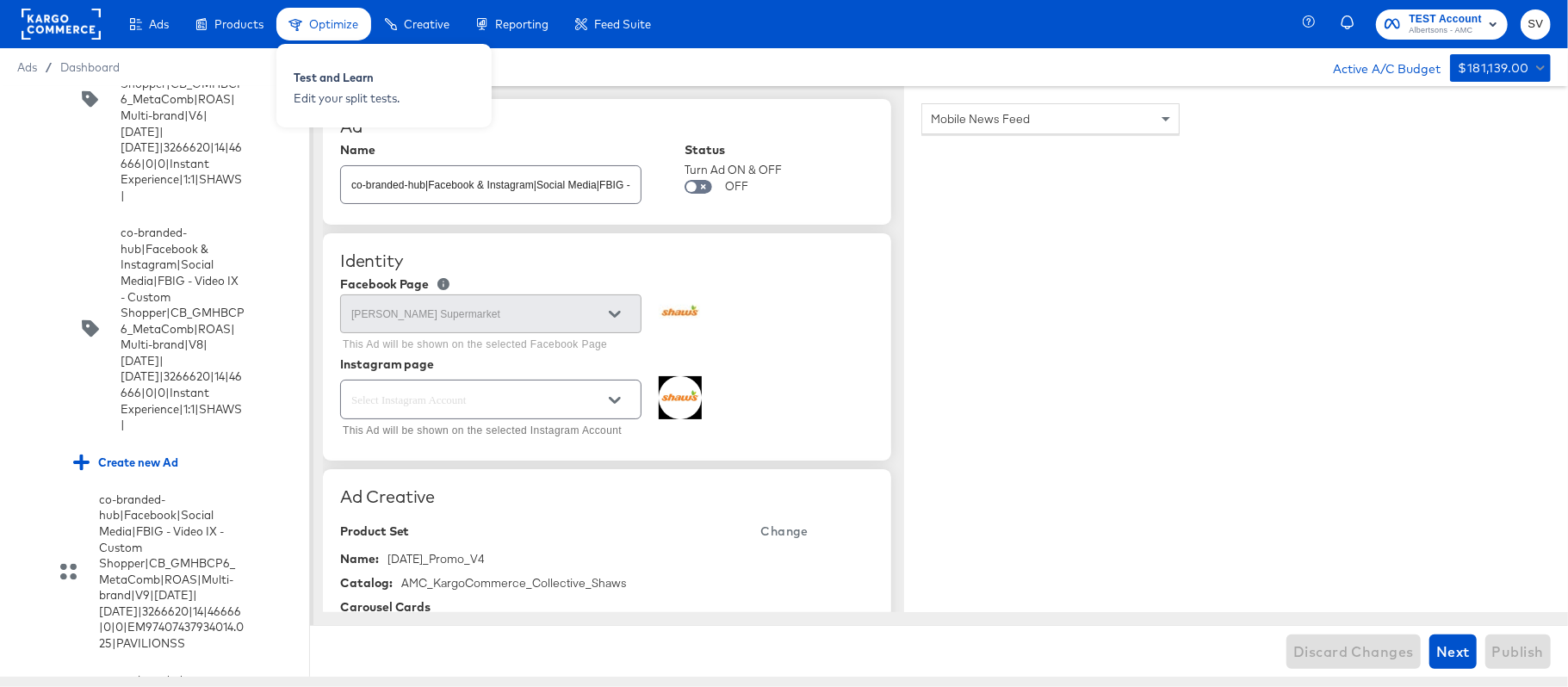 scroll, scrollTop: 6716, scrollLeft: 0, axis: vertical 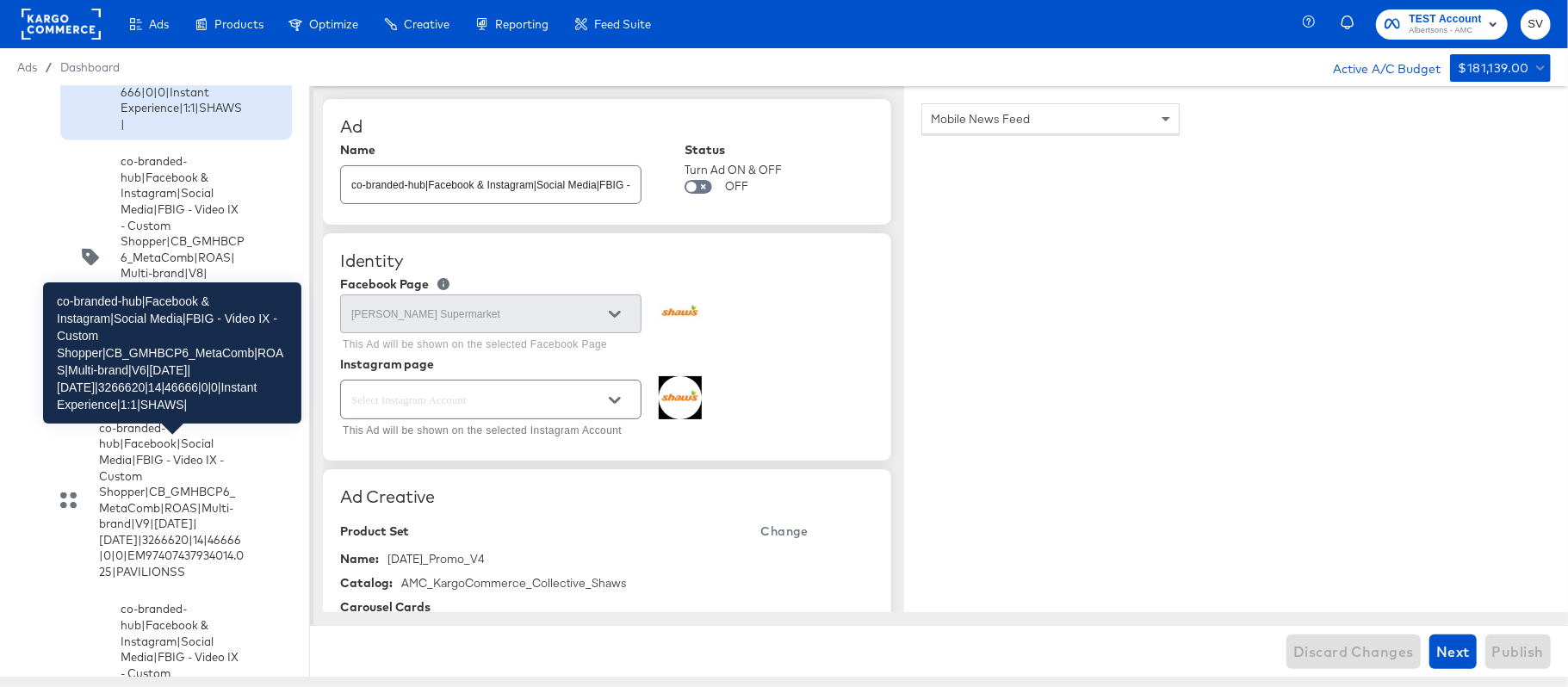 click on "co-branded-hub|Facebook & Instagram|Social Media|FBIG - Video IX - Custom Shopper|CB_GMHBCP6_MetaComb|ROAS|Multi-brand|V6|[DATE]|[DATE]|3266620|14|46666|0|0|Instant Experience|1:1|SHAWS|" at bounding box center (183, 28) 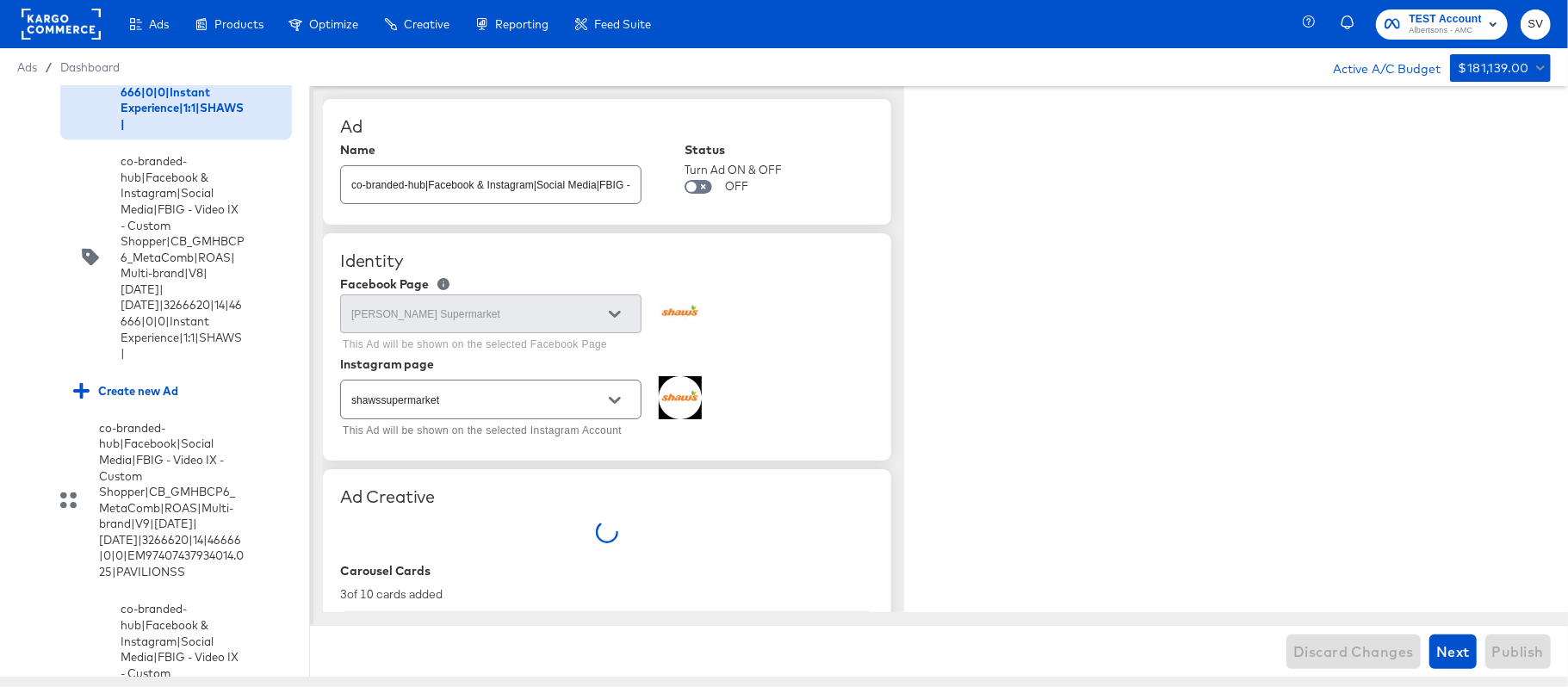 type on "x" 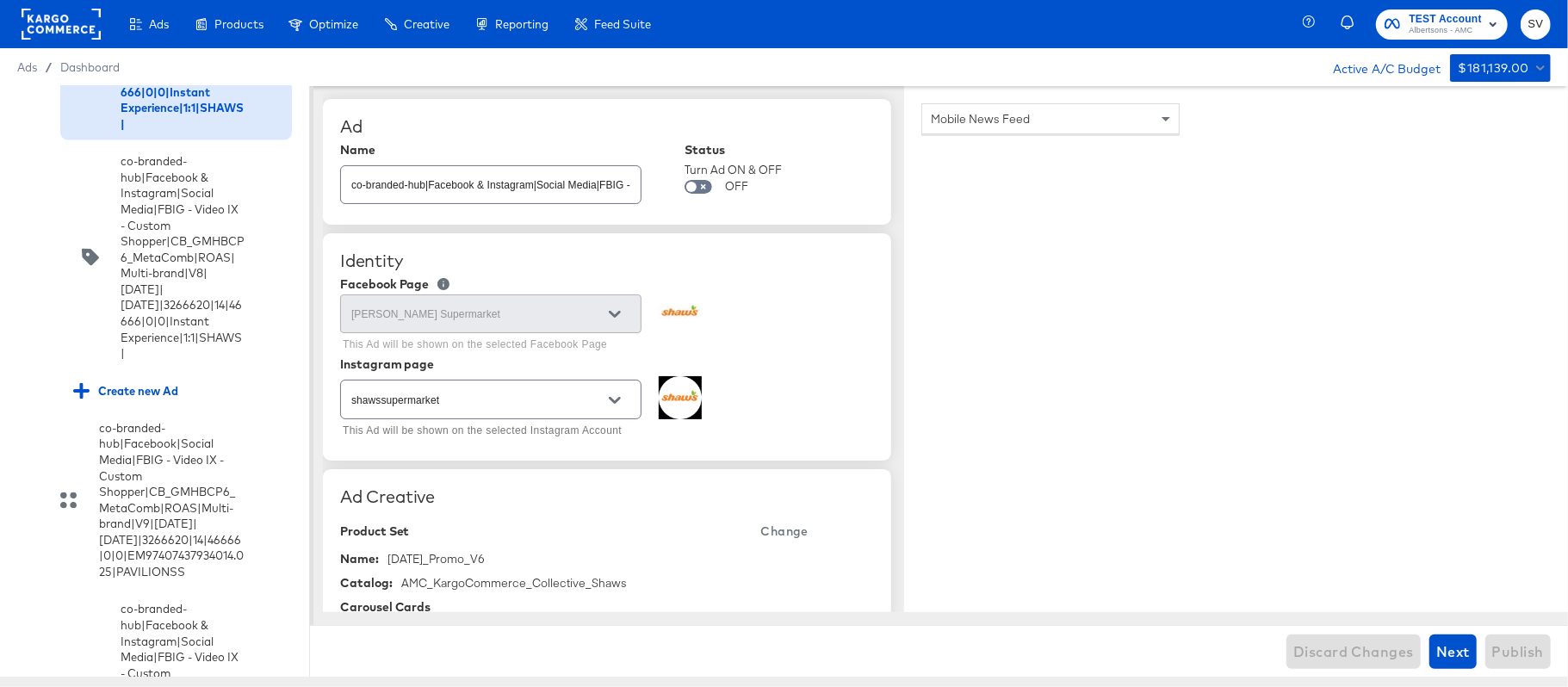 scroll, scrollTop: 7135, scrollLeft: 0, axis: vertical 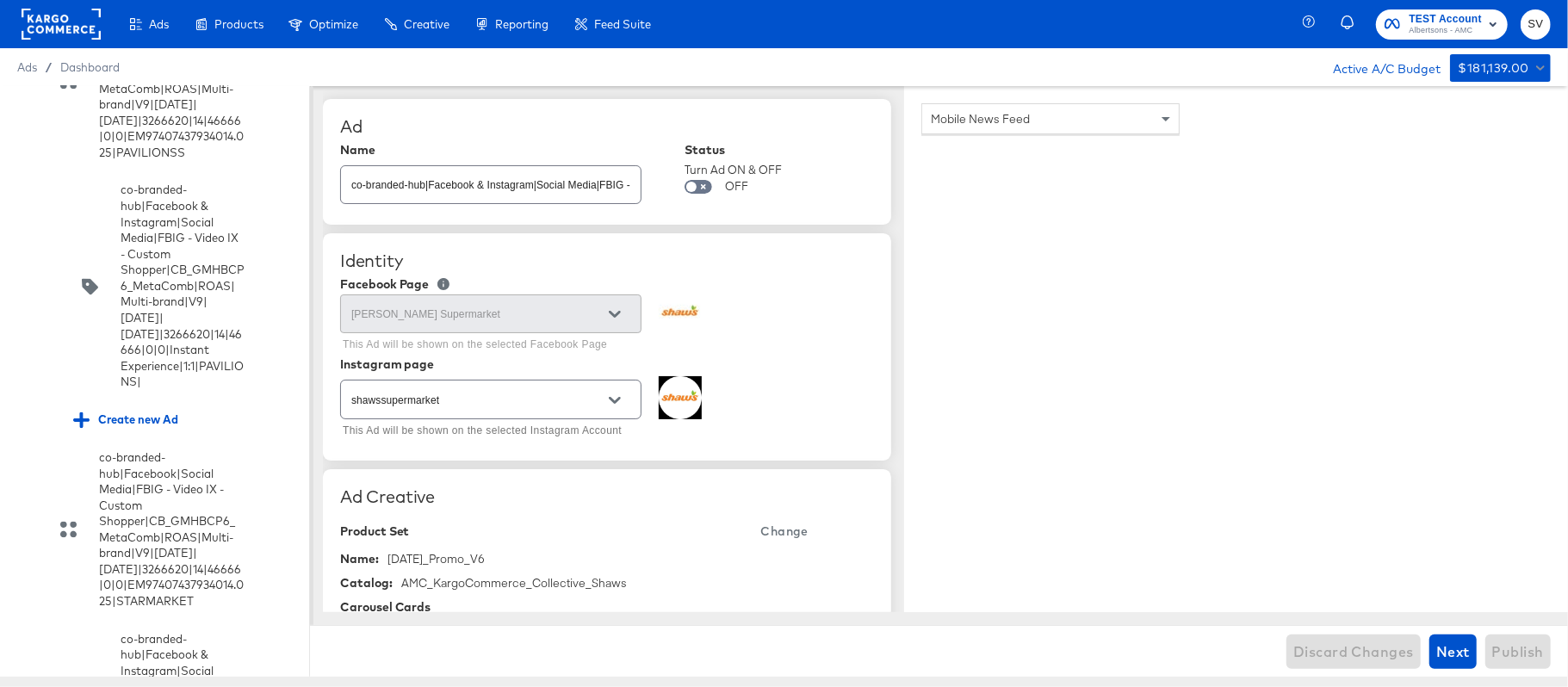 click on "co-branded-hub|Facebook & Instagram|Social Media|FBIG - Video IX - Custom Shopper|CB_GMHBCP6_MetaComb|ROAS|Multi-brand|V8|[DATE]|[DATE]|3266620|14|46666|0|0|Instant Experience|1:1|SHAWS|" at bounding box center [183, -163] 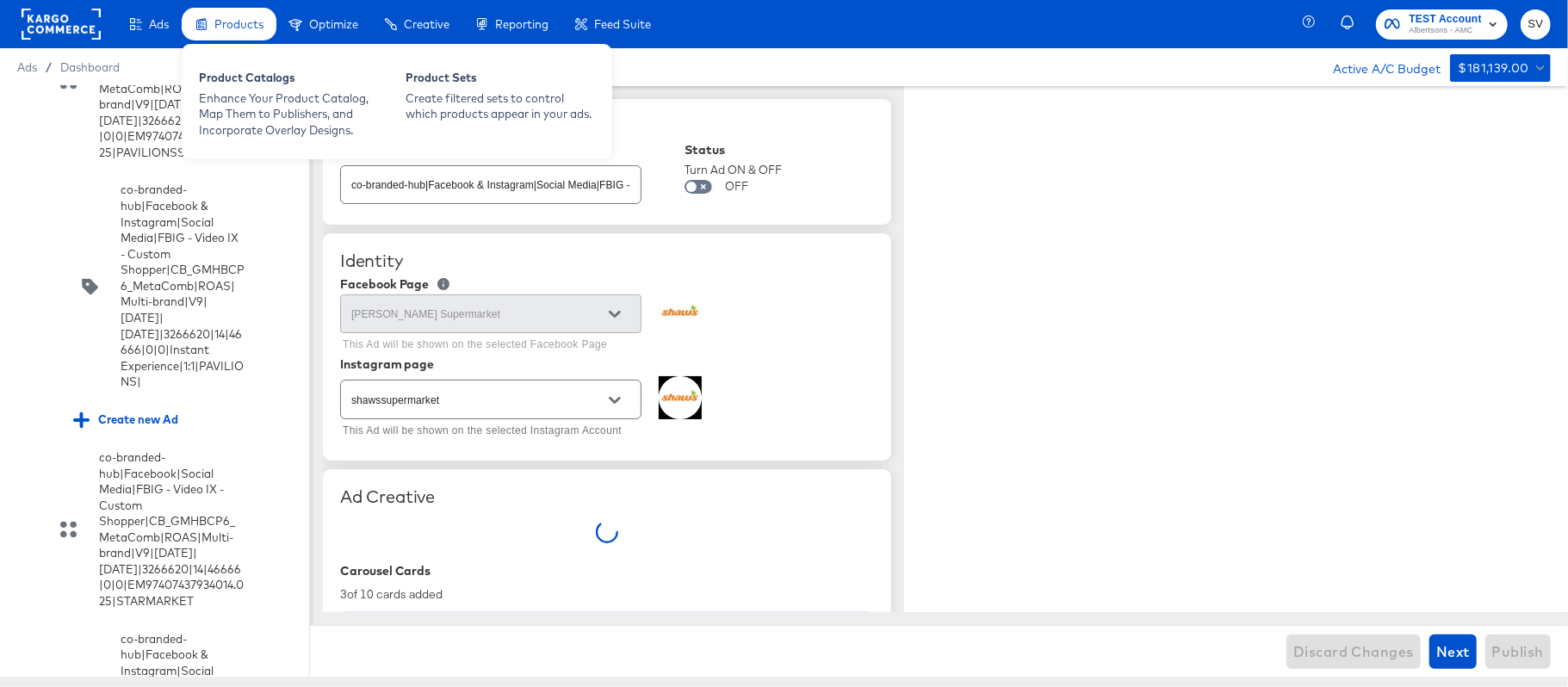 type on "x" 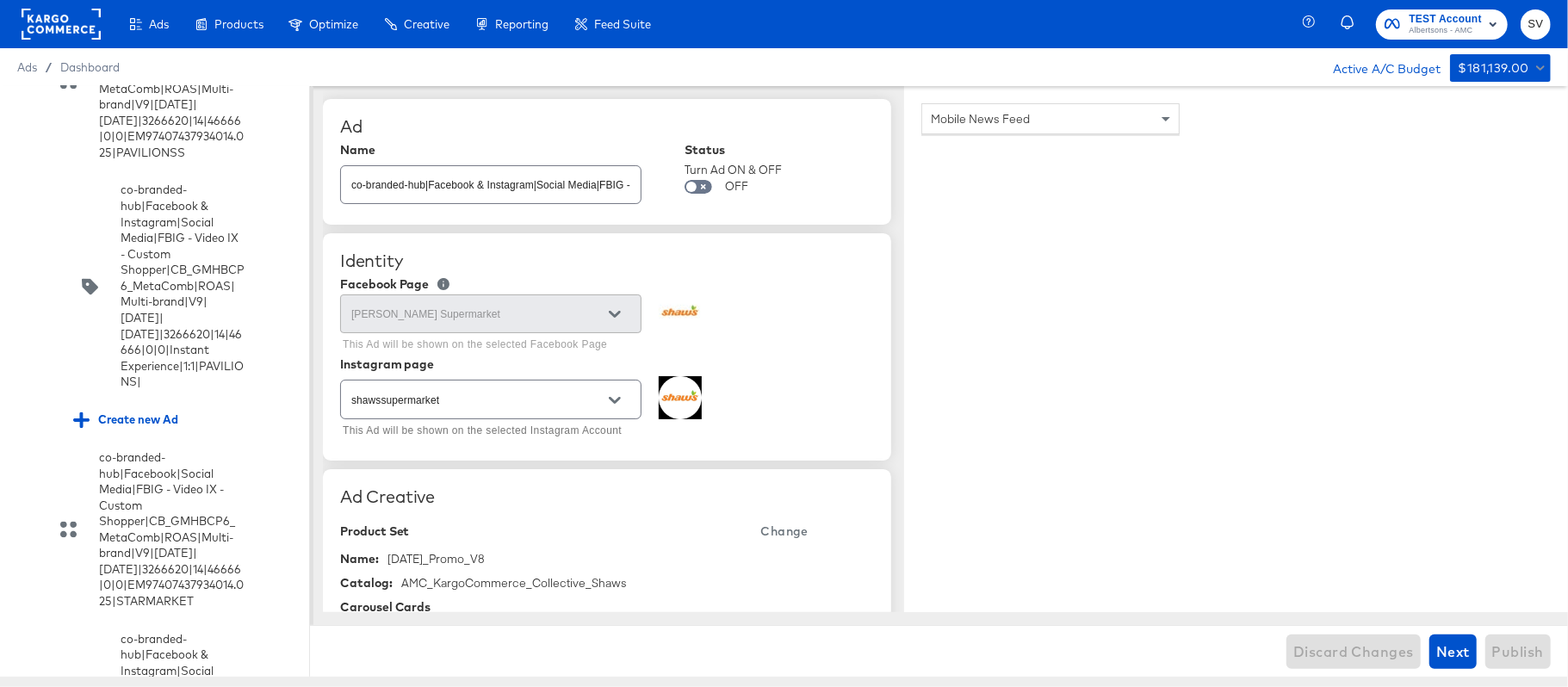 scroll, scrollTop: 6399, scrollLeft: 0, axis: vertical 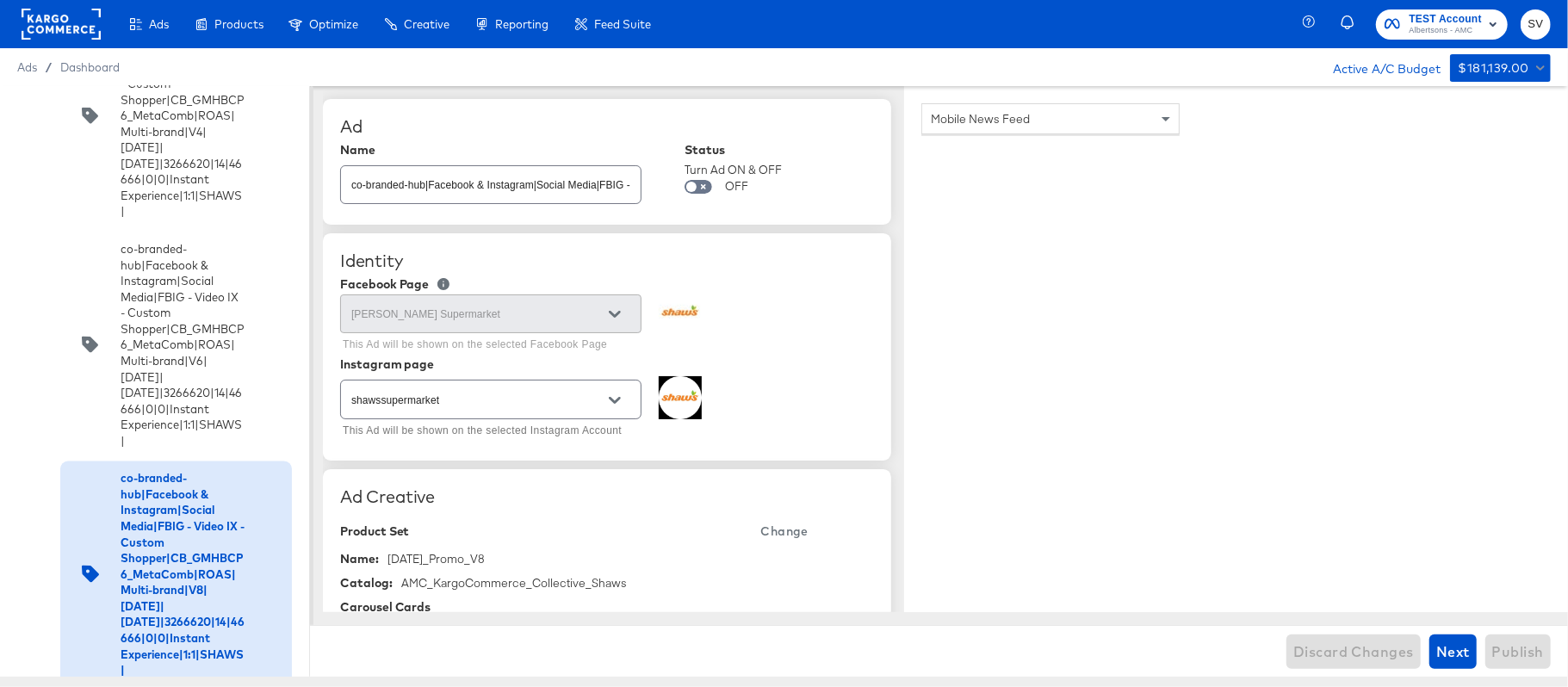 click at bounding box center [268, -114] 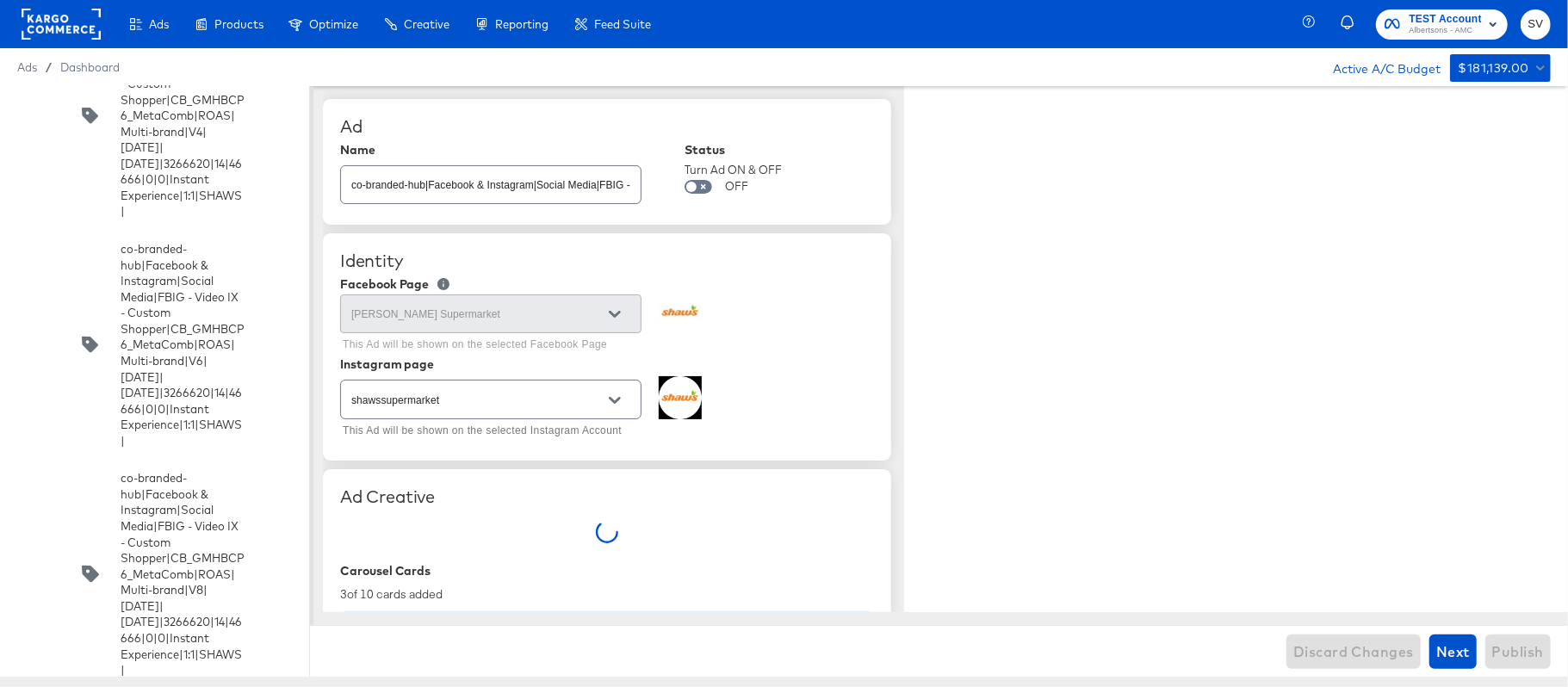 type on "x" 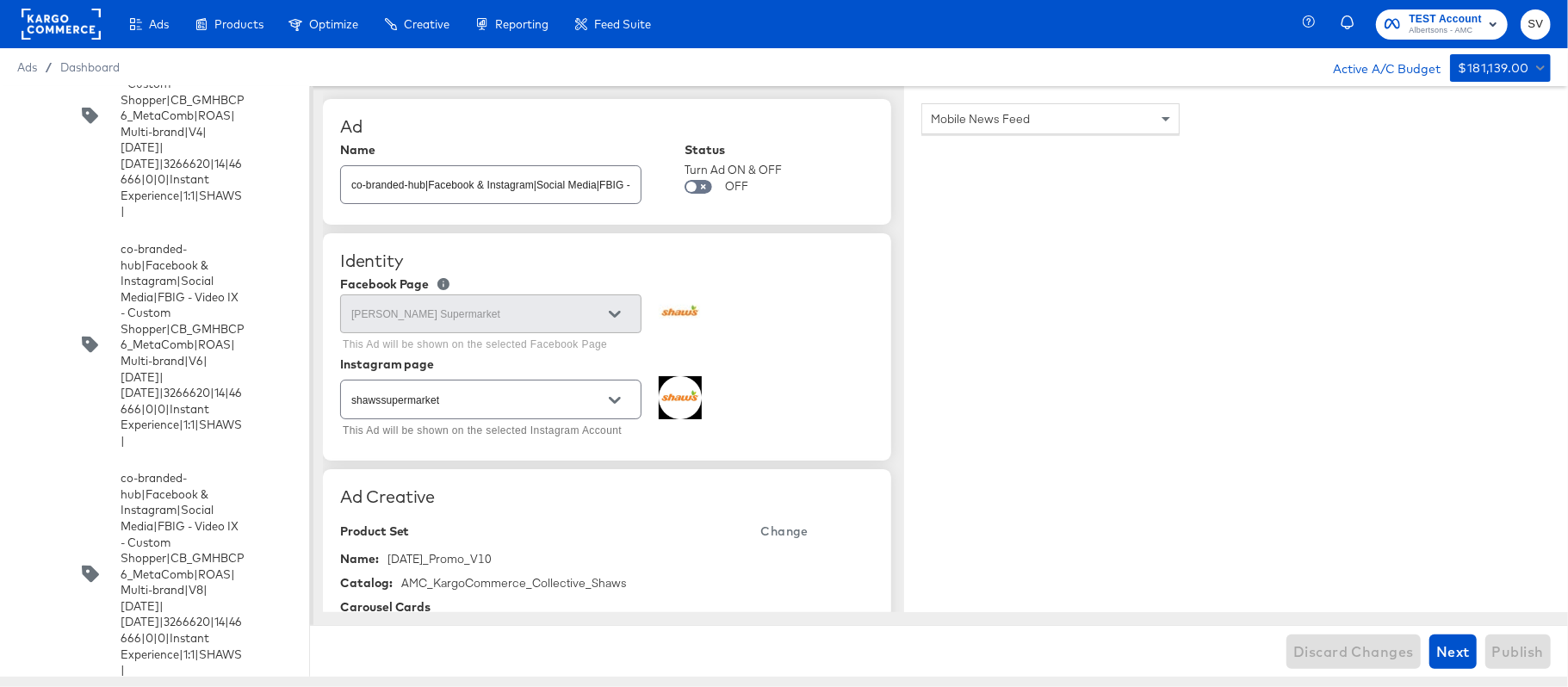 scroll, scrollTop: 13477, scrollLeft: 0, axis: vertical 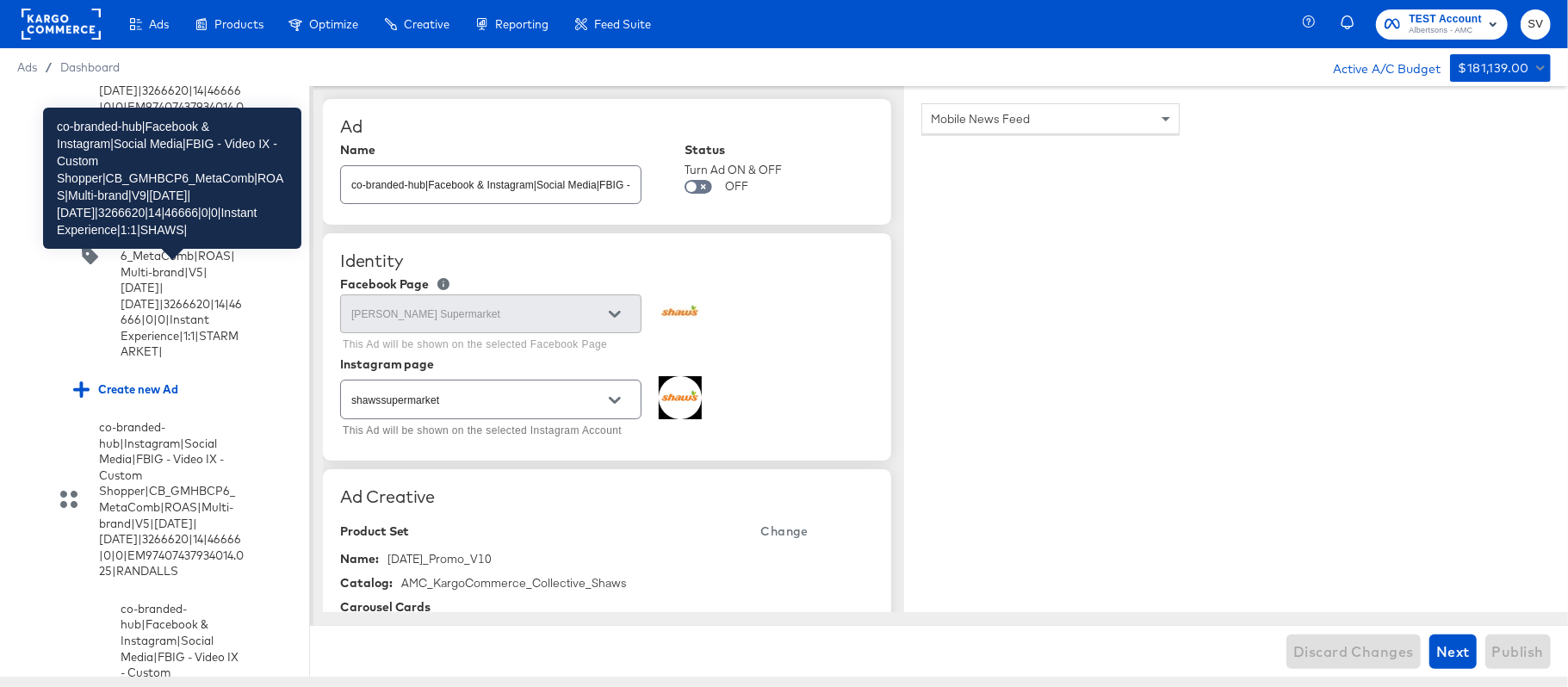 click on "co-branded-hub|Facebook & Instagram|Social Media|FBIG - Video IX - Custom Shopper|CB_GMHBCP6_MetaComb|ROAS|Multi-brand|V9|[DATE]|[DATE]|3266620|14|46666|0|0|Instant Experience|1:1|SHAWS|" at bounding box center [183, -642] 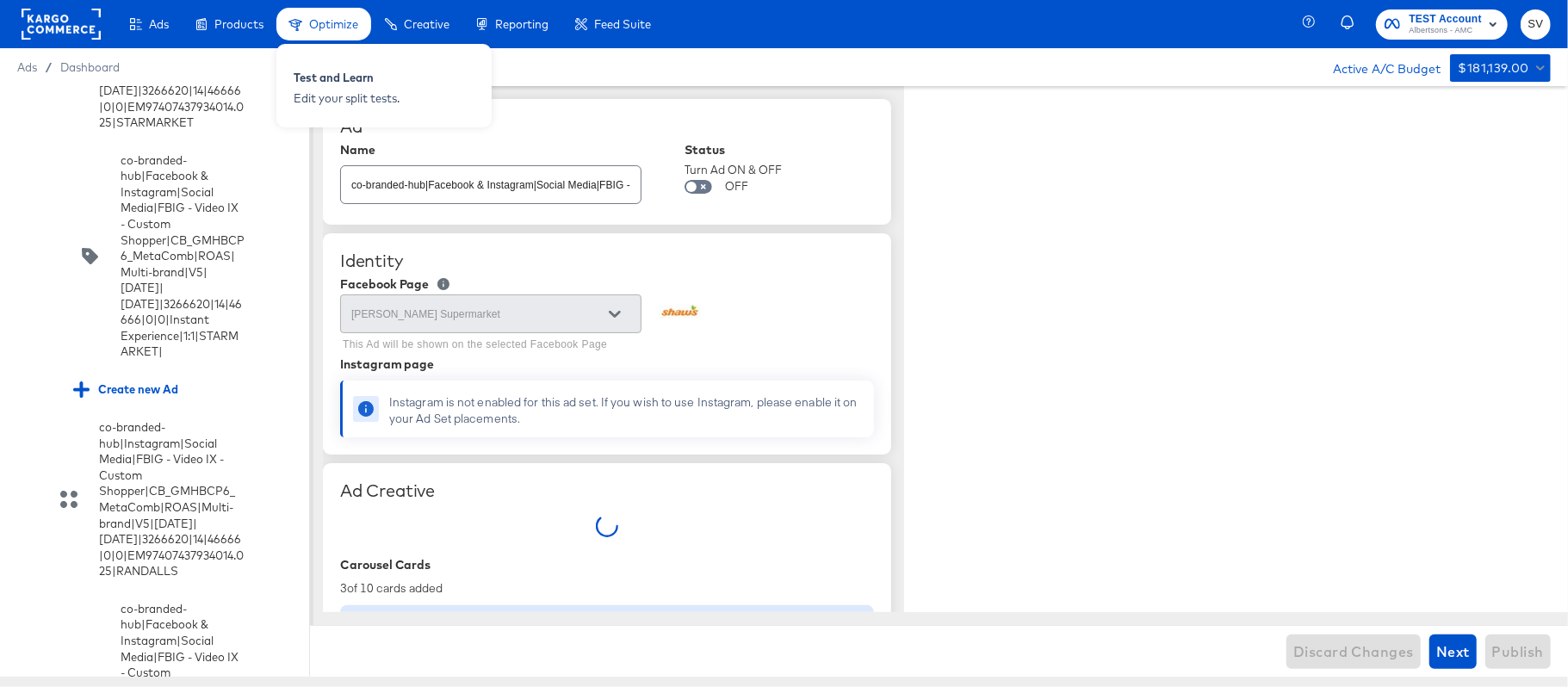 type on "x" 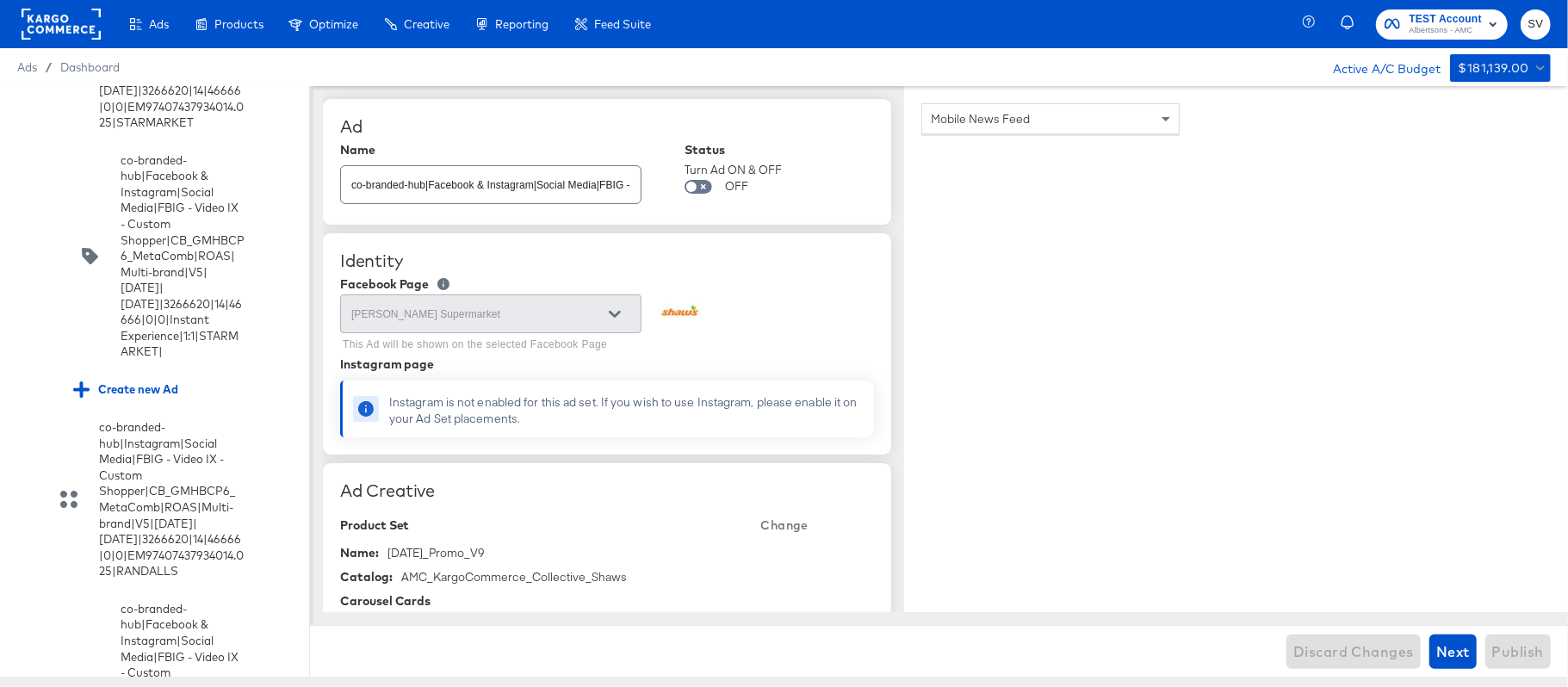 scroll, scrollTop: 5422, scrollLeft: 0, axis: vertical 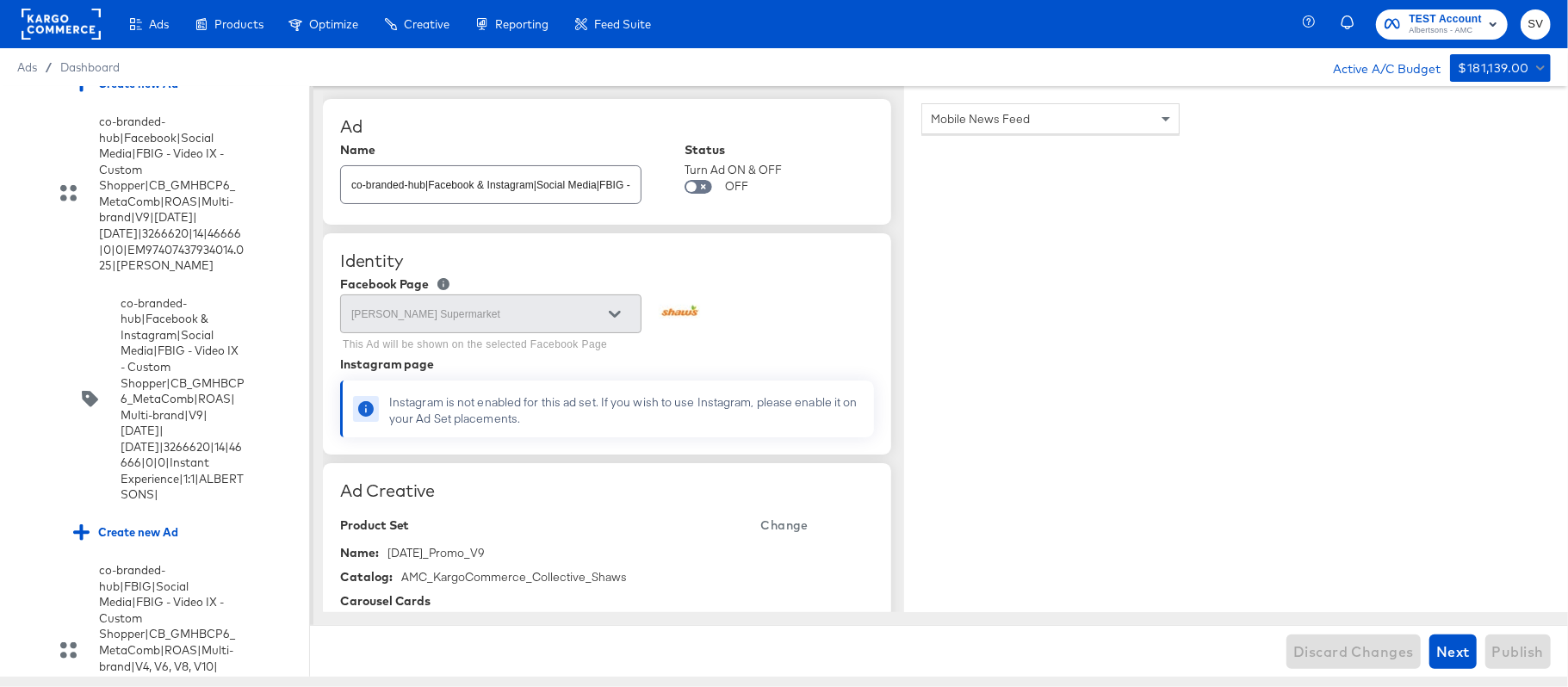 click on "co-branded-hub|Facebook & Instagram|Social Media|FBIG - Video IX - Custom Shopper|CB_GMHBCP6_MetaComb|ROAS|Multi-brand|V5|[DATE]|[DATE]|3266620|14|46666|0|0|Instant Experience|1:1|SHAWS|" at bounding box center (183, -50) 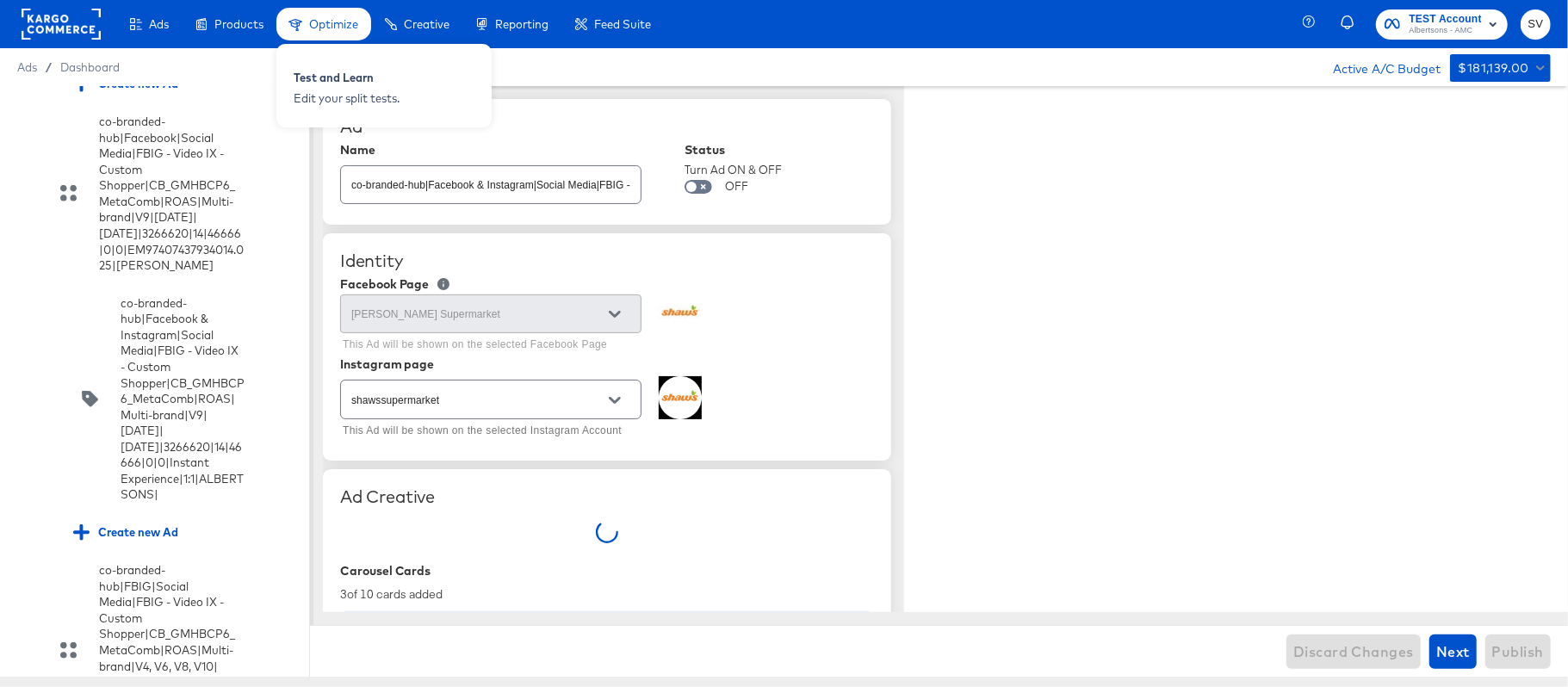 type on "x" 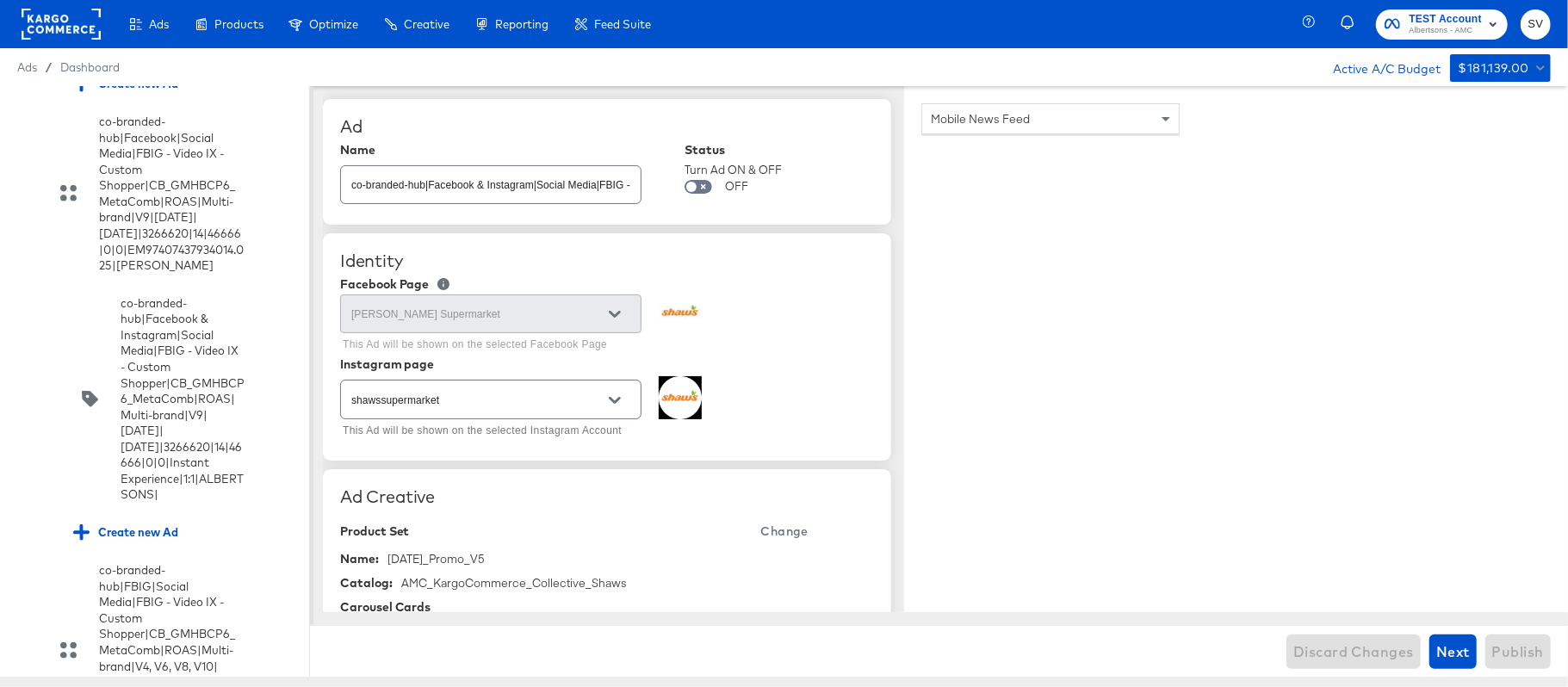 scroll, scrollTop: 4446, scrollLeft: 0, axis: vertical 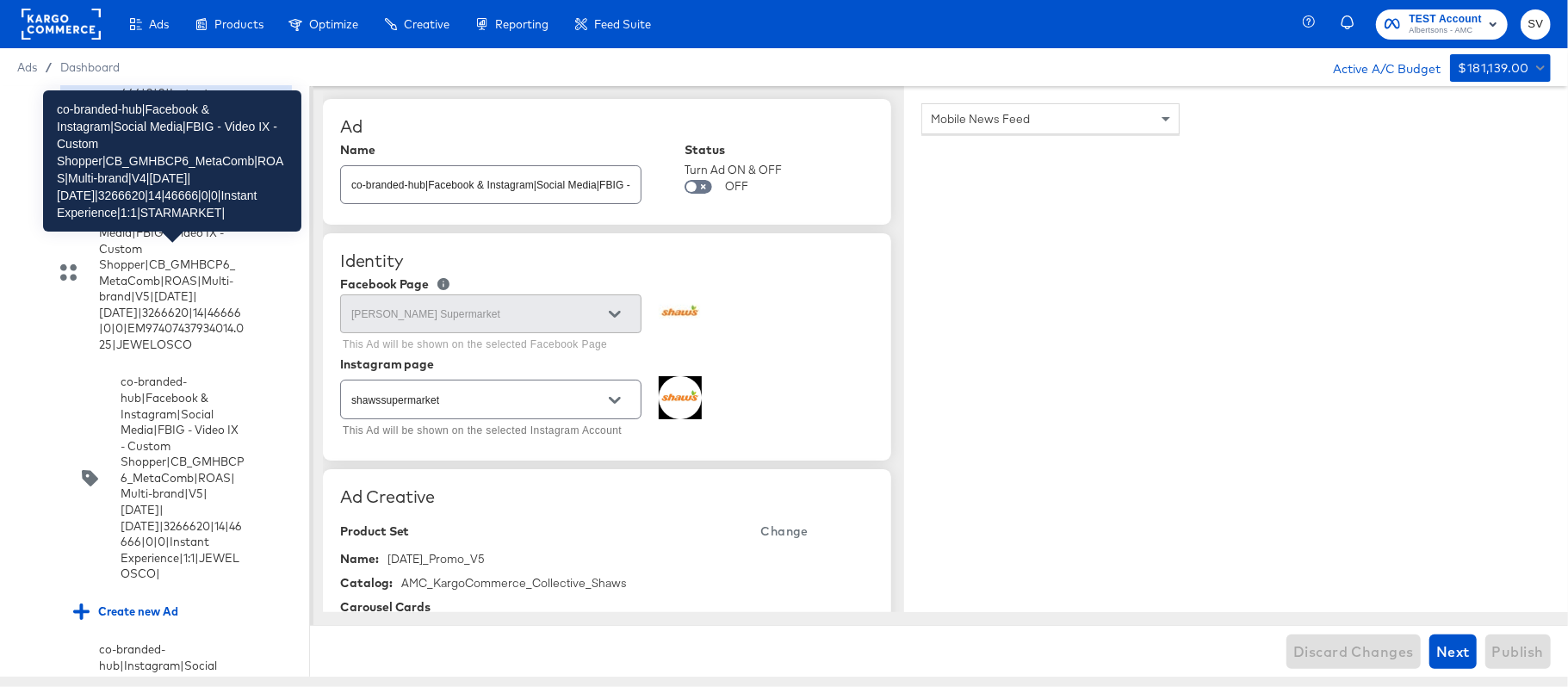 click on "co-branded-hub|Facebook & Instagram|Social Media|FBIG - Video IX - Custom Shopper|CB_GMHBCP6_MetaComb|ROAS|Multi-brand|V4|[DATE]|[DATE]|3266620|14|46666|0|0|Instant Experience|1:1|STARMARKET|" at bounding box center [183, 28] 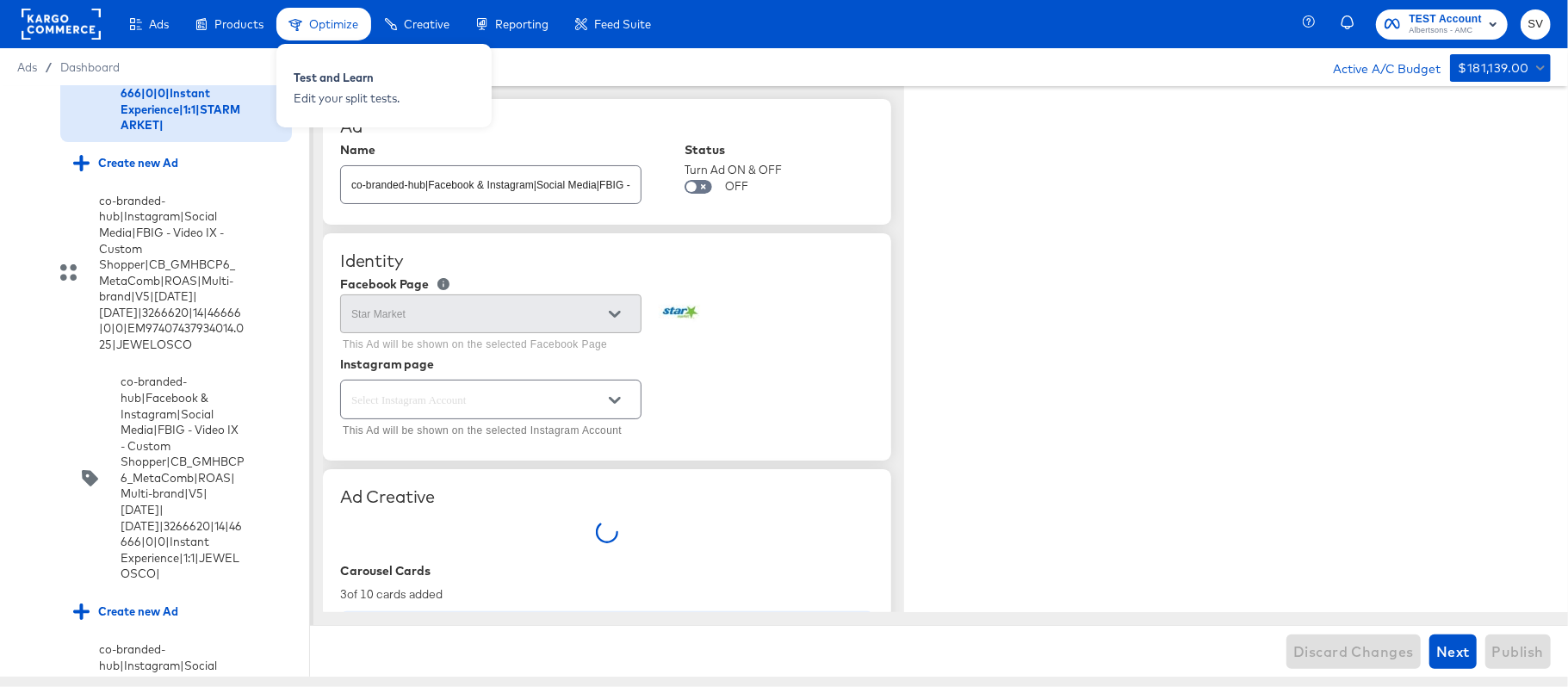 type on "x" 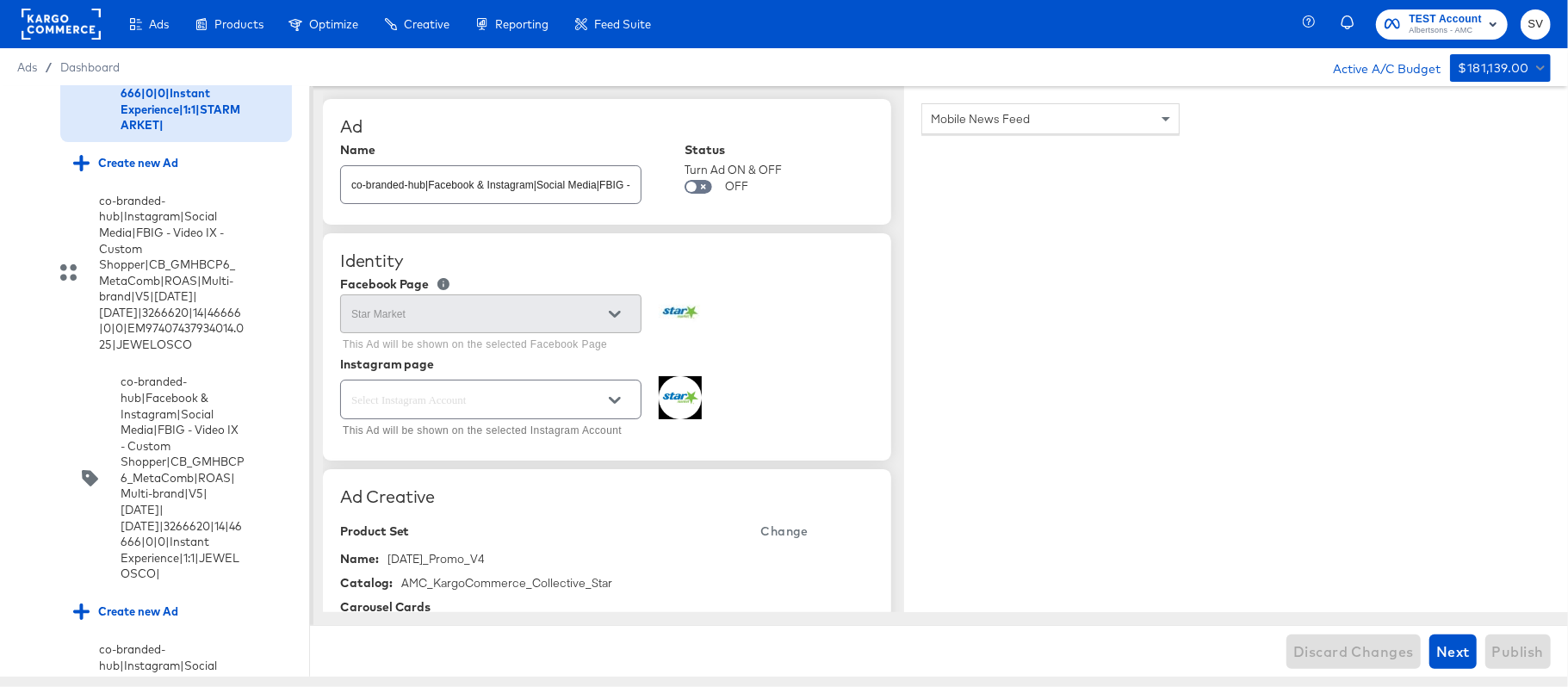 scroll, scrollTop: 3710, scrollLeft: 0, axis: vertical 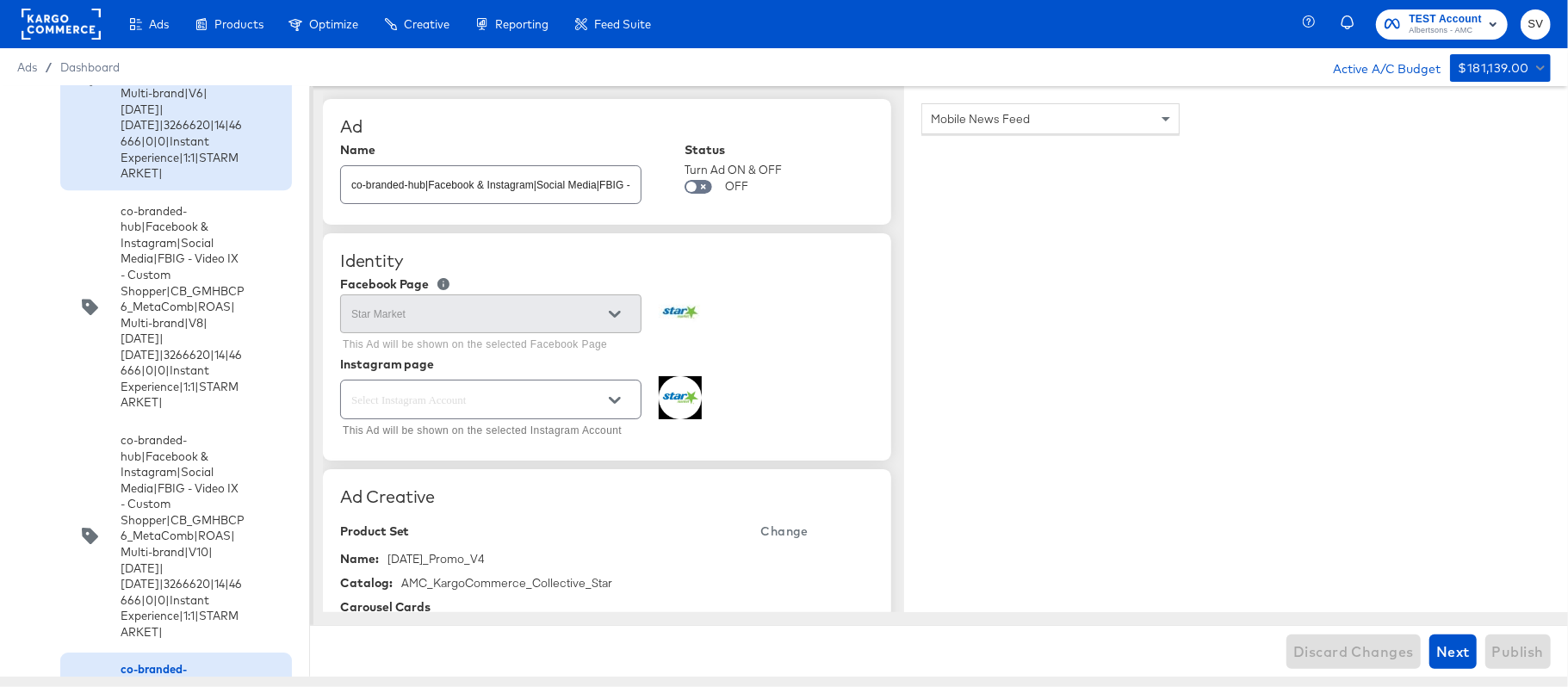 click at bounding box center [268, 77] 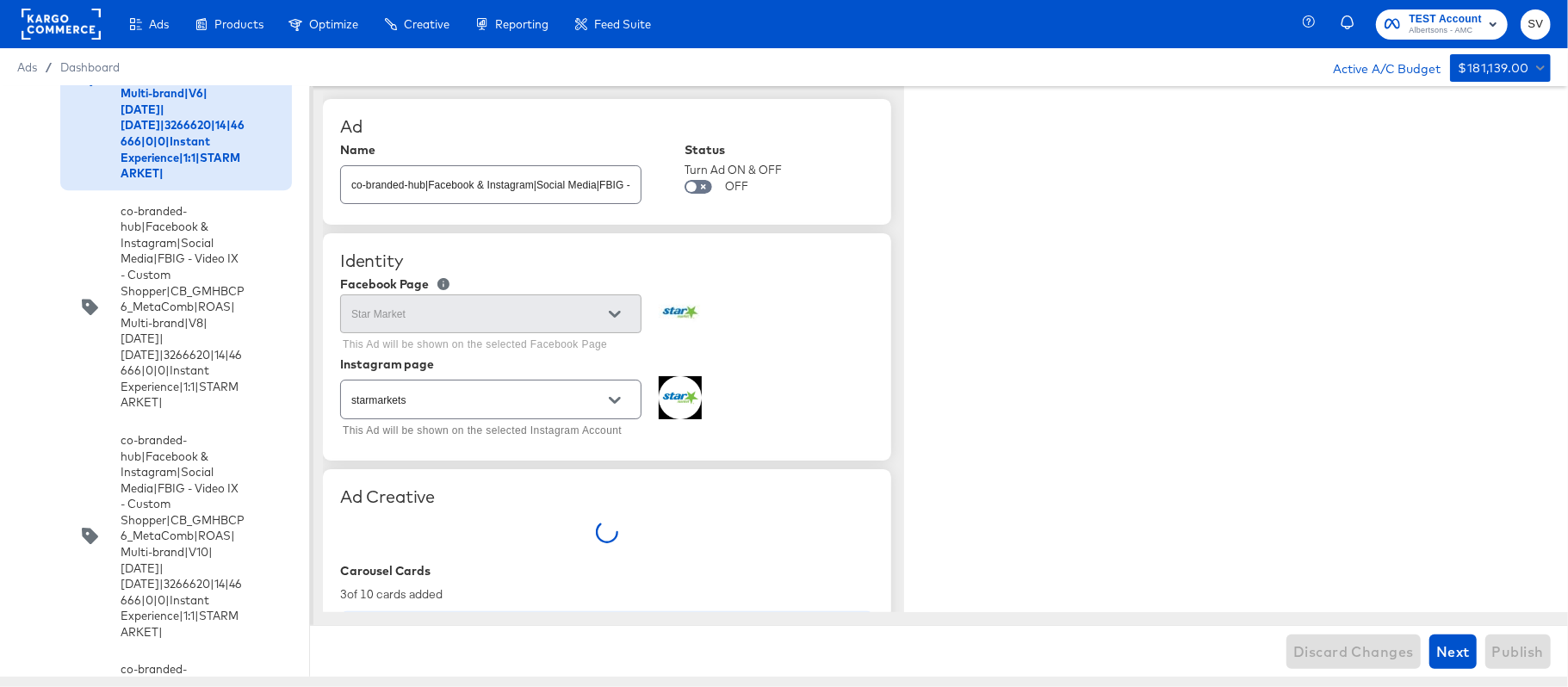 type on "x" 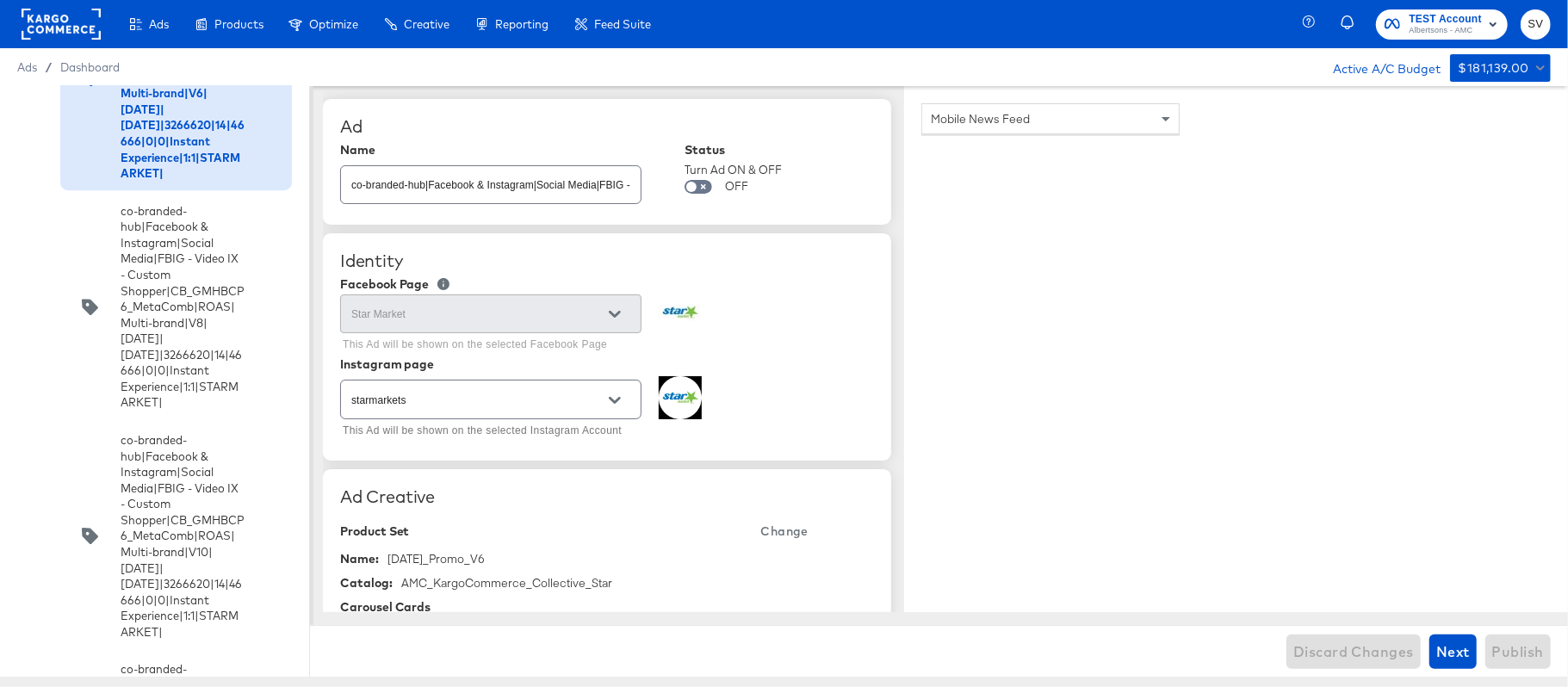 scroll, scrollTop: 3781, scrollLeft: 0, axis: vertical 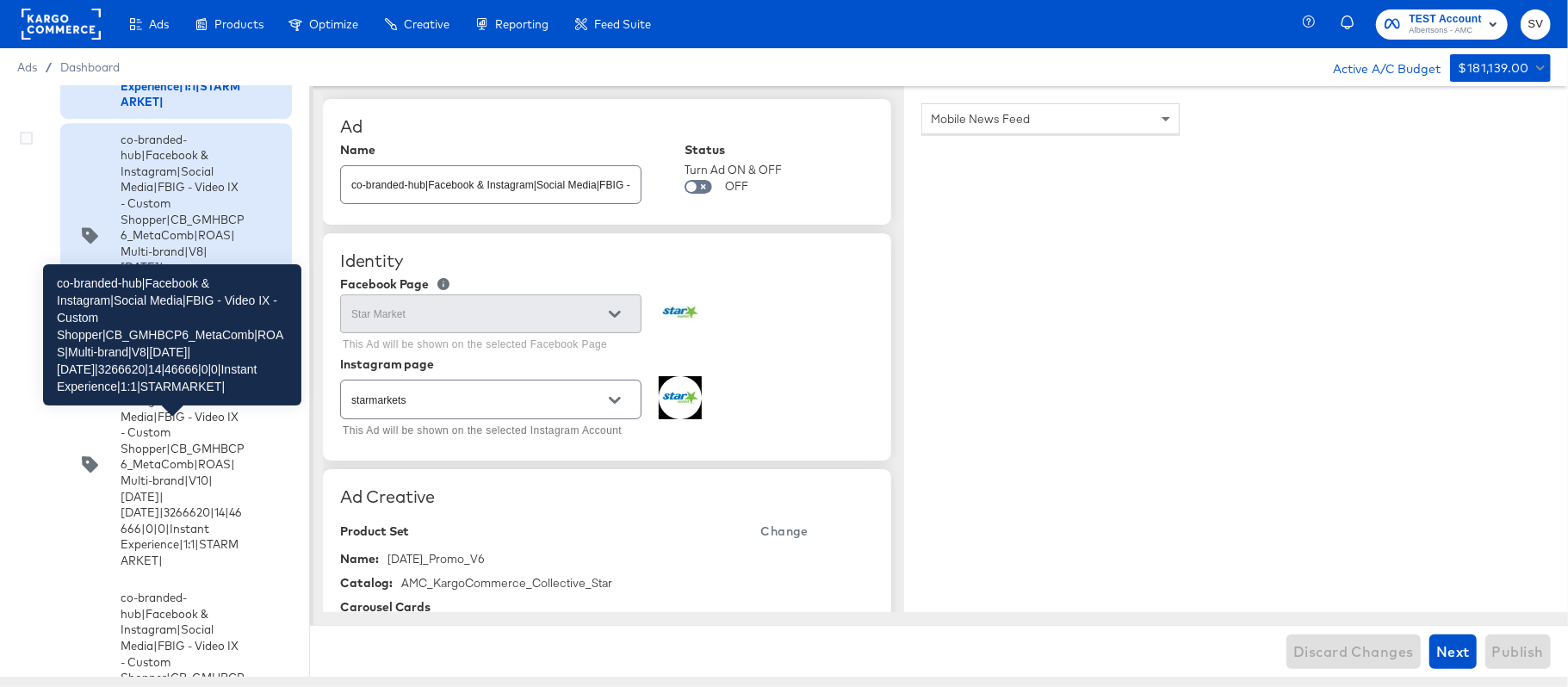 click on "co-branded-hub|Facebook & Instagram|Social Media|FBIG - Video IX - Custom Shopper|CB_GMHBCP6_MetaComb|ROAS|Multi-brand|V8|[DATE]|[DATE]|3266620|14|46666|0|0|Instant Experience|1:1|STARMARKET|" at bounding box center [183, 235] 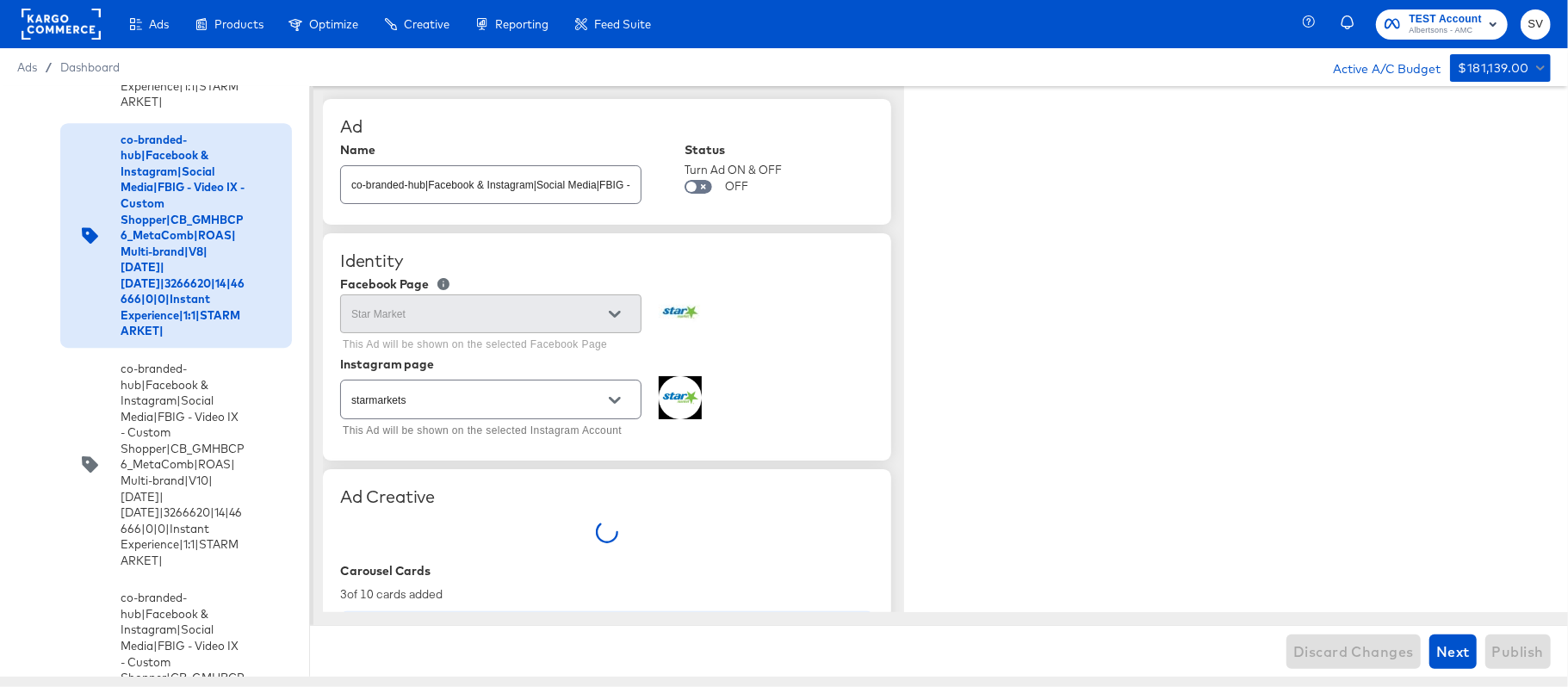 type on "x" 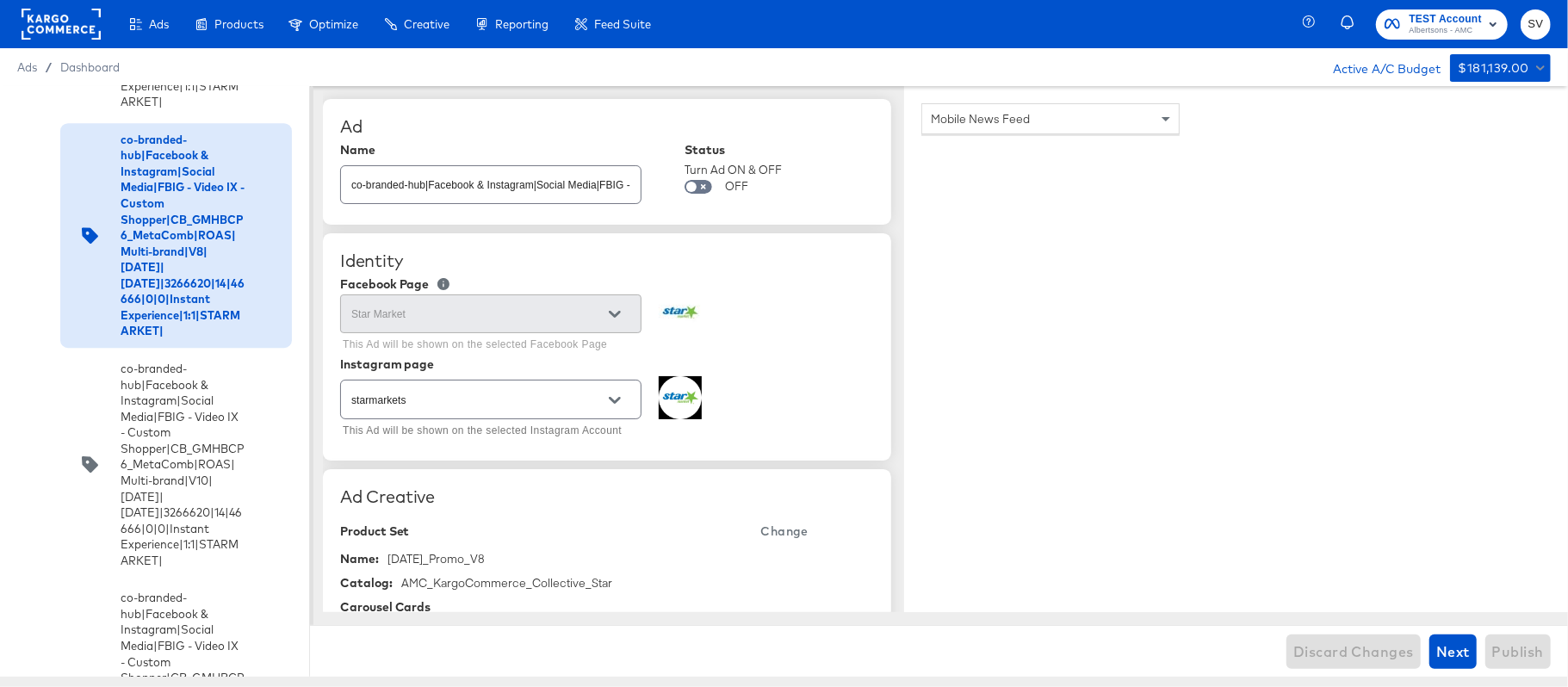 scroll, scrollTop: 4199, scrollLeft: 0, axis: vertical 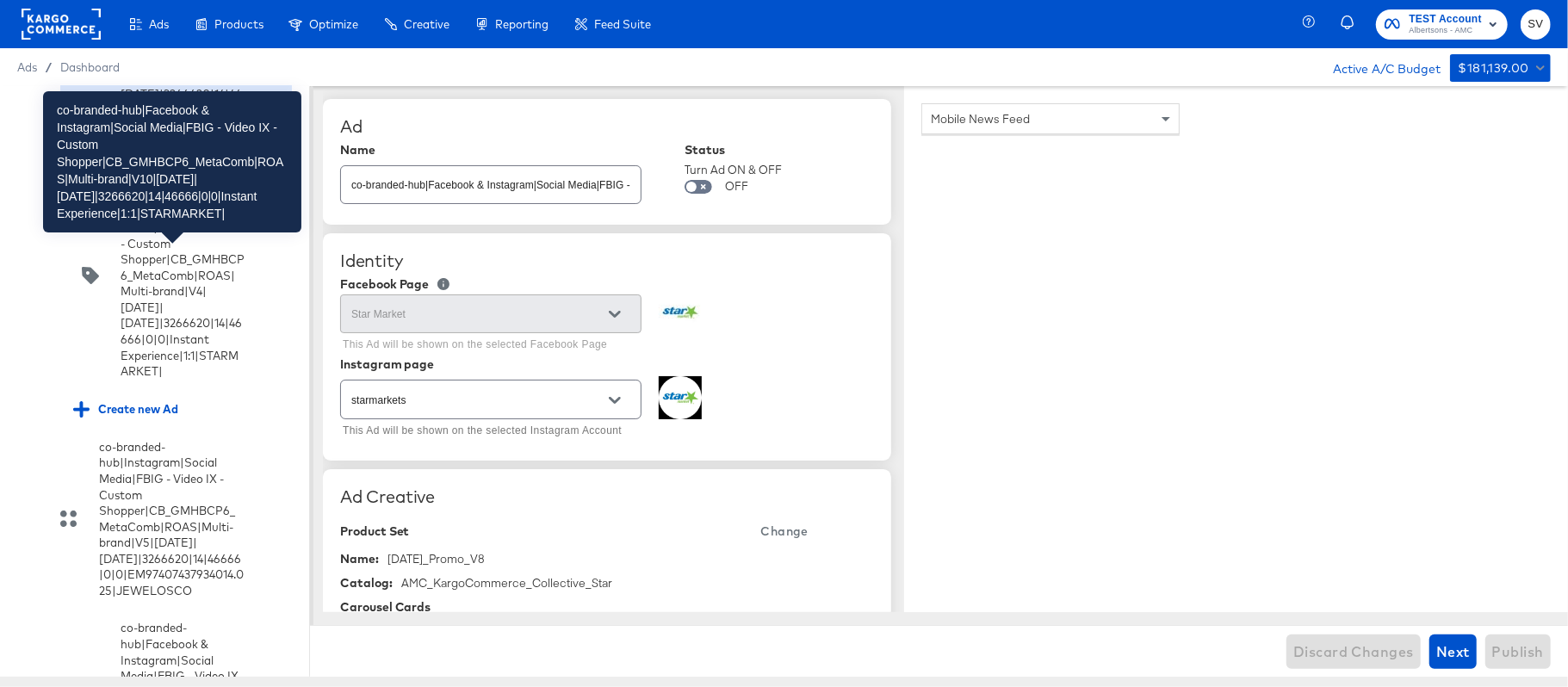 click on "co-branded-hub|Facebook & Instagram|Social Media|FBIG - Video IX - Custom Shopper|CB_GMHBCP6_MetaComb|ROAS|Multi-brand|V10|[DATE]|[DATE]|3266620|14|46666|0|0|Instant Experience|1:1|STARMARKET|" at bounding box center (183, 46) 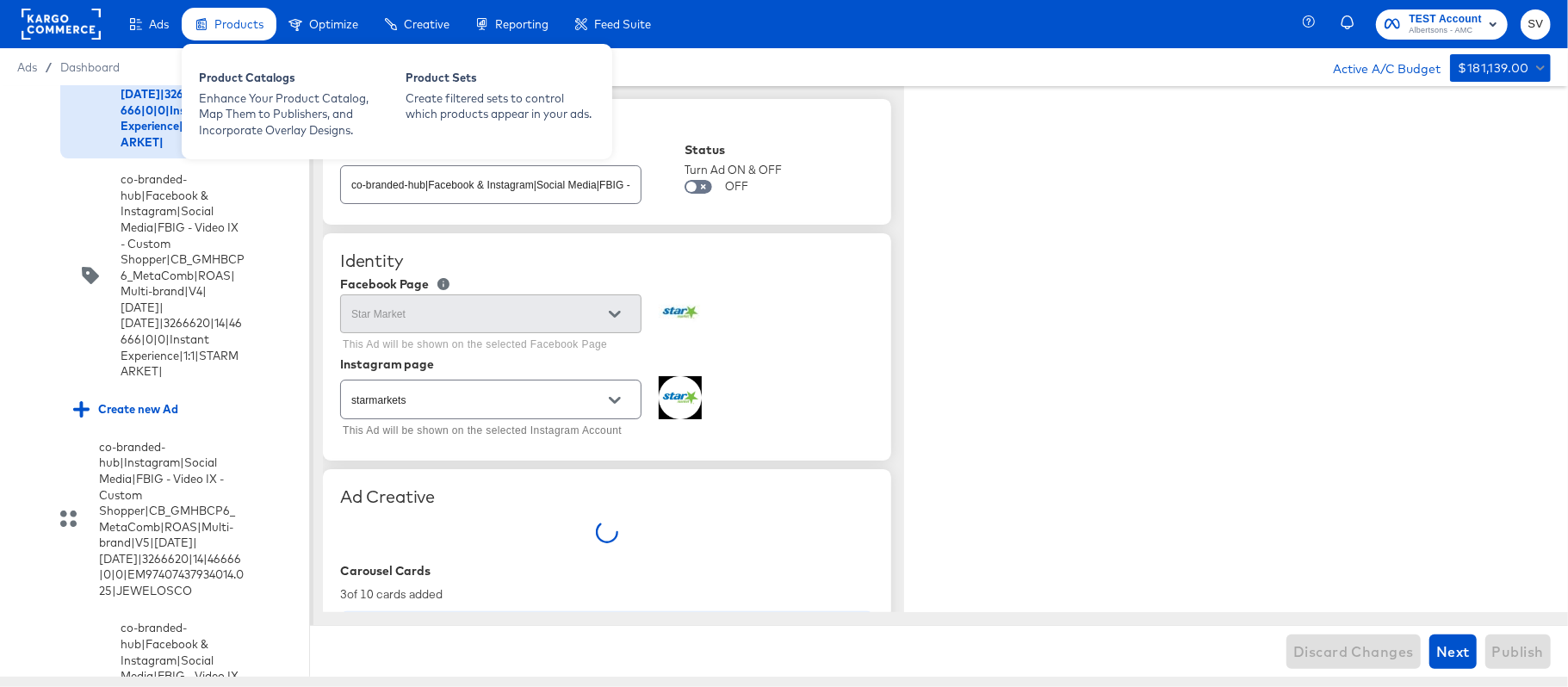 type on "x" 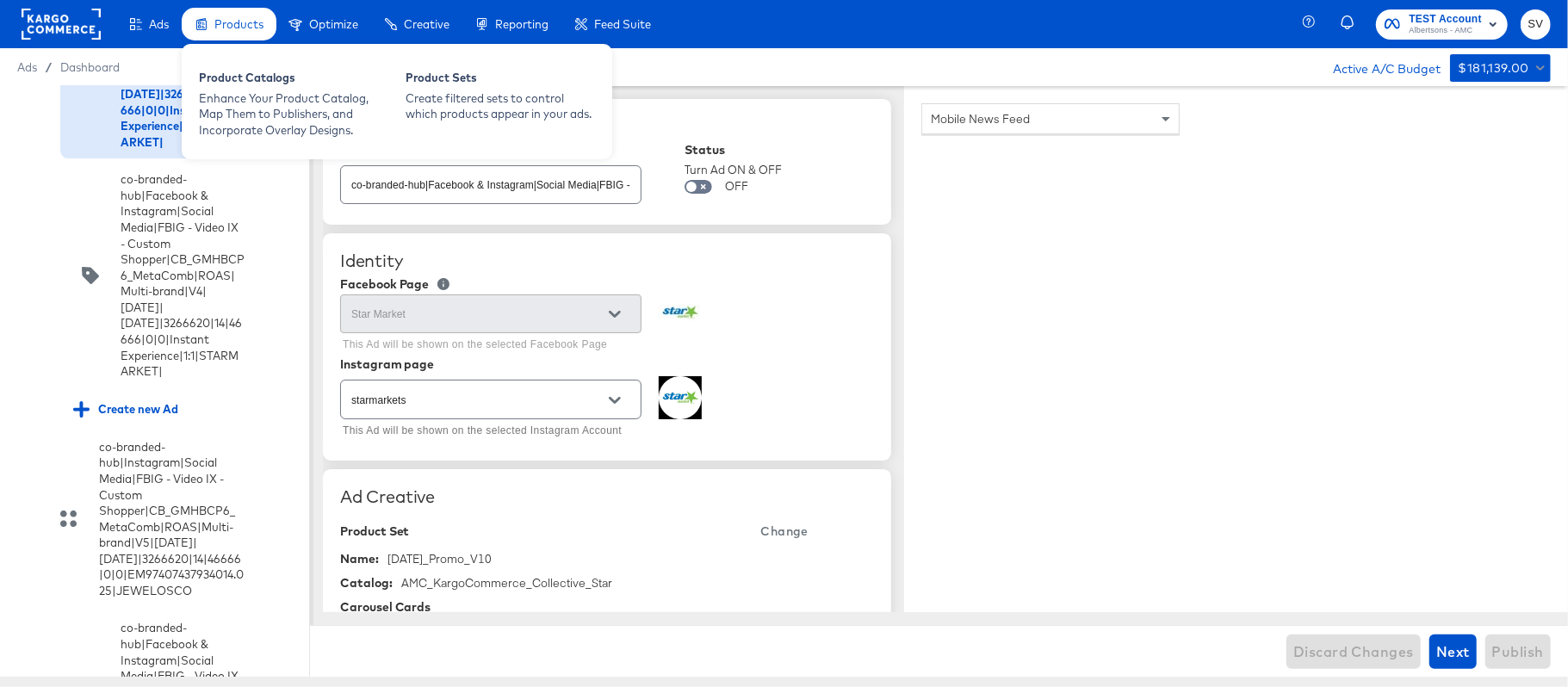 scroll, scrollTop: 8129, scrollLeft: 0, axis: vertical 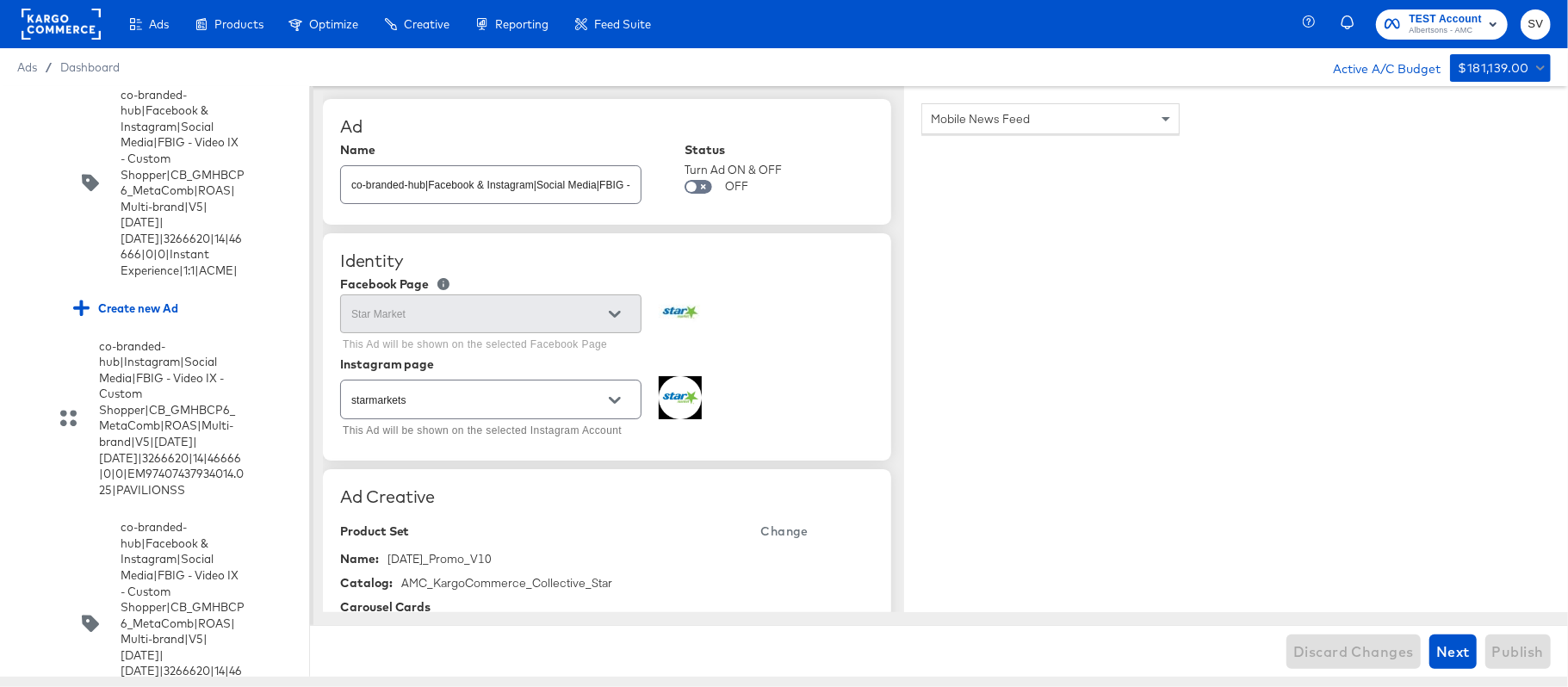 click on "co-branded-hub|Facebook & Instagram|Social Media|FBIG - Video IX - Custom Shopper|CB_GMHBCP6_MetaComb|ROAS|Multi-brand|V9|[DATE]|[DATE]|3266620|14|46666|0|0|Instant Experience|1:1|STARMARKET|" at bounding box center (183, -258) 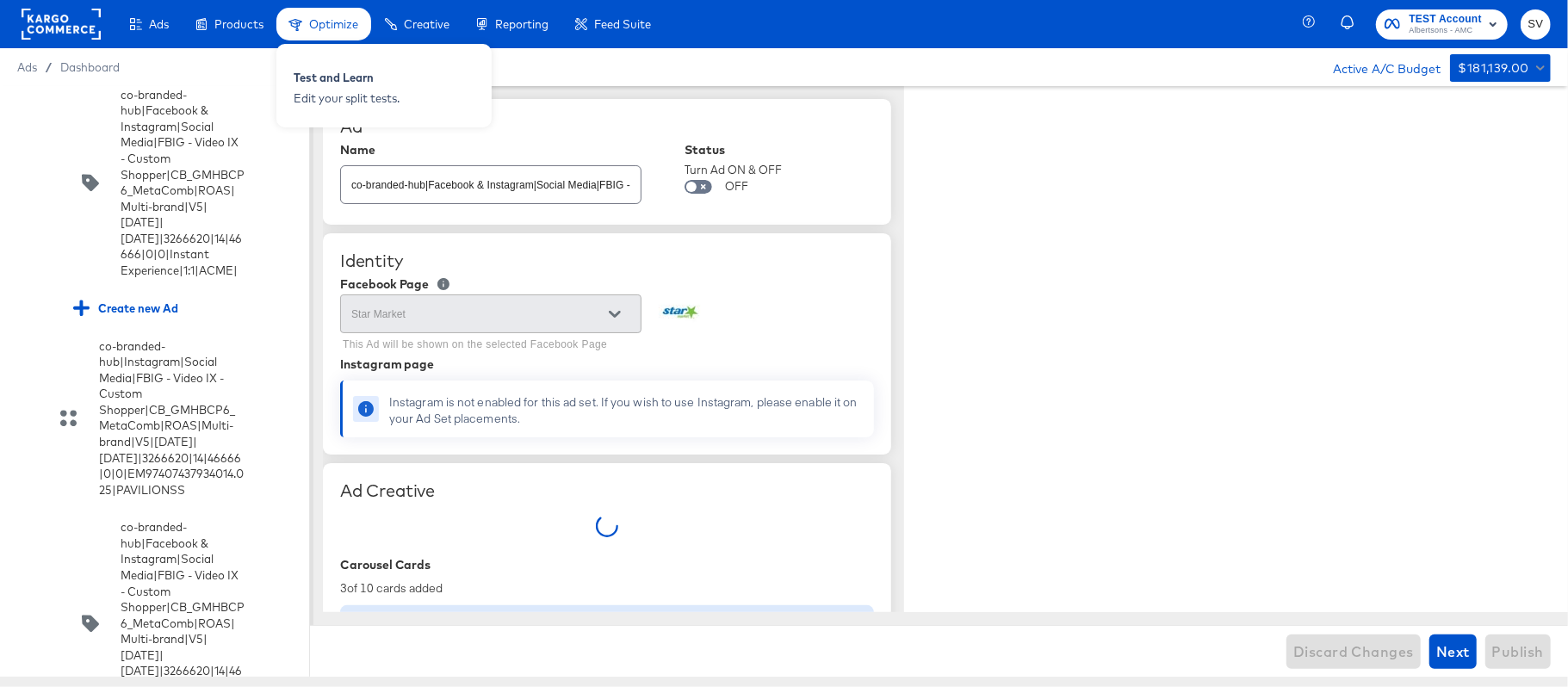 type on "x" 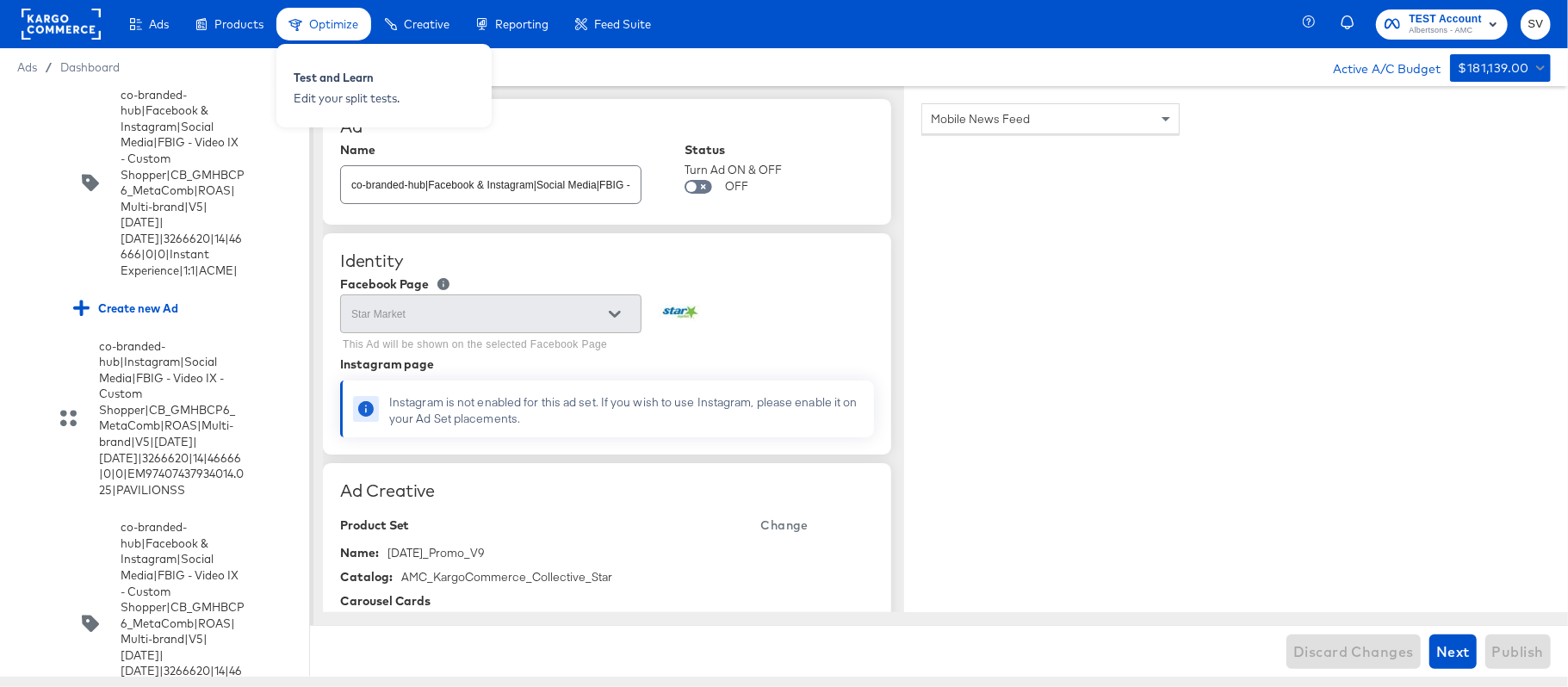 scroll, scrollTop: 14454, scrollLeft: 0, axis: vertical 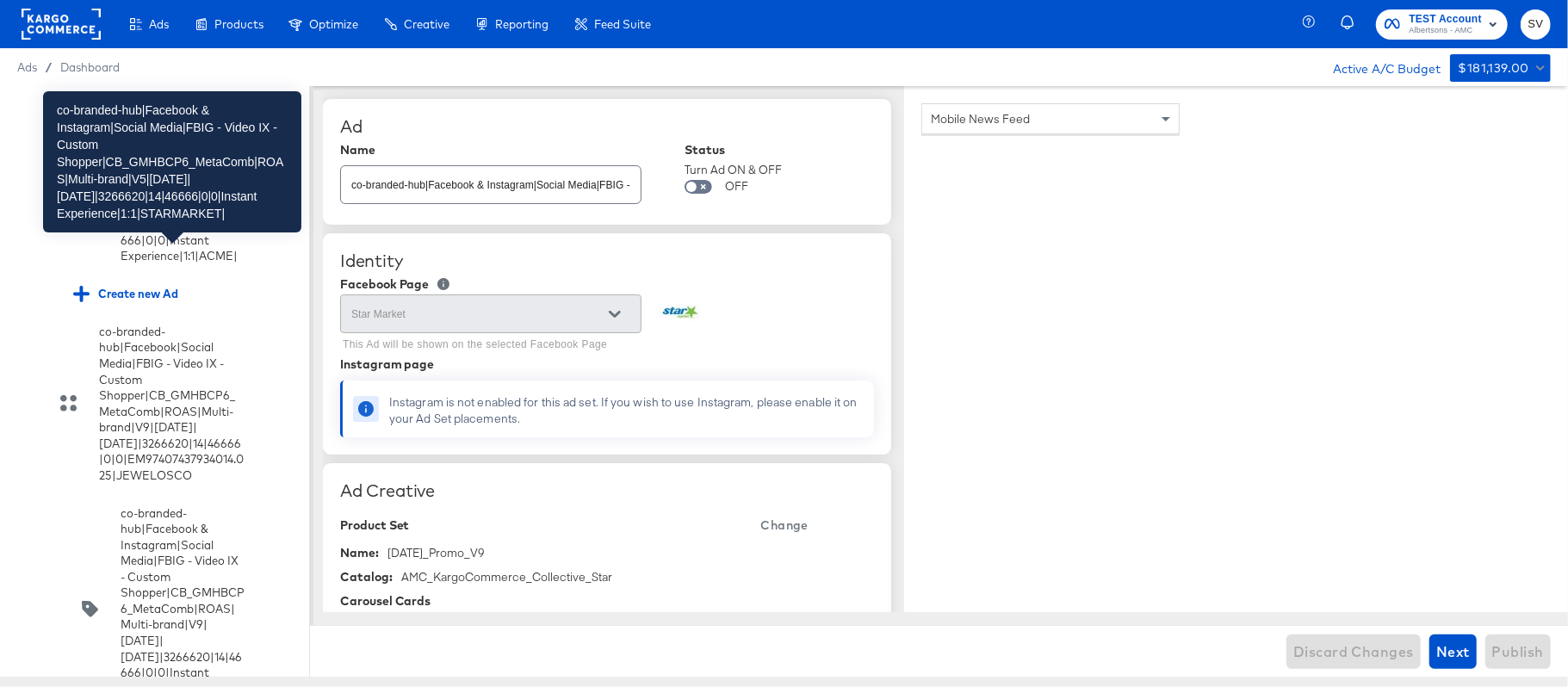 click on "co-branded-hub|Facebook & Instagram|Social Media|FBIG - Video IX - Custom Shopper|CB_GMHBCP6_MetaComb|ROAS|Multi-brand|V5|[DATE]|[DATE]|3266620|14|46666|0|0|Instant Experience|1:1|STARMARKET|" at bounding box center [183, -721] 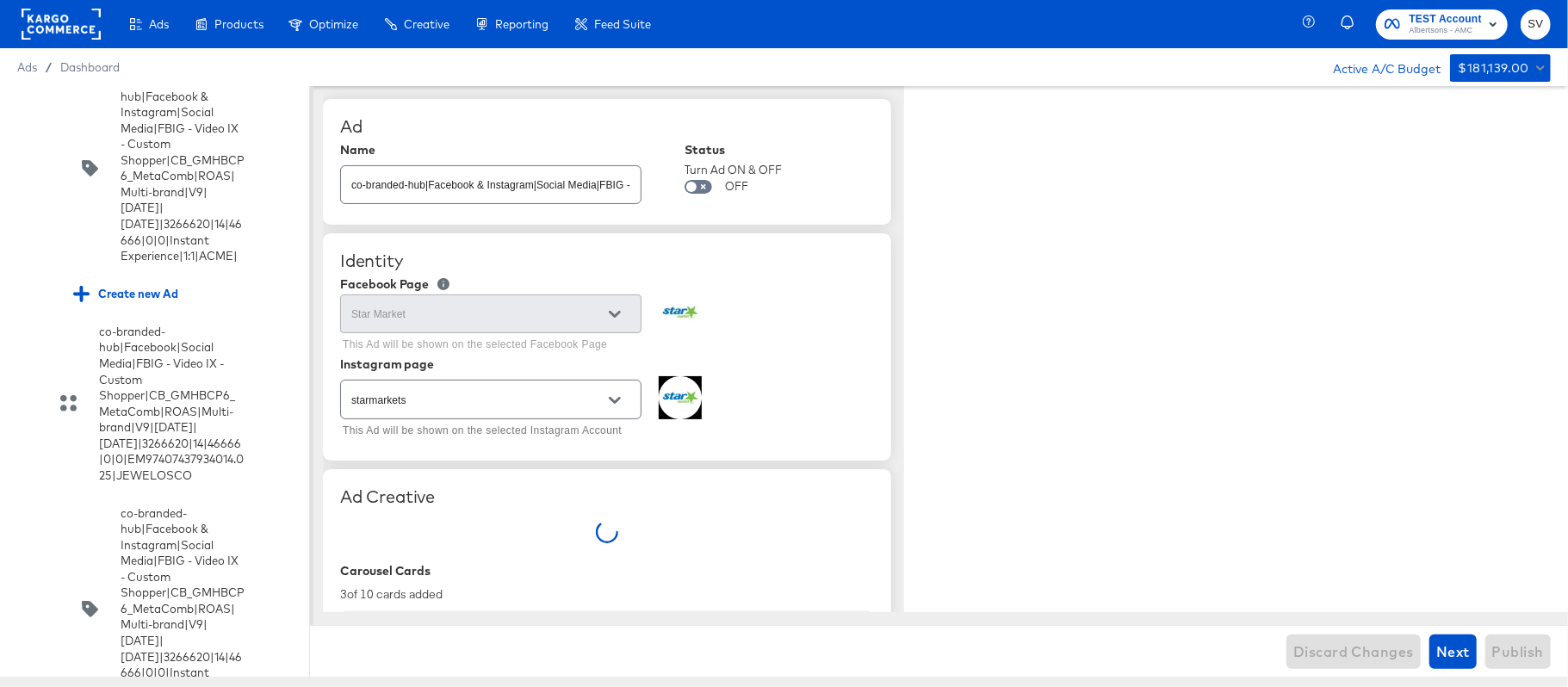 type on "x" 